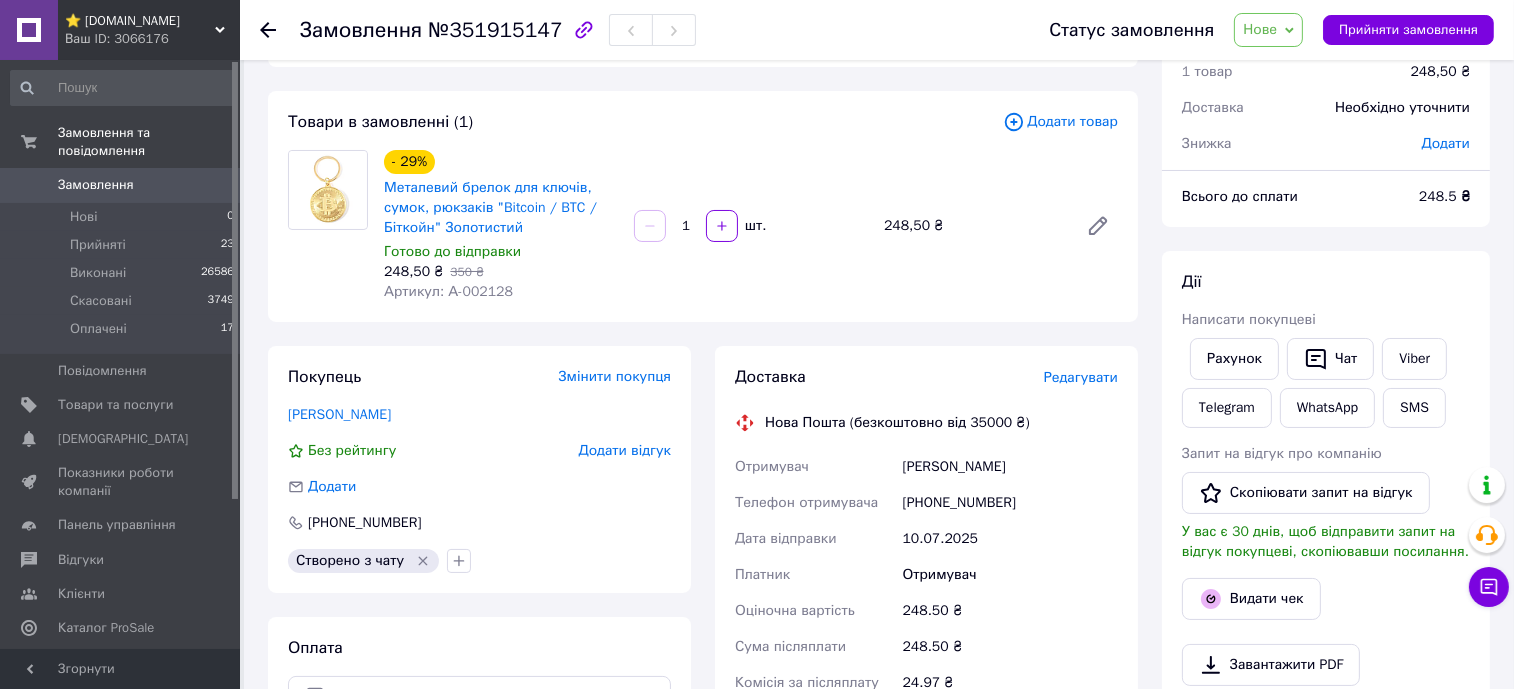 scroll, scrollTop: 375, scrollLeft: 0, axis: vertical 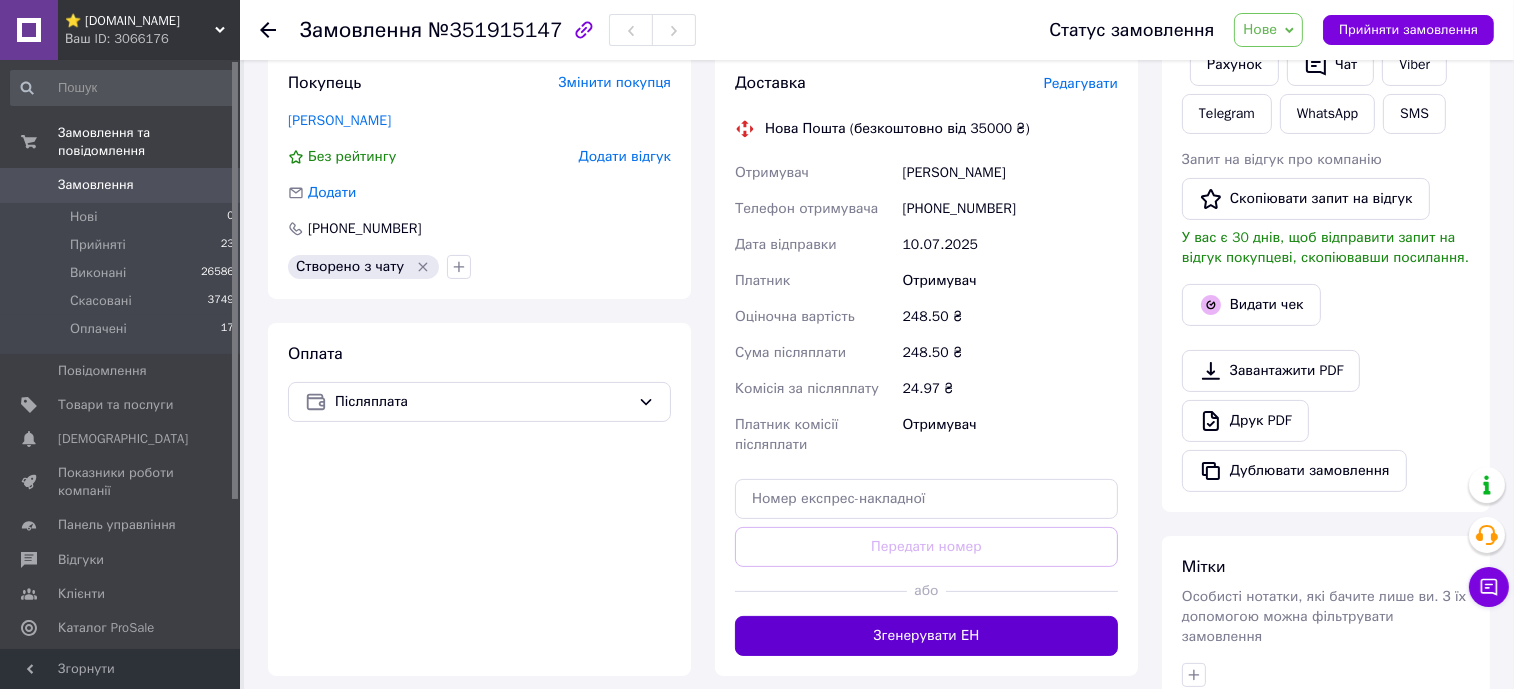 click on "Згенерувати ЕН" at bounding box center [926, 636] 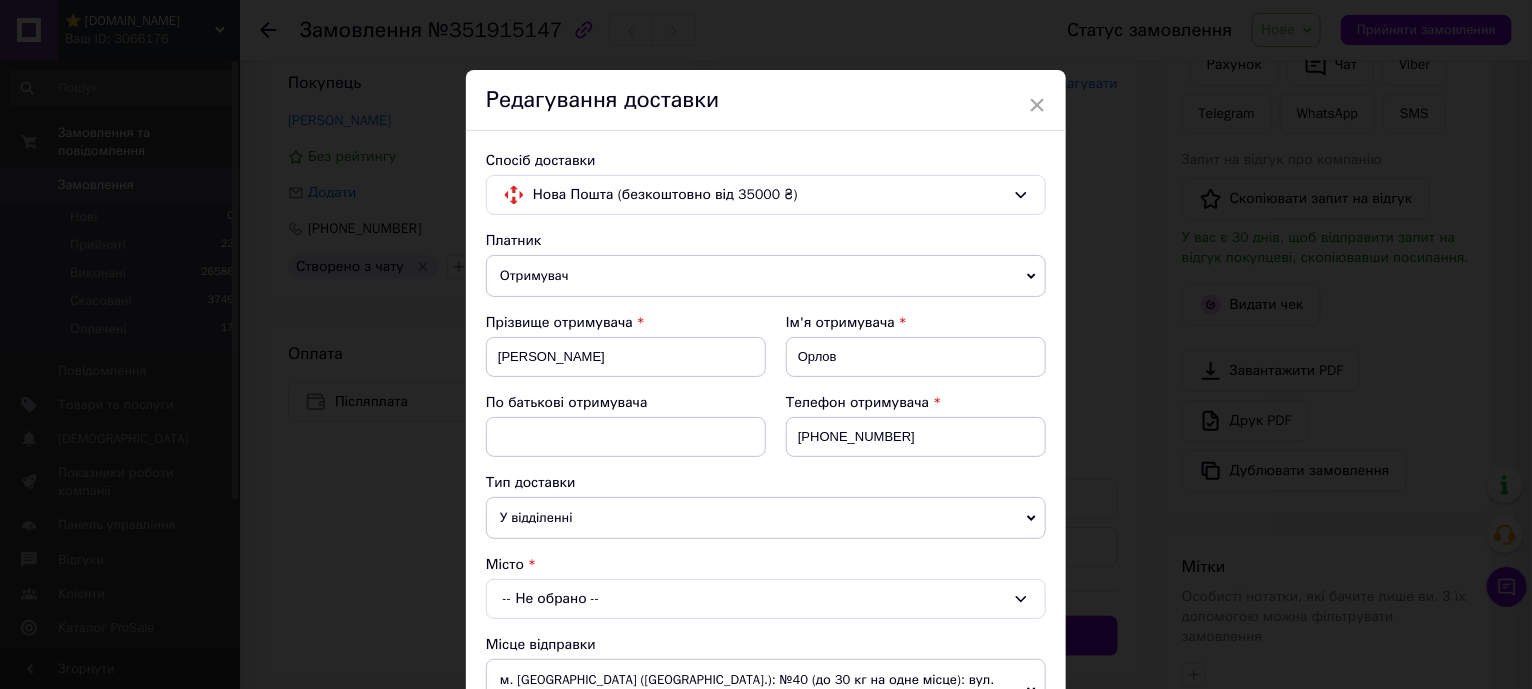 click on "-- Не обрано --" at bounding box center [766, 599] 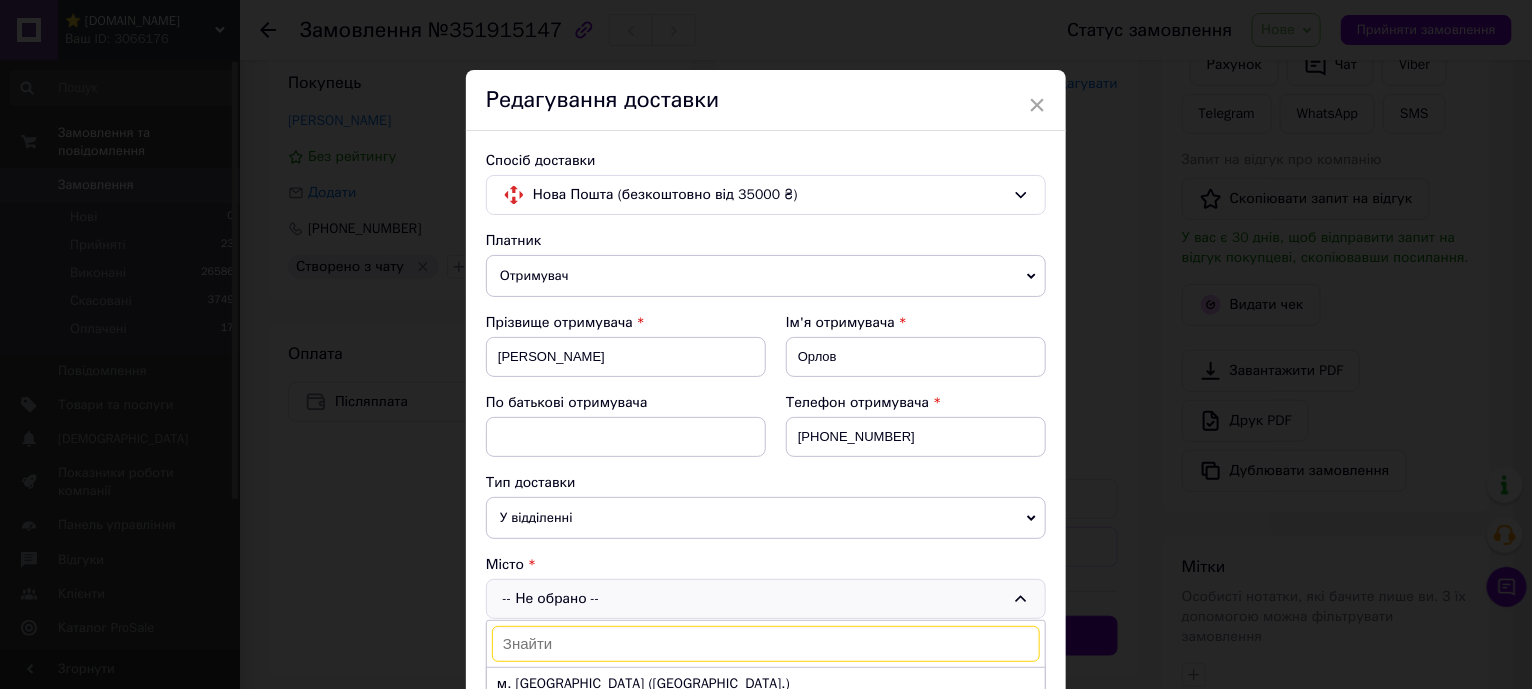 click on "× Редагування доставки Спосіб доставки Нова Пошта (безкоштовно від 35000 ₴) Платник Отримувач Відправник Прізвище отримувача Сергей Ім'я отримувача Орлов По батькові отримувача Телефон отримувача +380991925434 Тип доставки У відділенні Кур'єром В поштоматі Місто -- Не обрано -- м. Київ (Київська обл.) Одеса Дніпро Харків м. Львів (Львівська обл.) м. Запоріжжя (Запорізька обл., Запорізький р-н.) м. Кривий Ріг (Дніпропетровська обл.) м. Миколаїв (Миколаївська обл.) Вінниця м. Полтава (Полтавська обл.) м. Хмельницький (Хмельницька обл.) м. Черкаси (Черкаська обл.) Суми Житомир <" at bounding box center (766, 344) 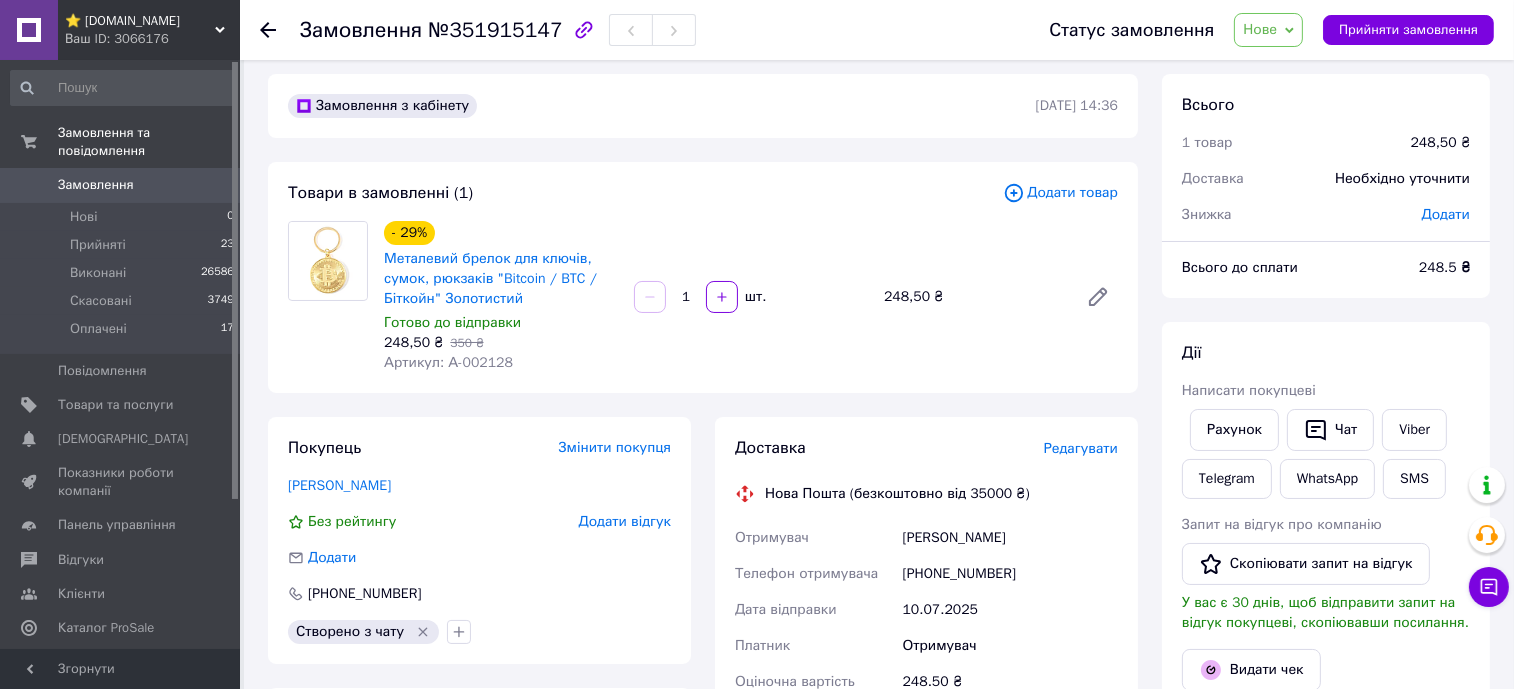 scroll, scrollTop: 0, scrollLeft: 0, axis: both 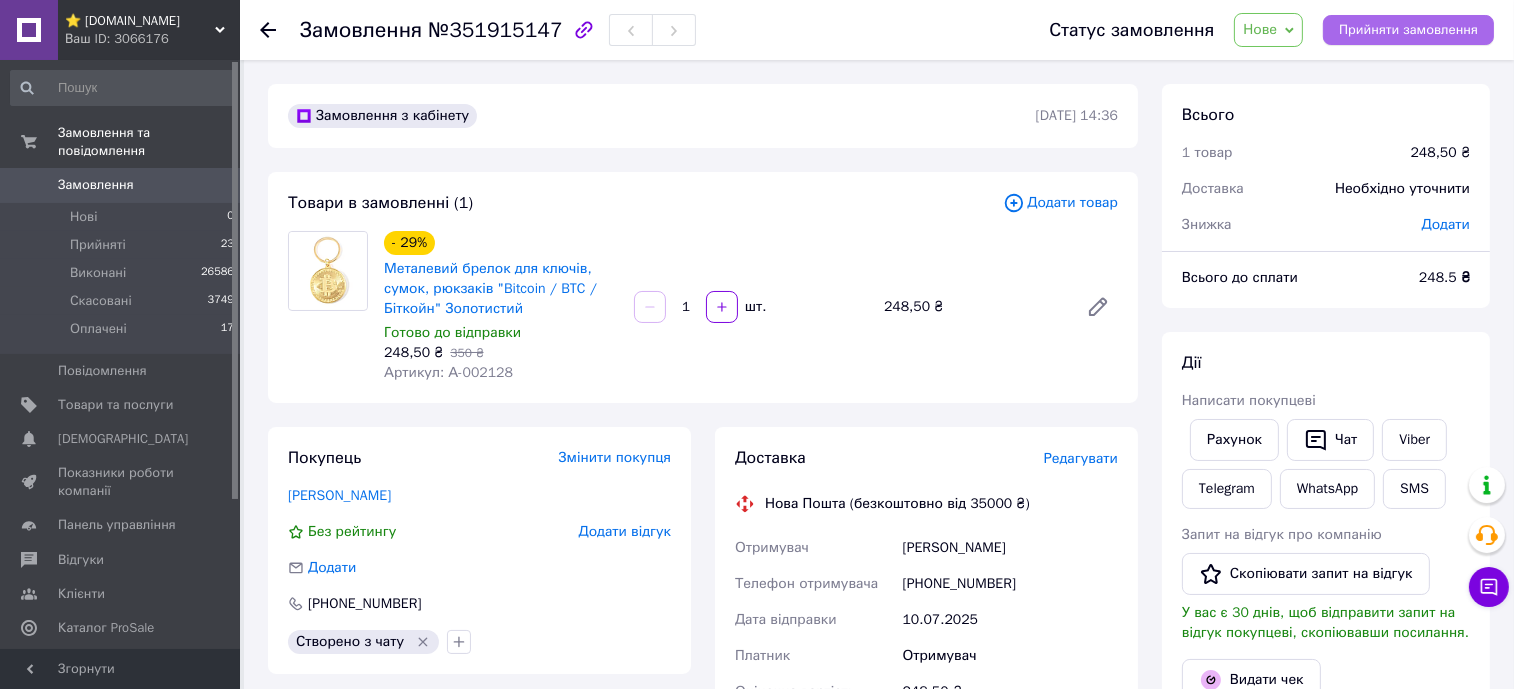 click on "Прийняти замовлення" at bounding box center [1408, 30] 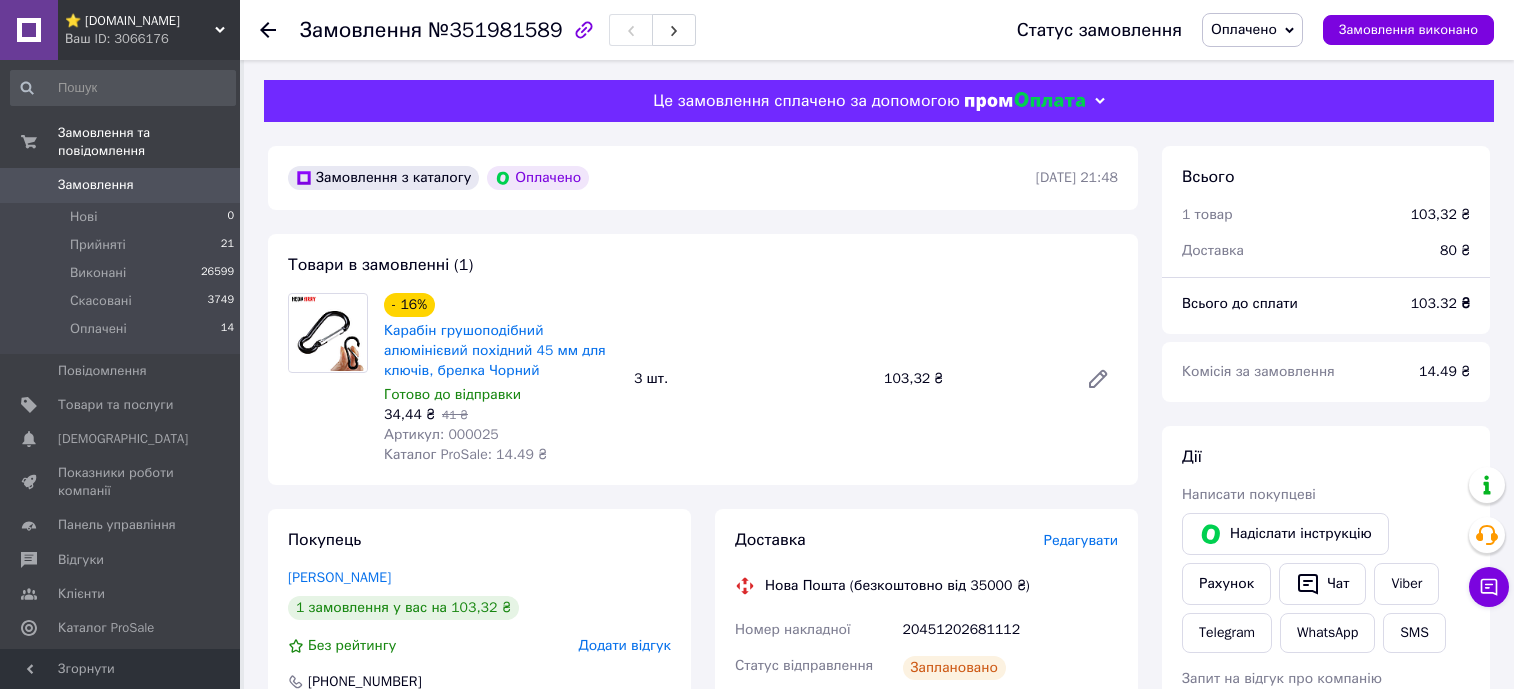 scroll, scrollTop: 0, scrollLeft: 0, axis: both 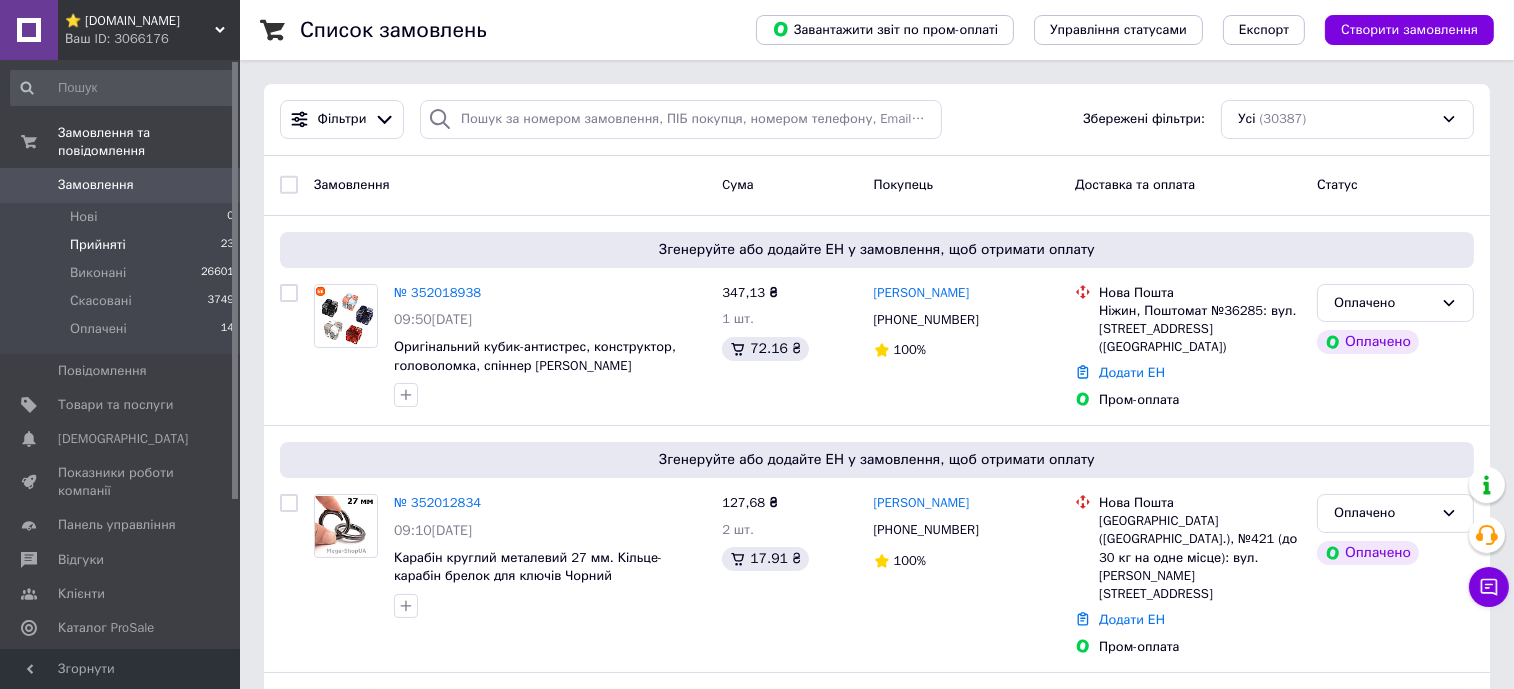 click on "Прийняті 23" at bounding box center [123, 245] 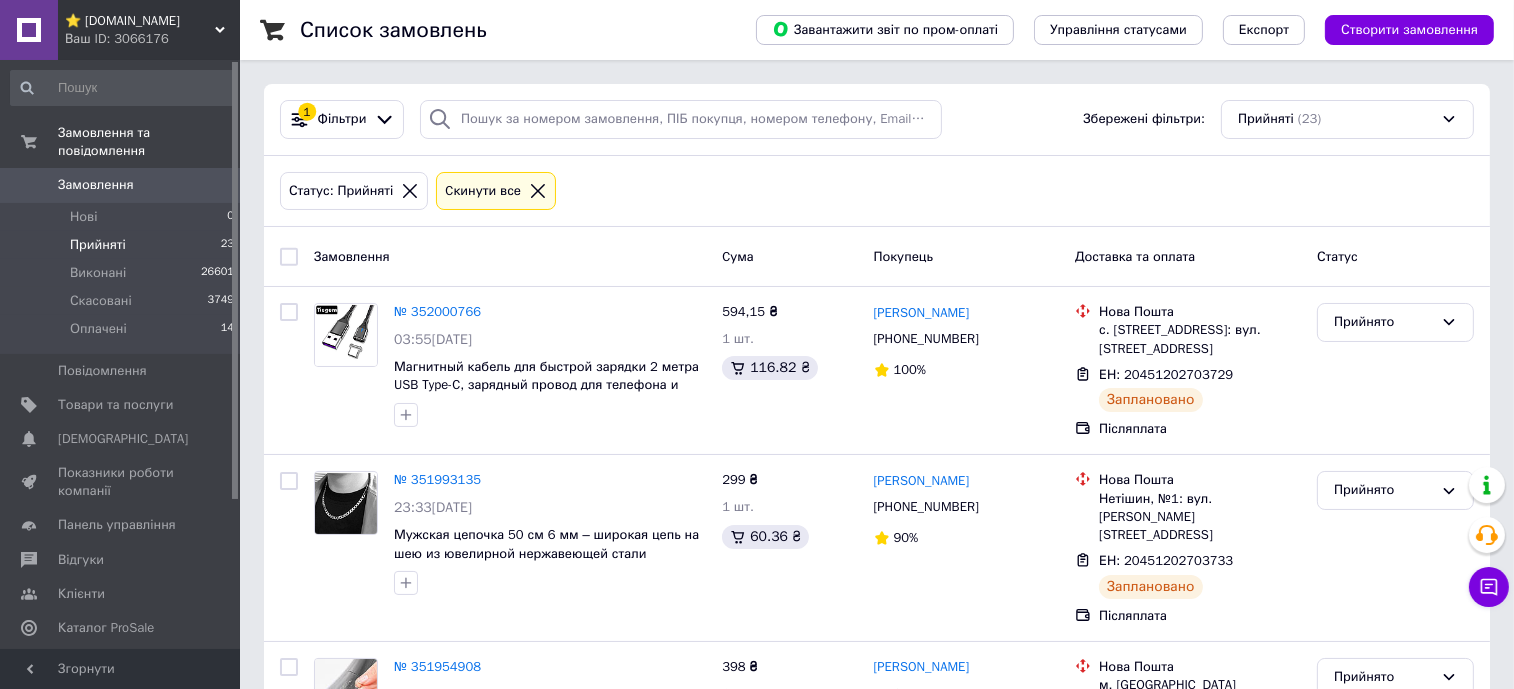 click 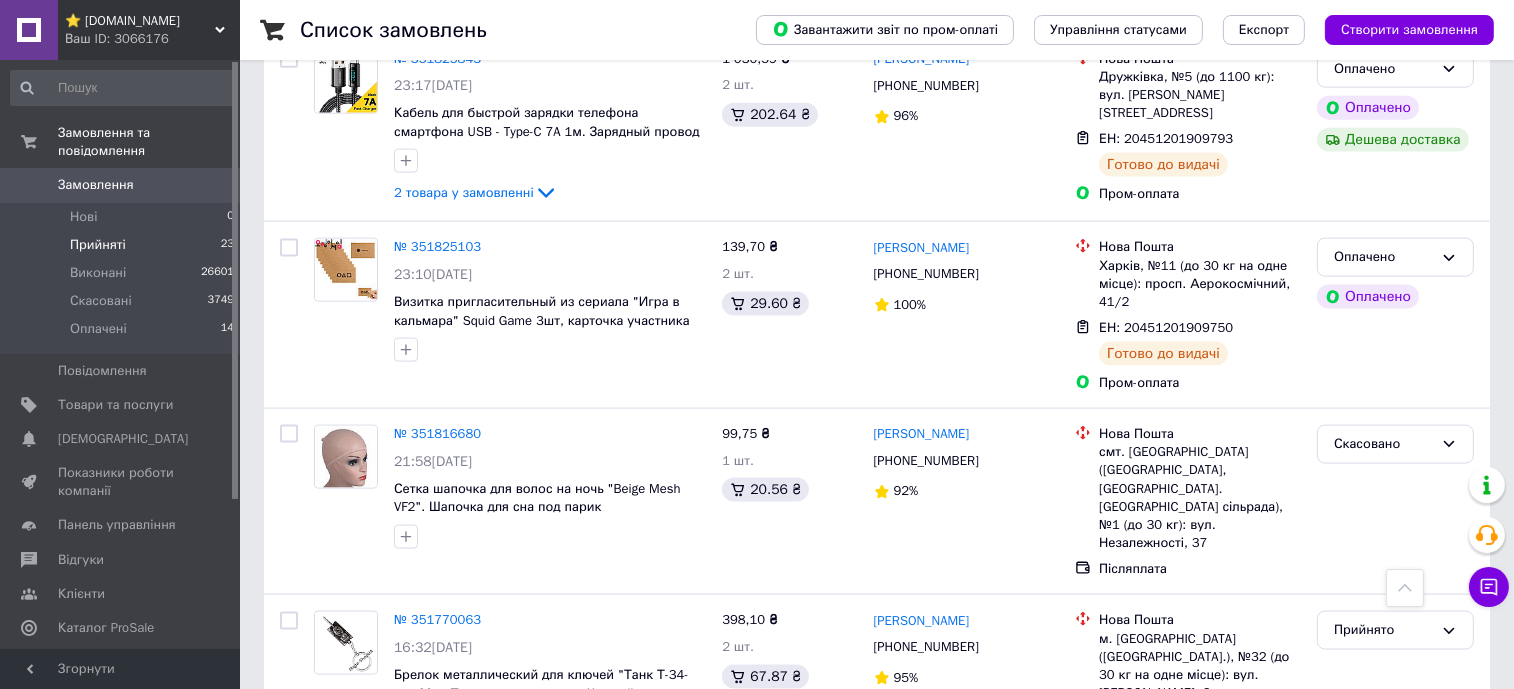 scroll, scrollTop: 3424, scrollLeft: 0, axis: vertical 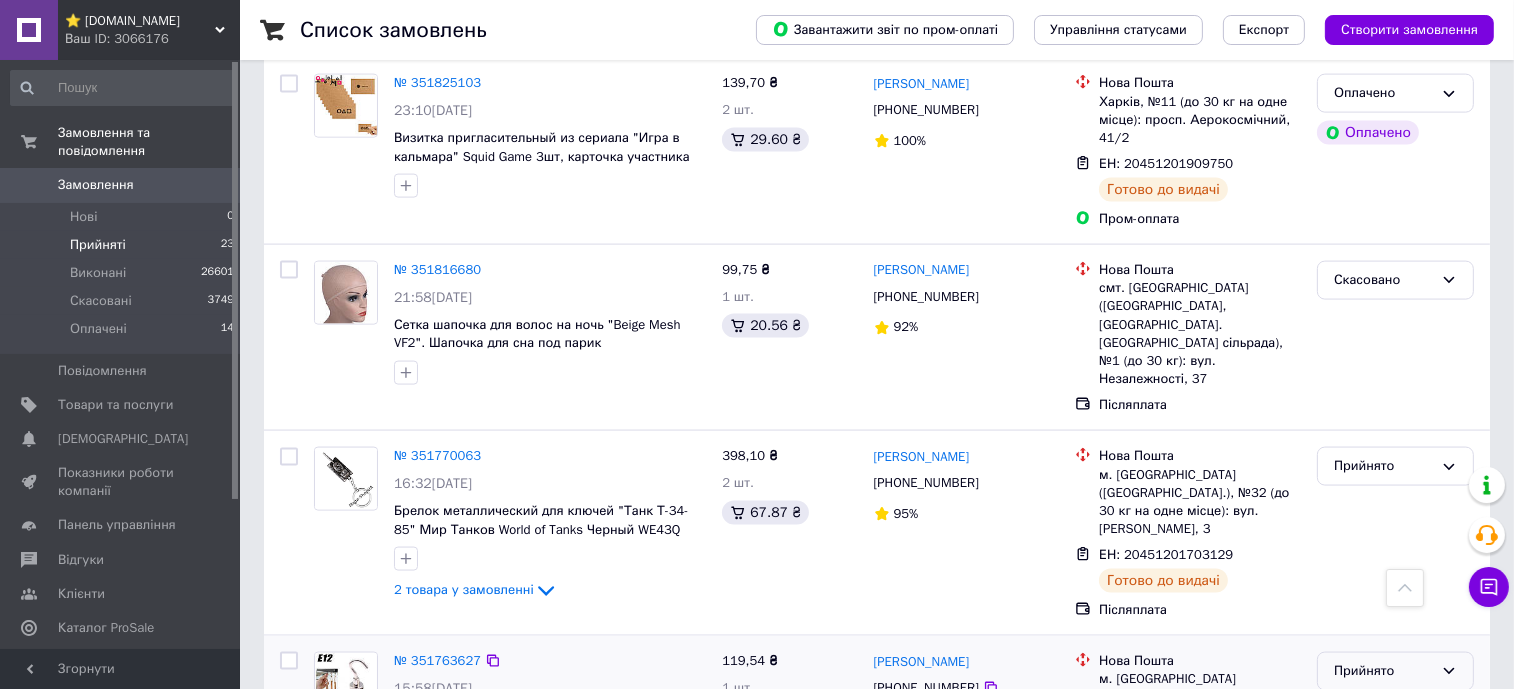 click on "Прийнято" at bounding box center (1395, 671) 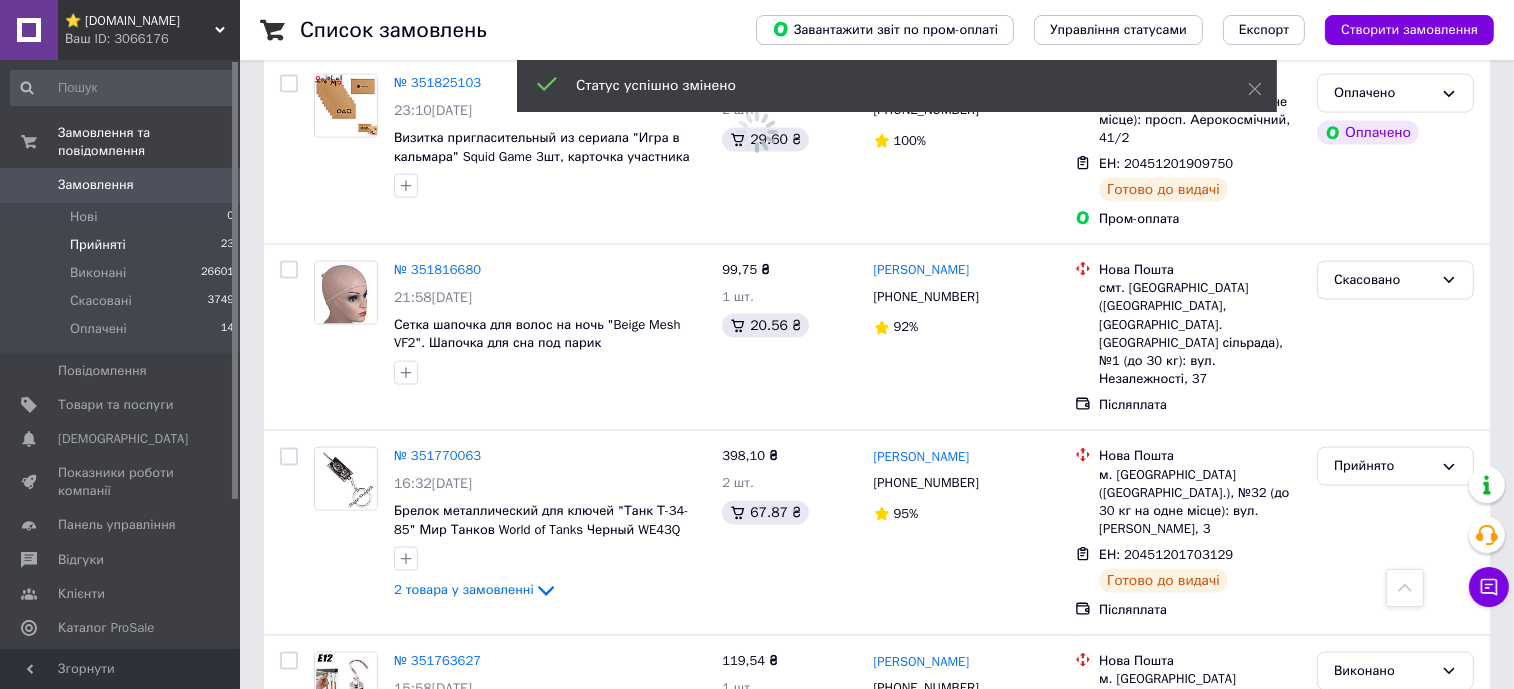 click 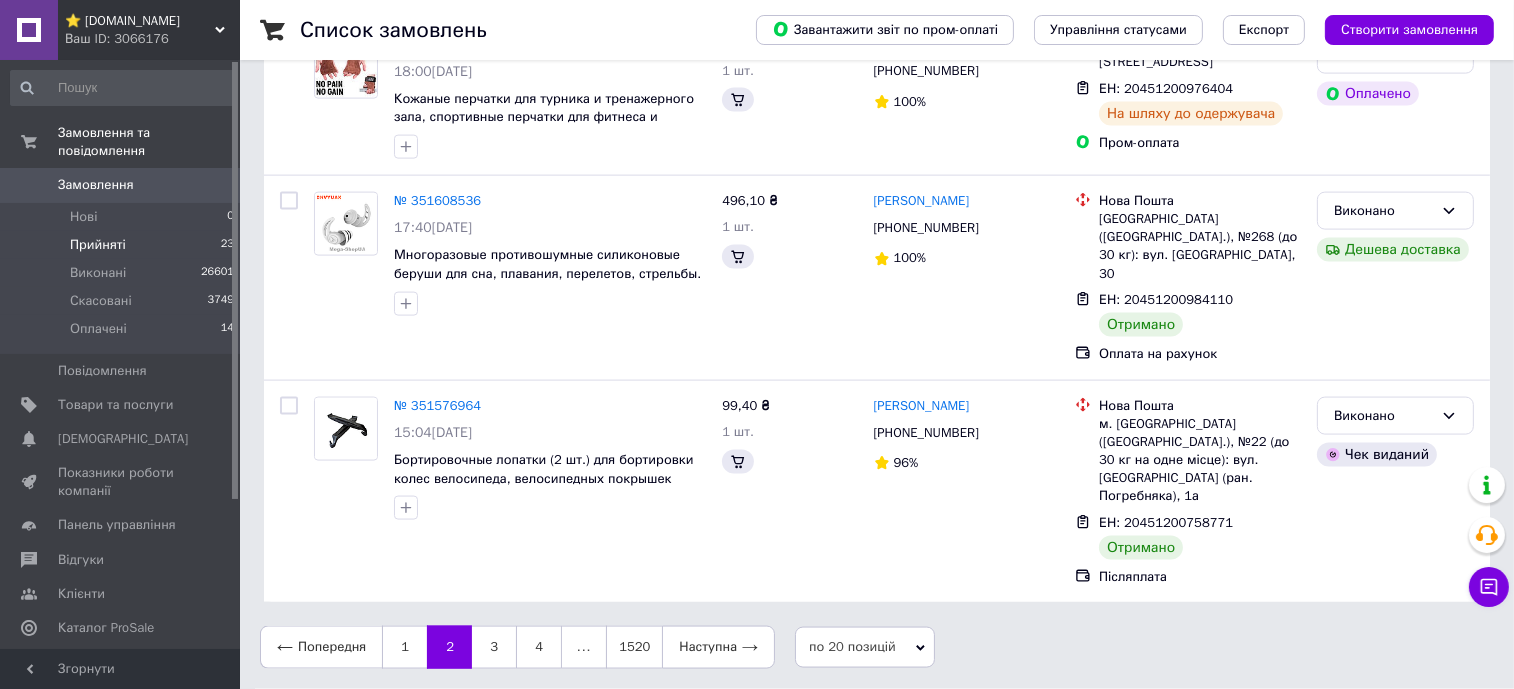 scroll, scrollTop: 0, scrollLeft: 0, axis: both 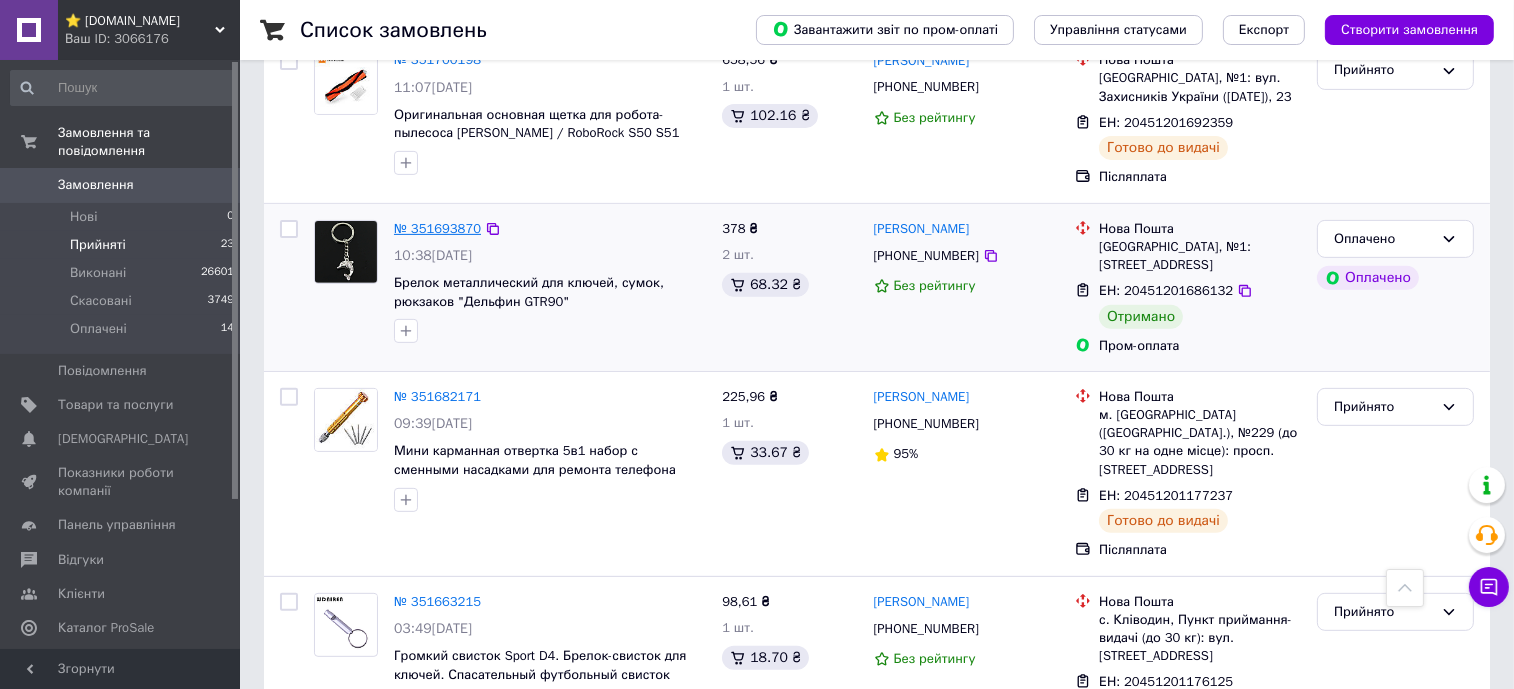 drag, startPoint x: 434, startPoint y: 236, endPoint x: 422, endPoint y: 229, distance: 13.892444 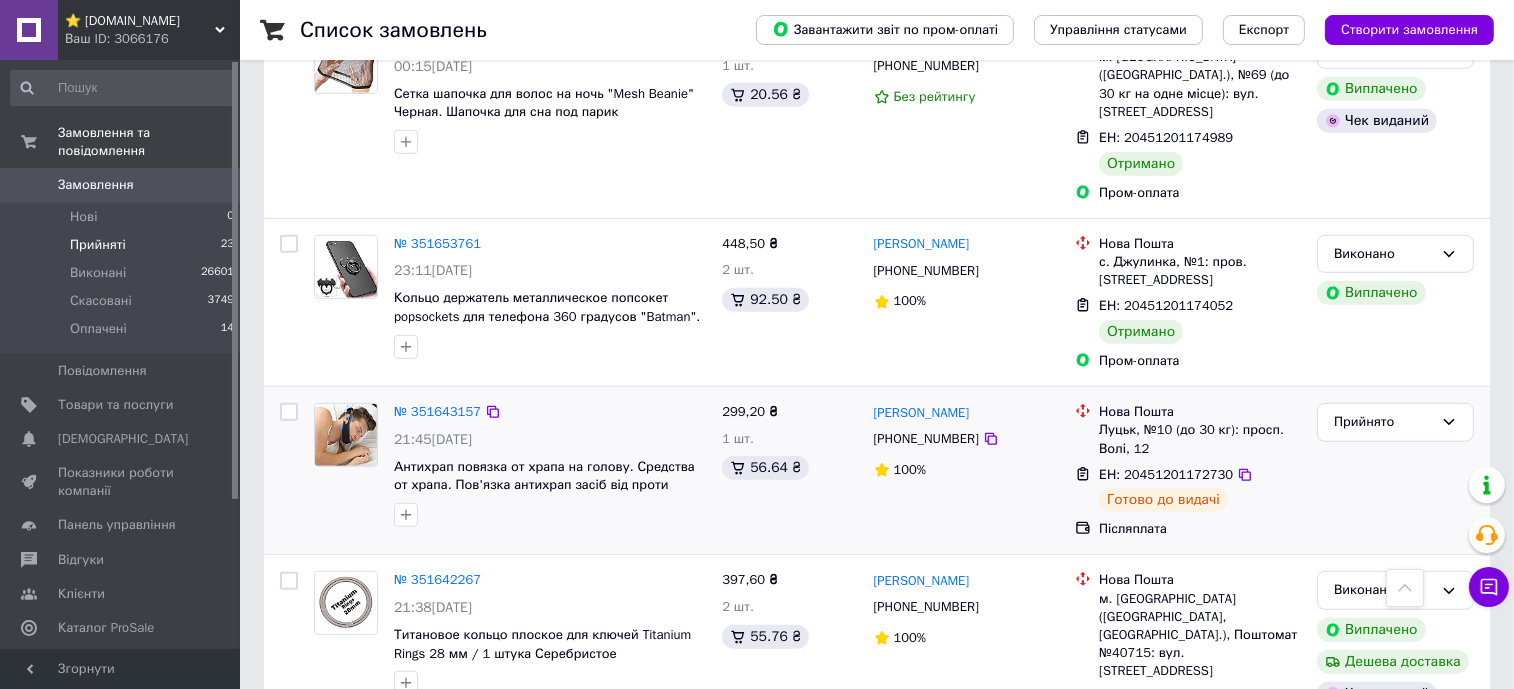 scroll, scrollTop: 1635, scrollLeft: 0, axis: vertical 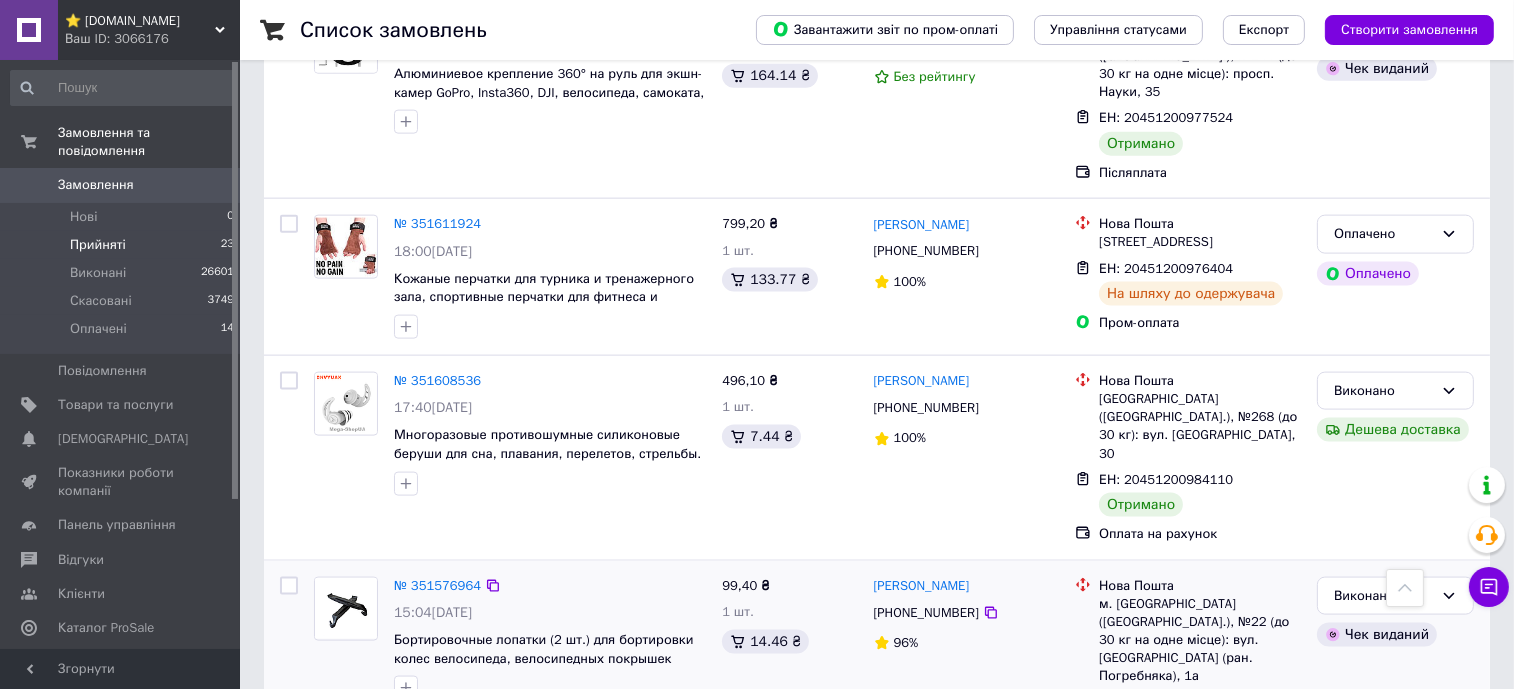 drag, startPoint x: 423, startPoint y: 250, endPoint x: 1306, endPoint y: 555, distance: 934.19165 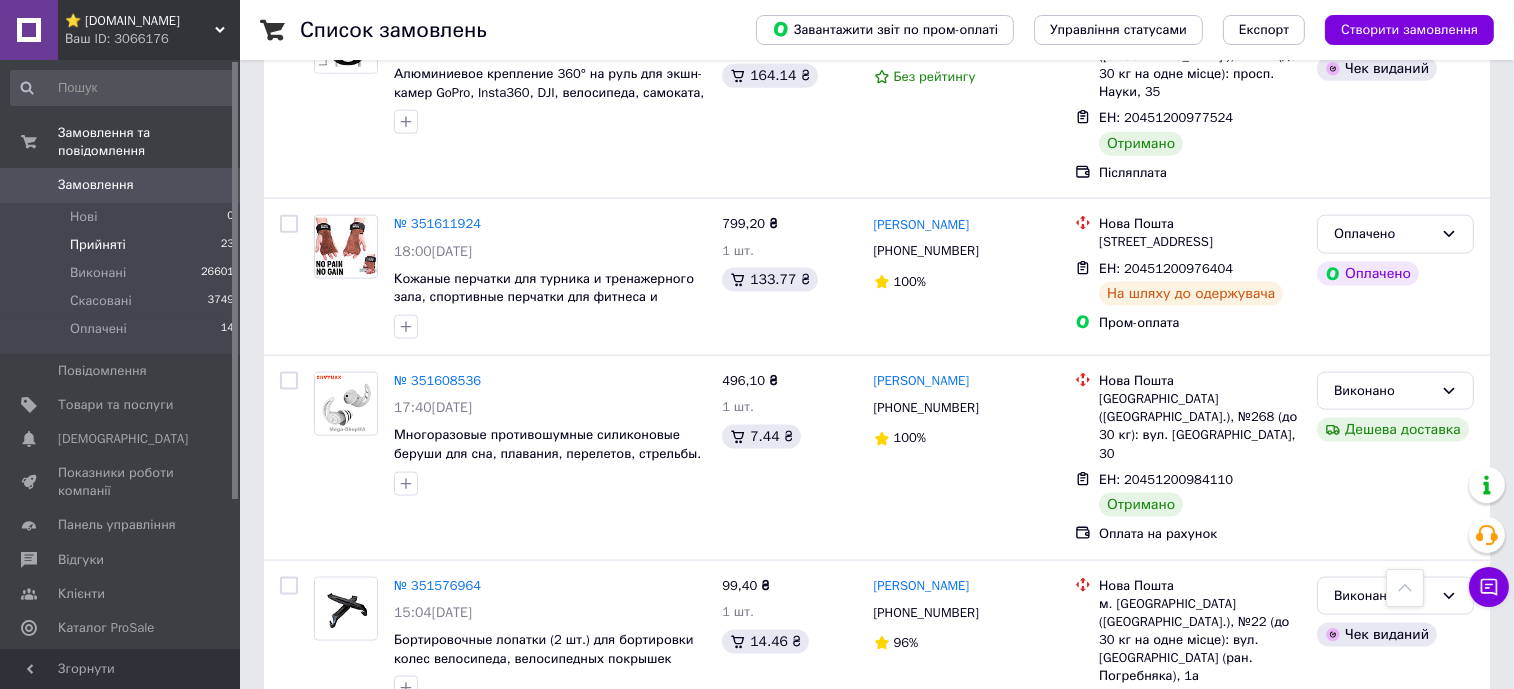 click on "Наступна" at bounding box center (718, 827) 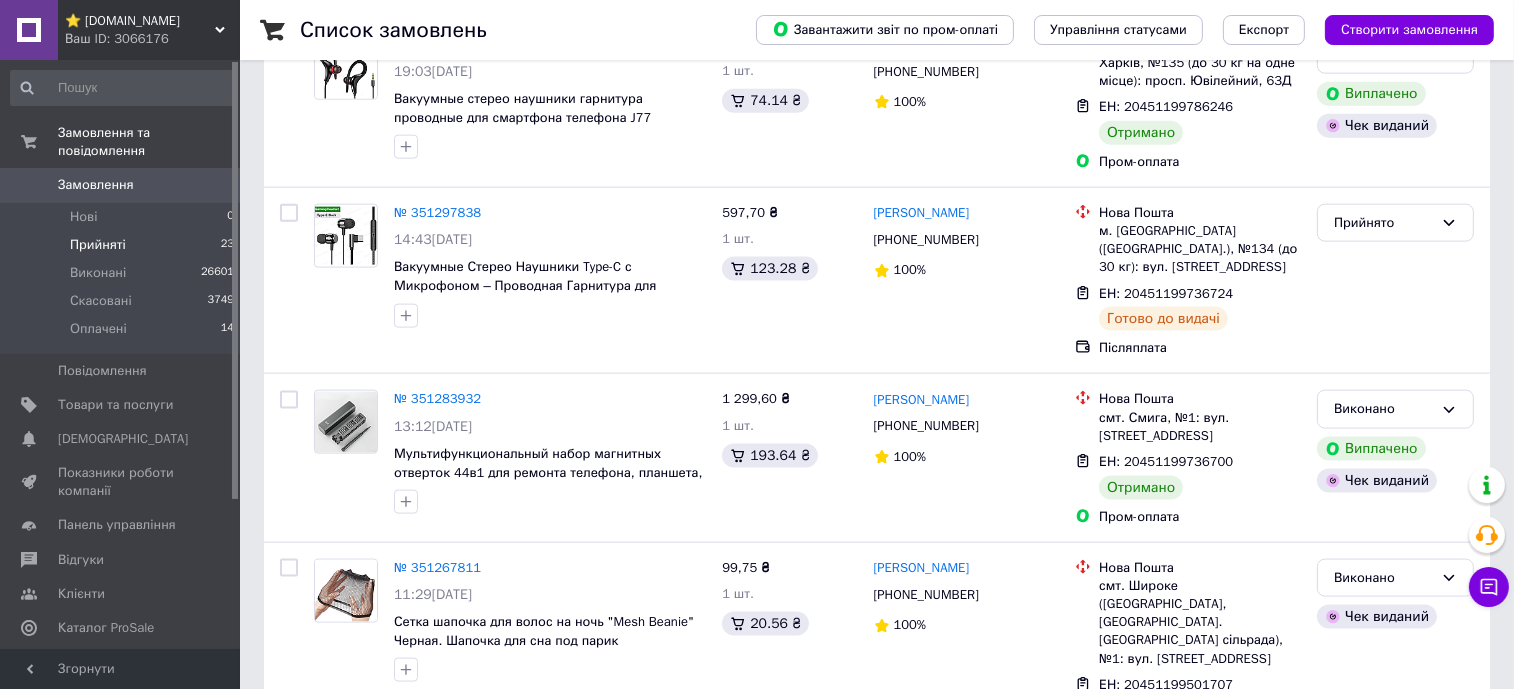 scroll, scrollTop: 0, scrollLeft: 0, axis: both 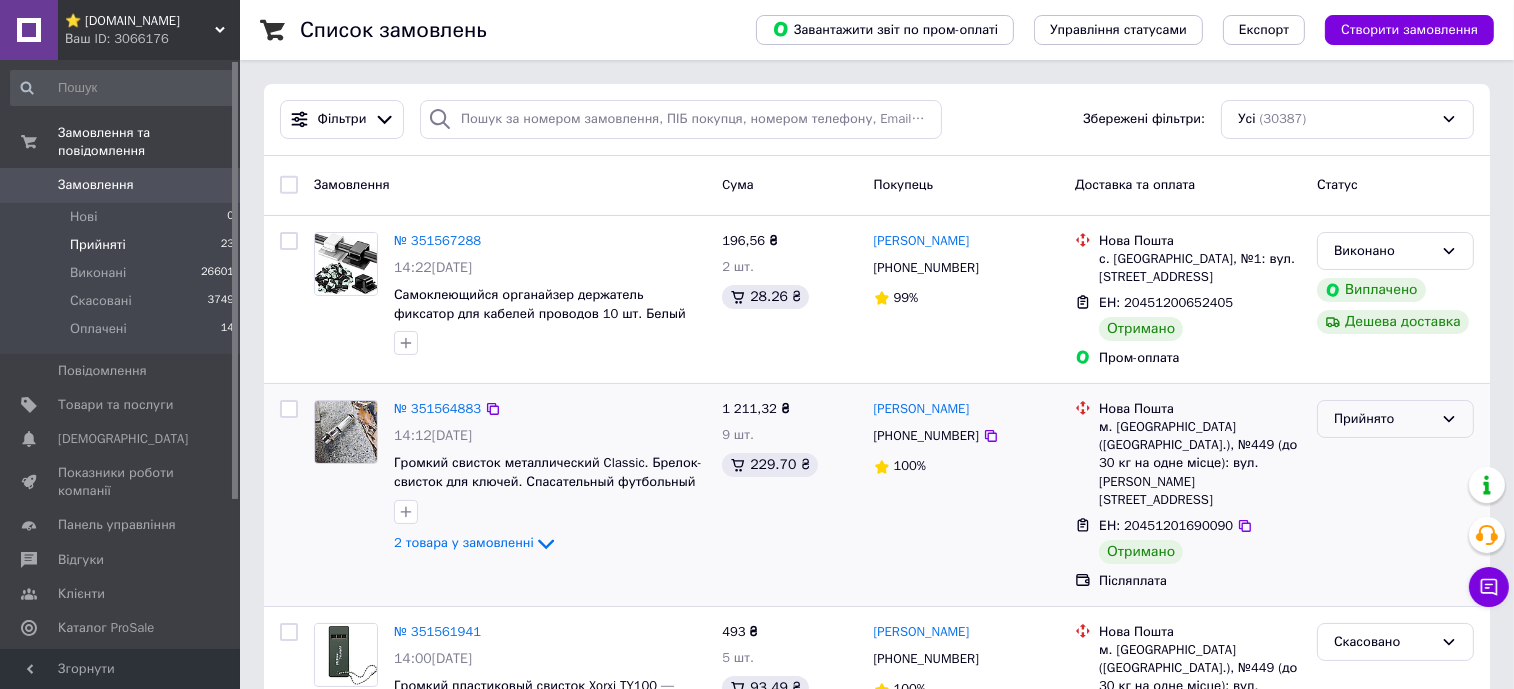 click on "Прийнято" at bounding box center (1383, 419) 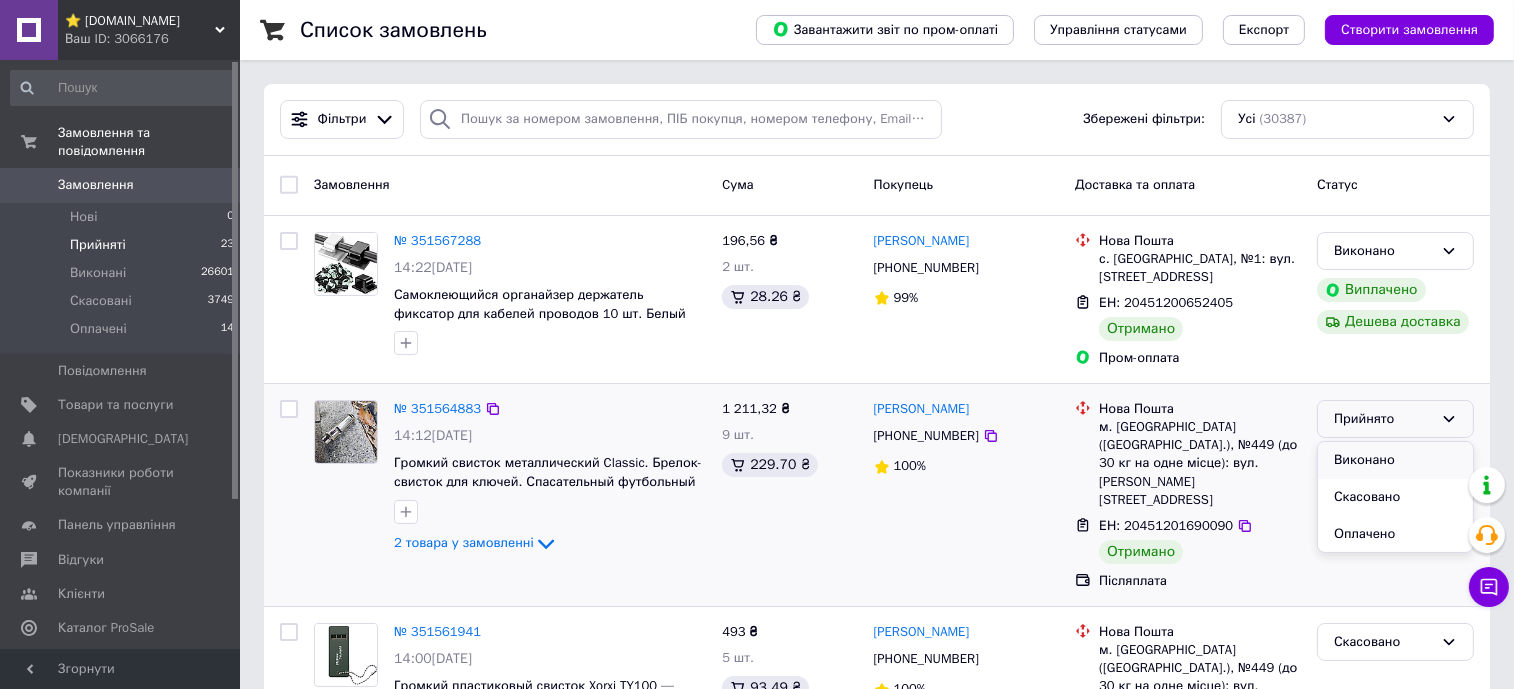 click on "Виконано" at bounding box center (1395, 460) 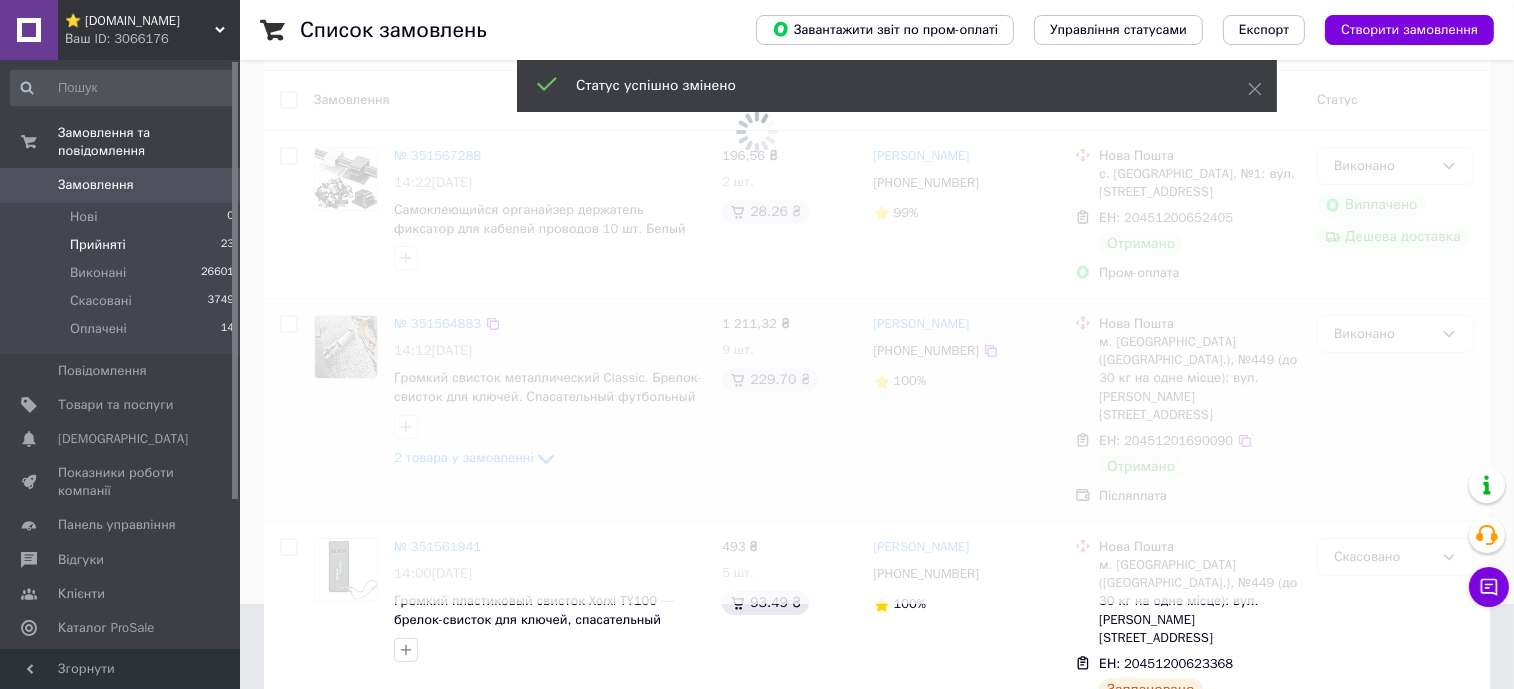 scroll, scrollTop: 124, scrollLeft: 0, axis: vertical 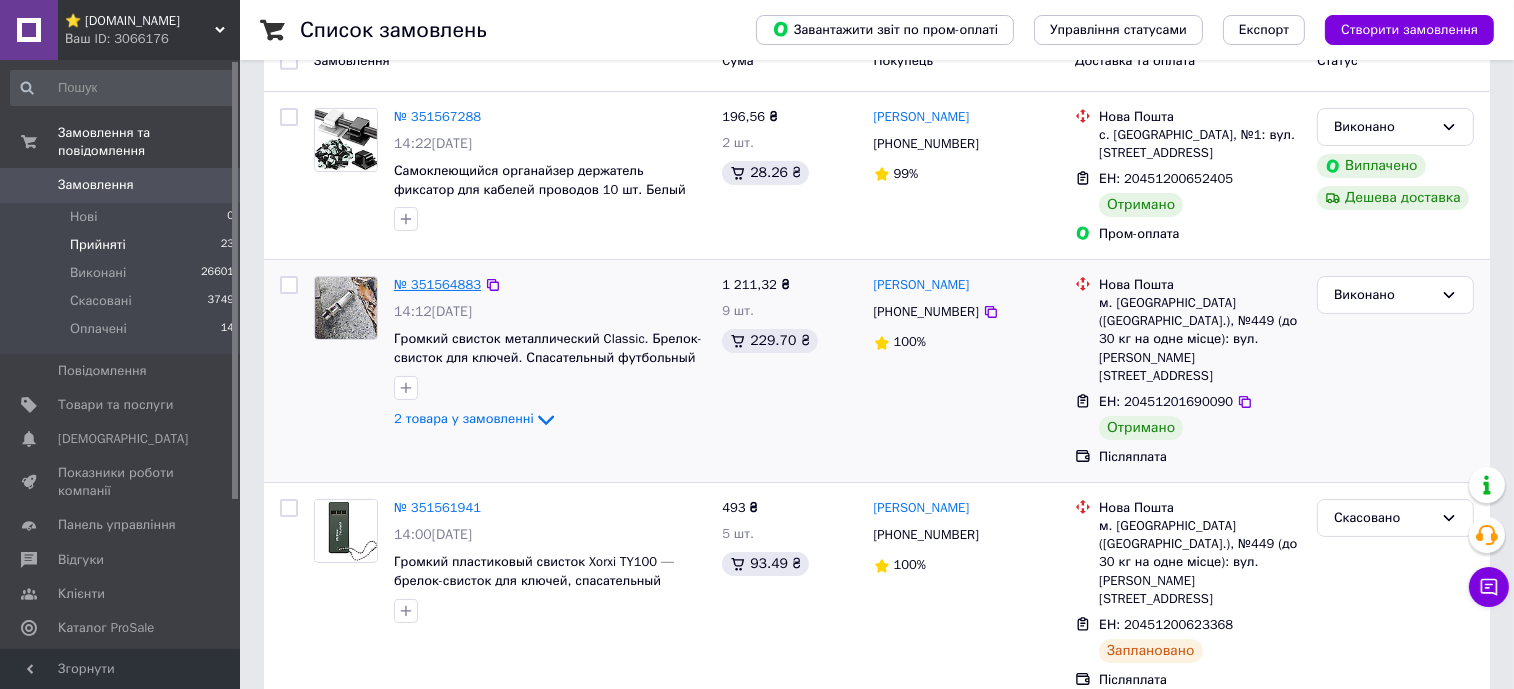 drag, startPoint x: 418, startPoint y: 274, endPoint x: 411, endPoint y: 282, distance: 10.630146 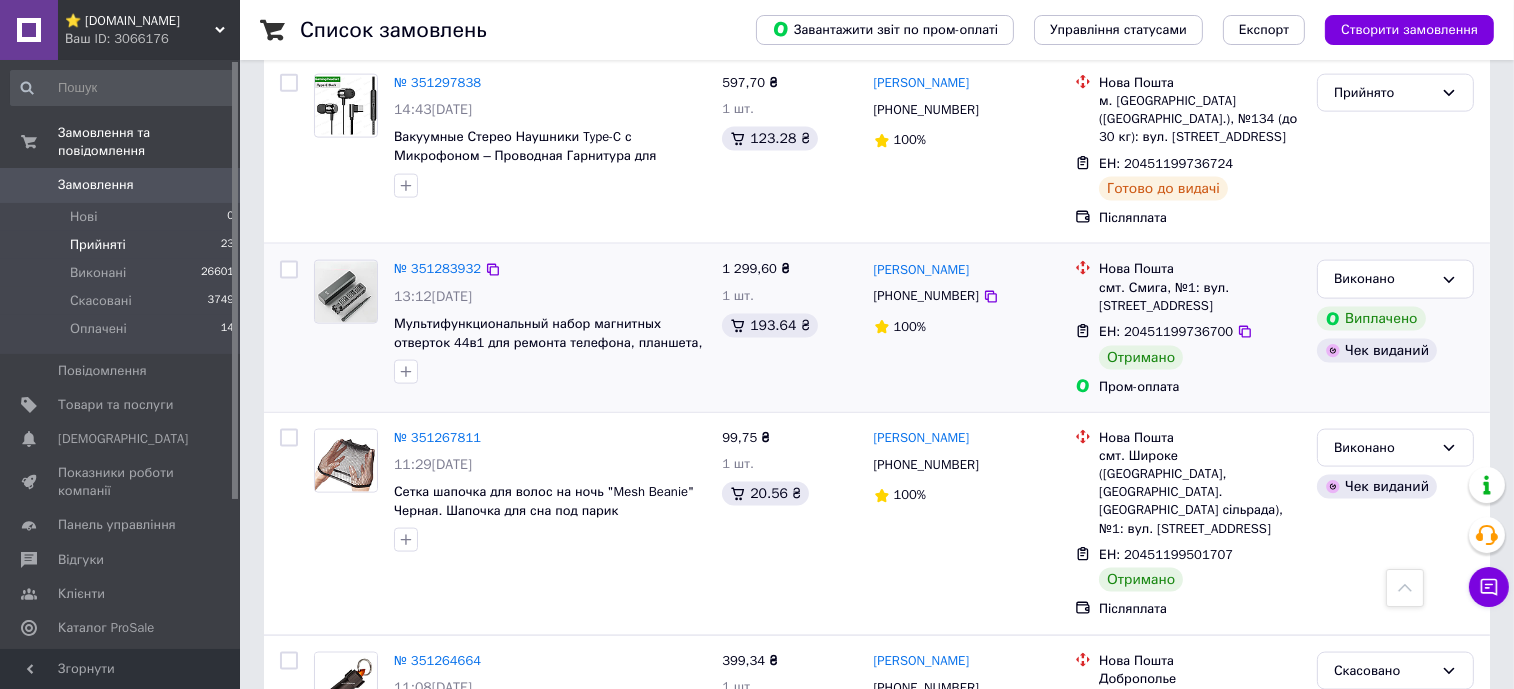 scroll, scrollTop: 3299, scrollLeft: 0, axis: vertical 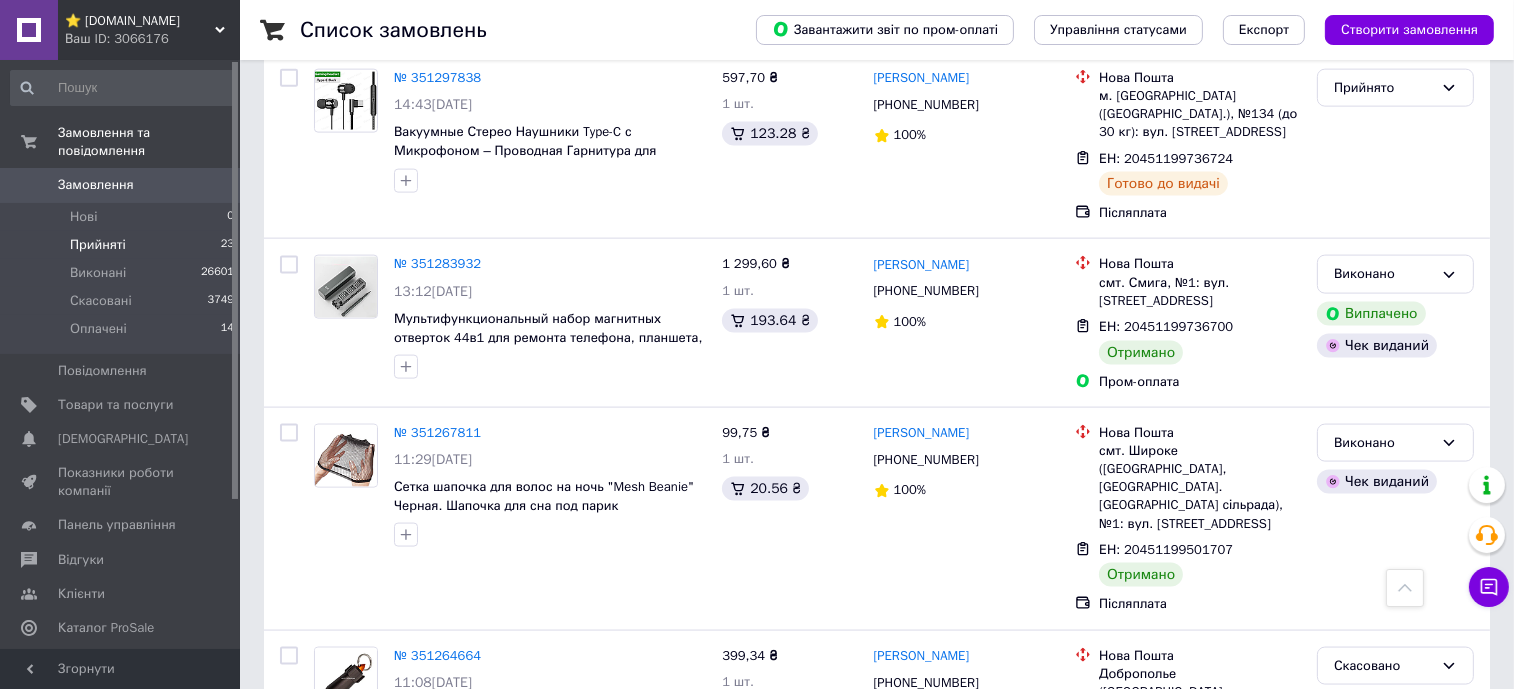 click on "4" at bounding box center [539, 879] 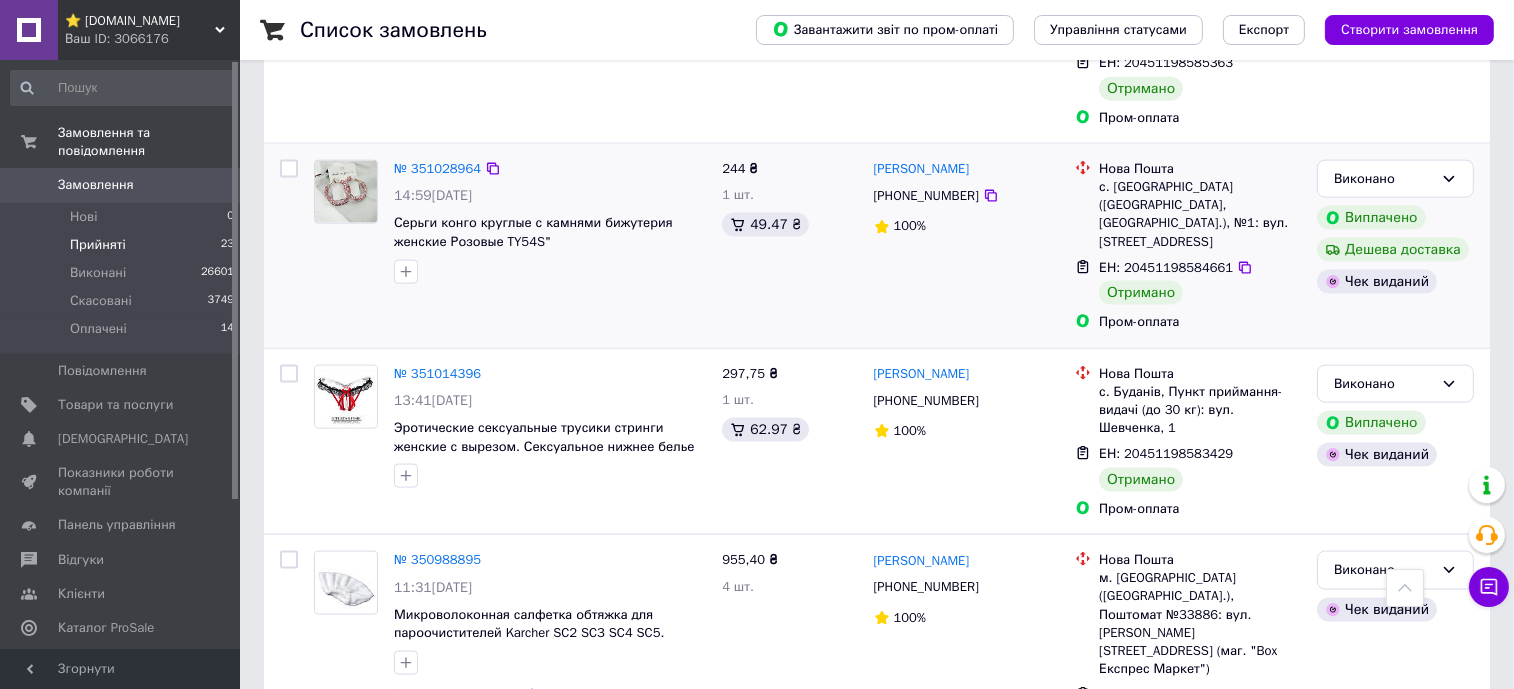 scroll, scrollTop: 3258, scrollLeft: 0, axis: vertical 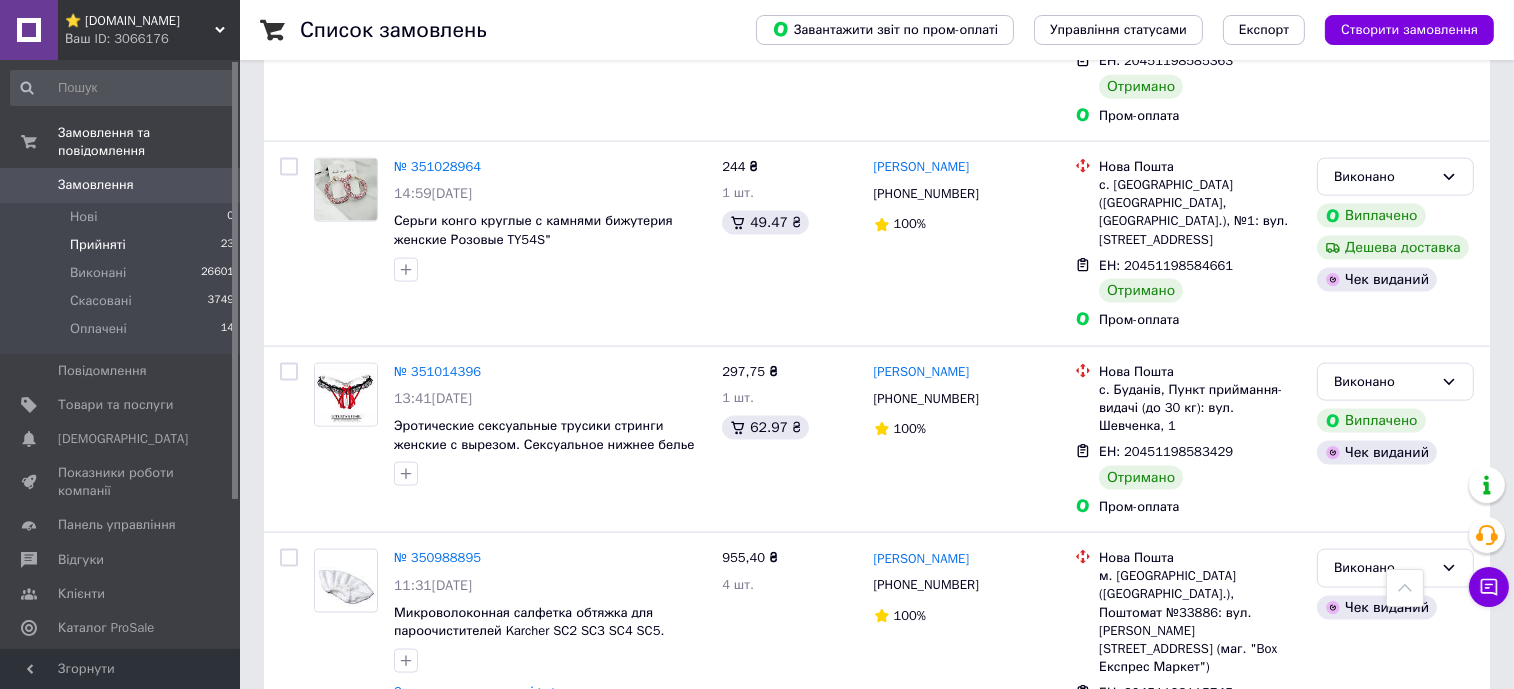 click on "5" at bounding box center [584, 1005] 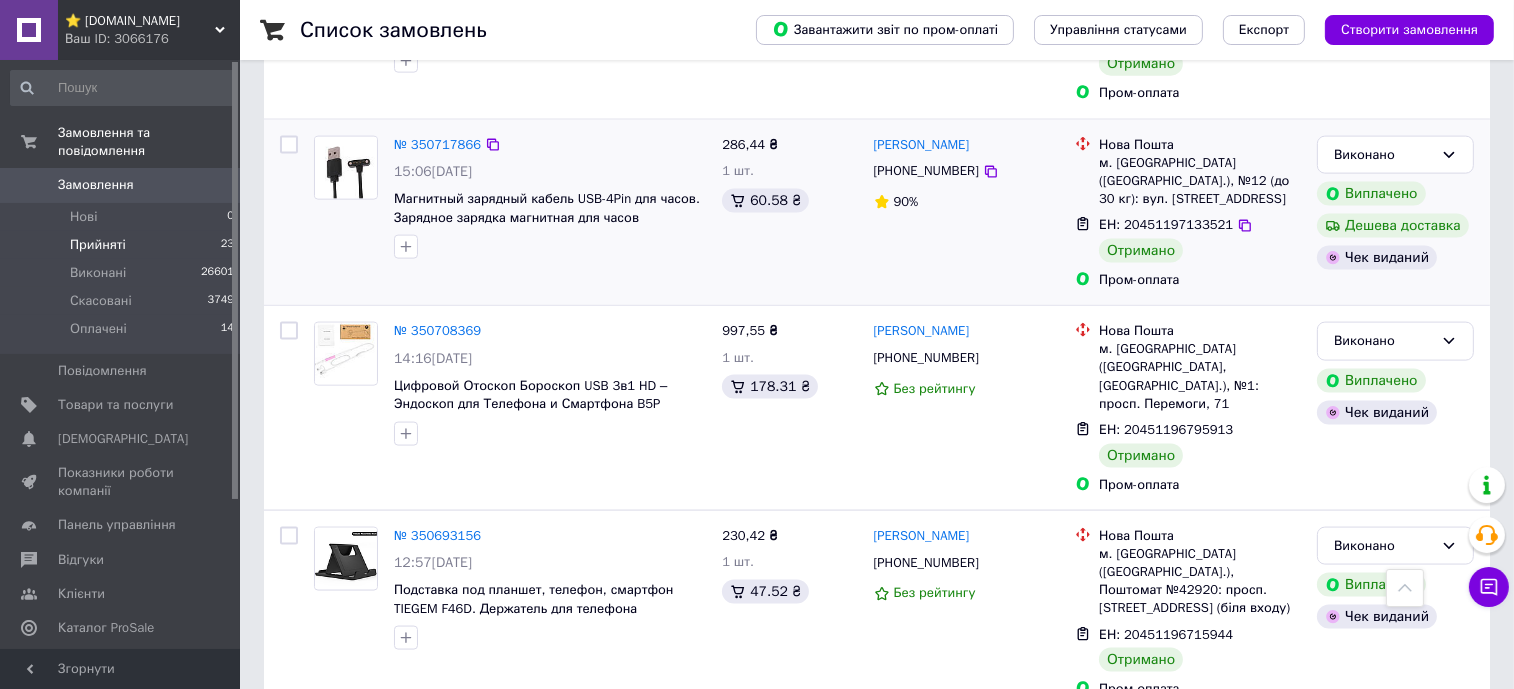 scroll, scrollTop: 3342, scrollLeft: 0, axis: vertical 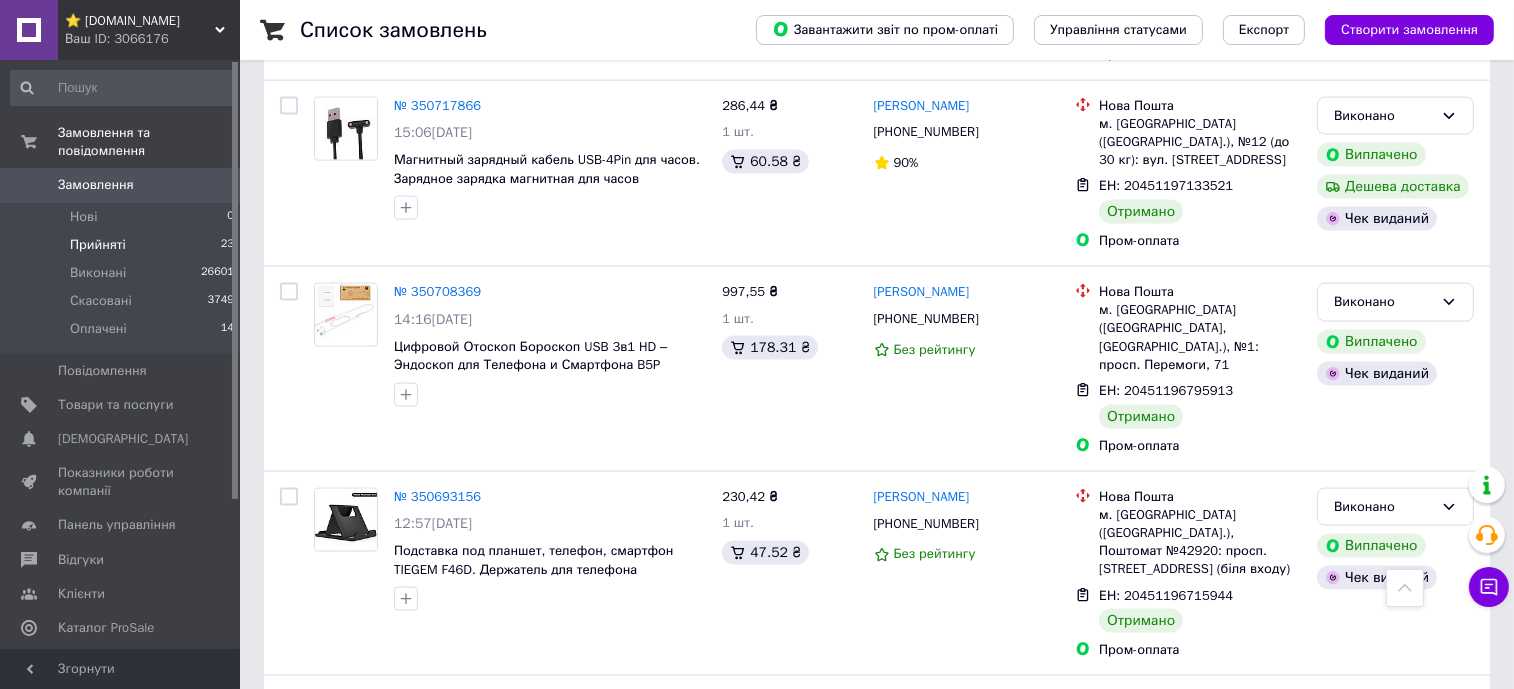 click on "6" at bounding box center [629, 943] 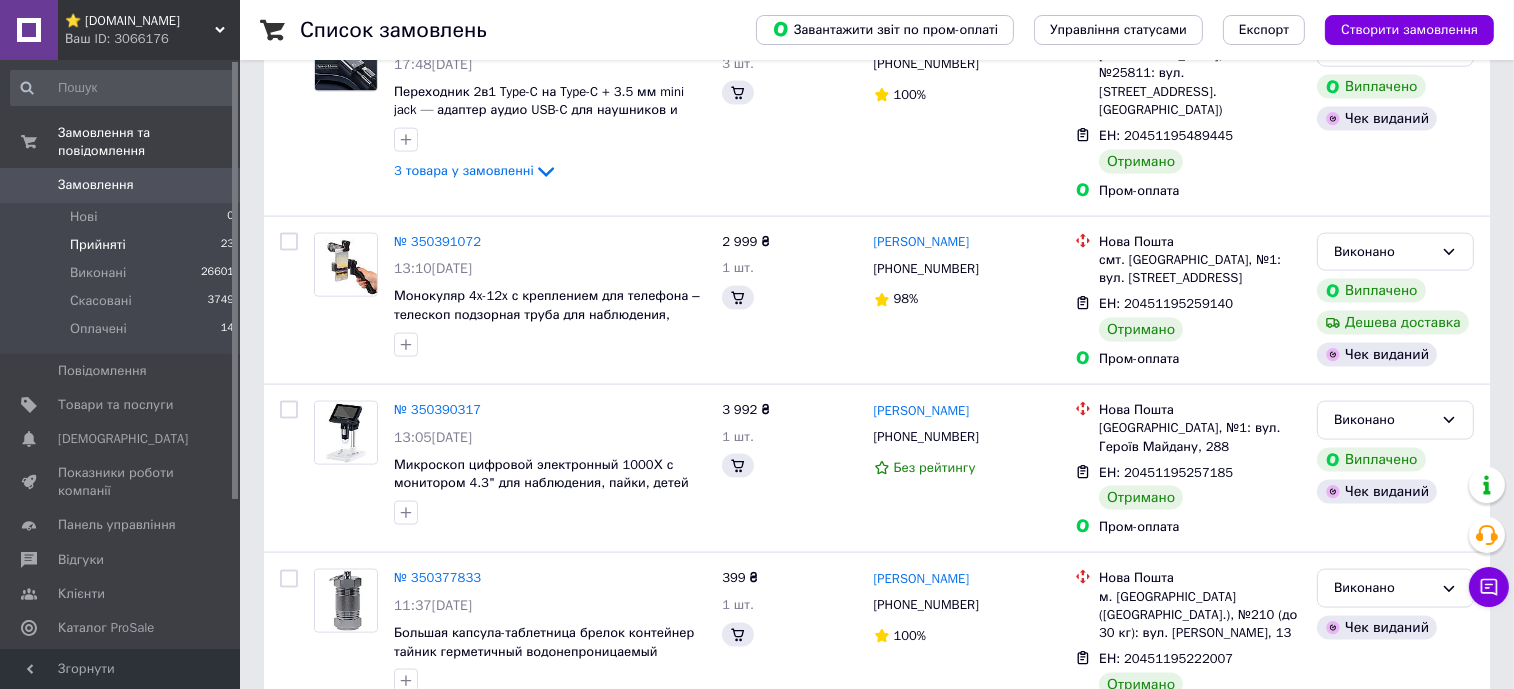 scroll, scrollTop: 0, scrollLeft: 0, axis: both 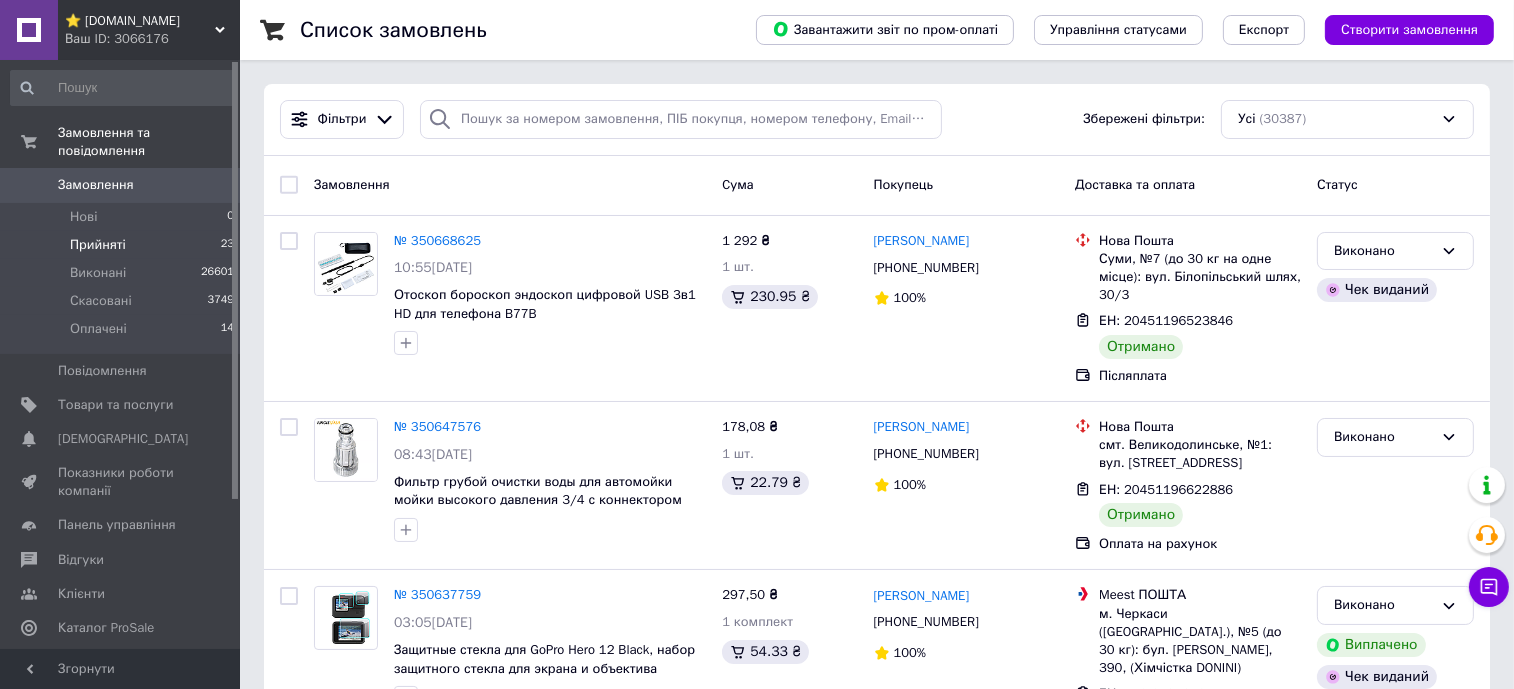 click on "Прийняті" at bounding box center [98, 245] 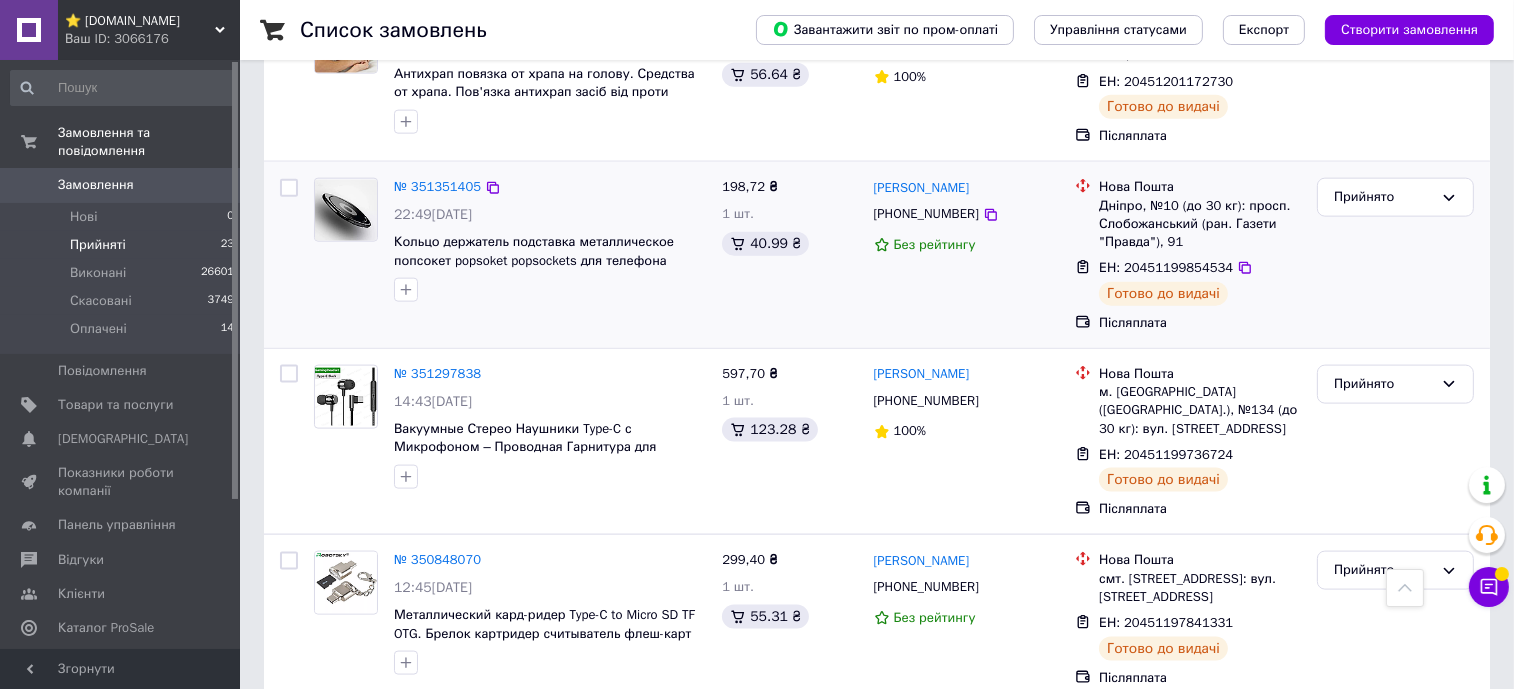 scroll, scrollTop: 3263, scrollLeft: 0, axis: vertical 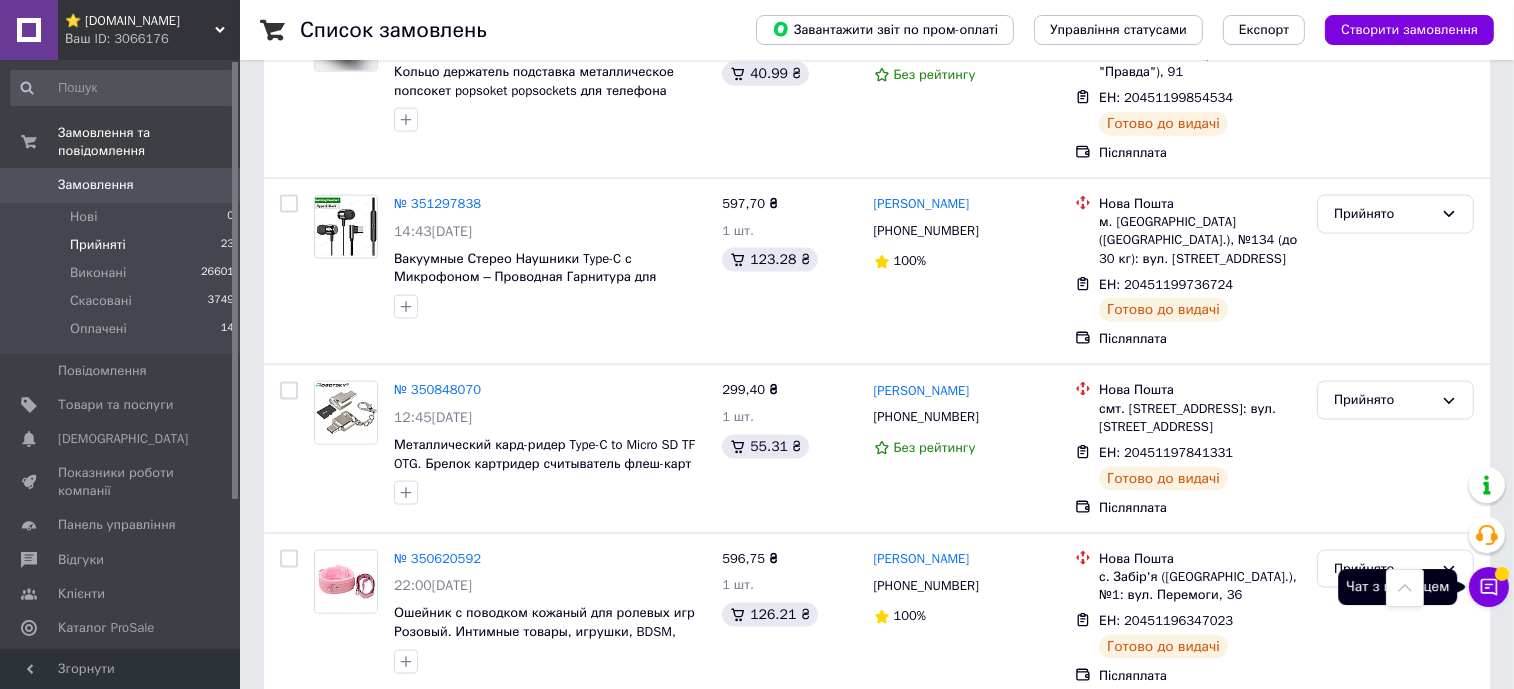 click 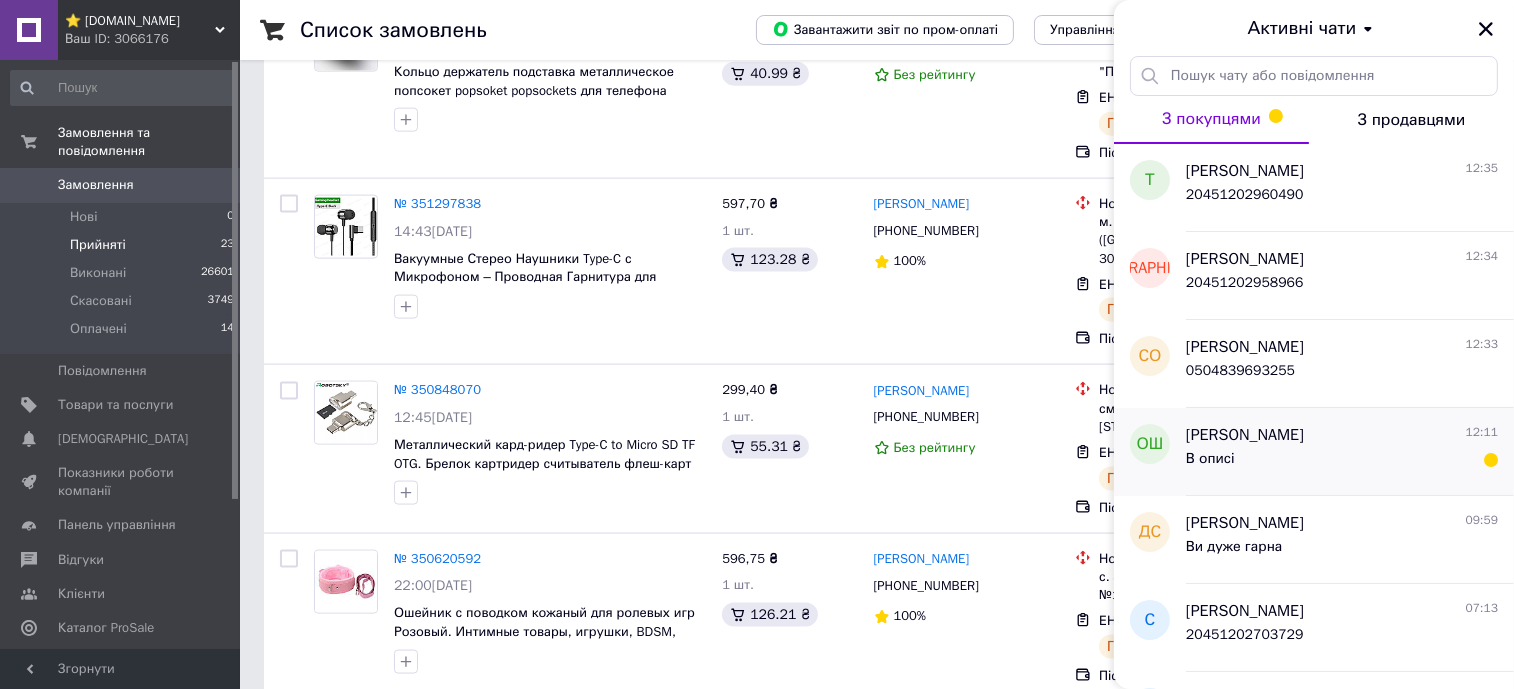 click on "Олена Штефанко 12:11" at bounding box center [1342, 435] 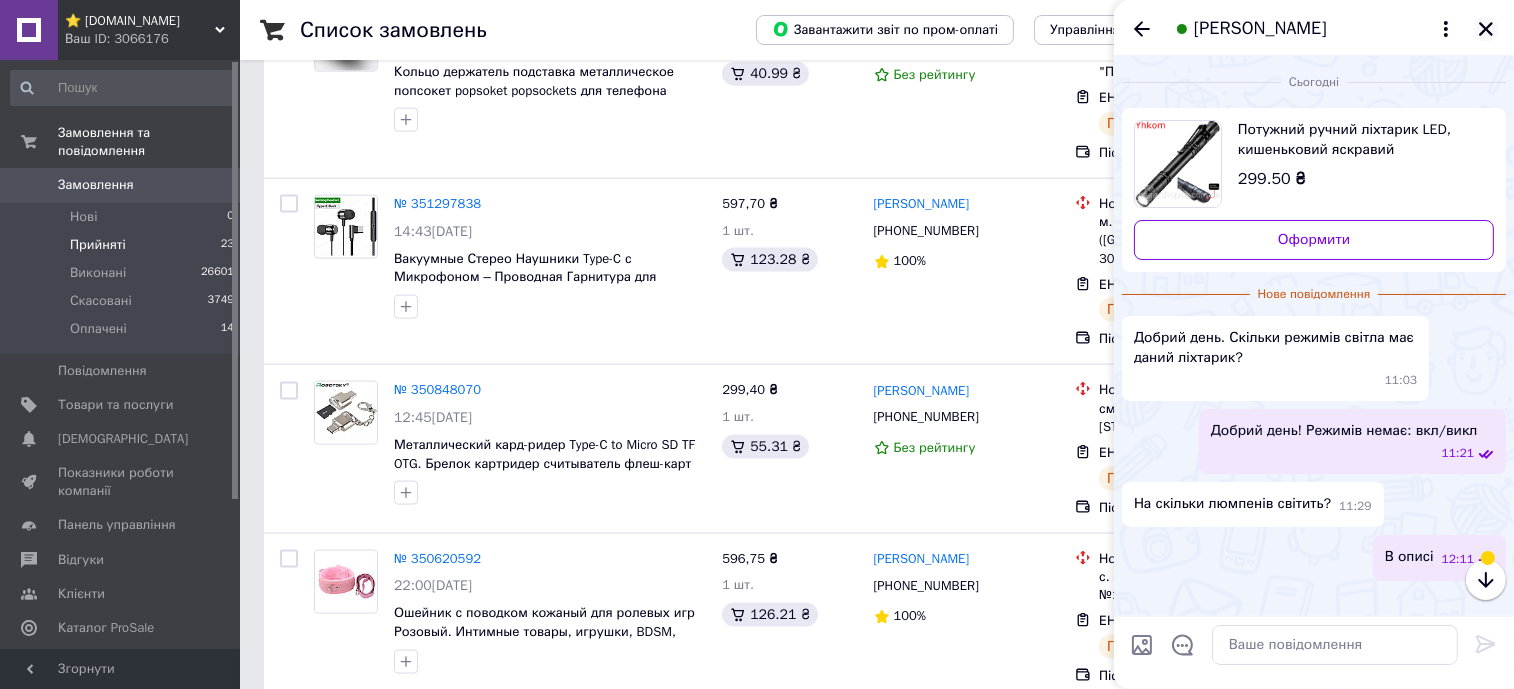 click 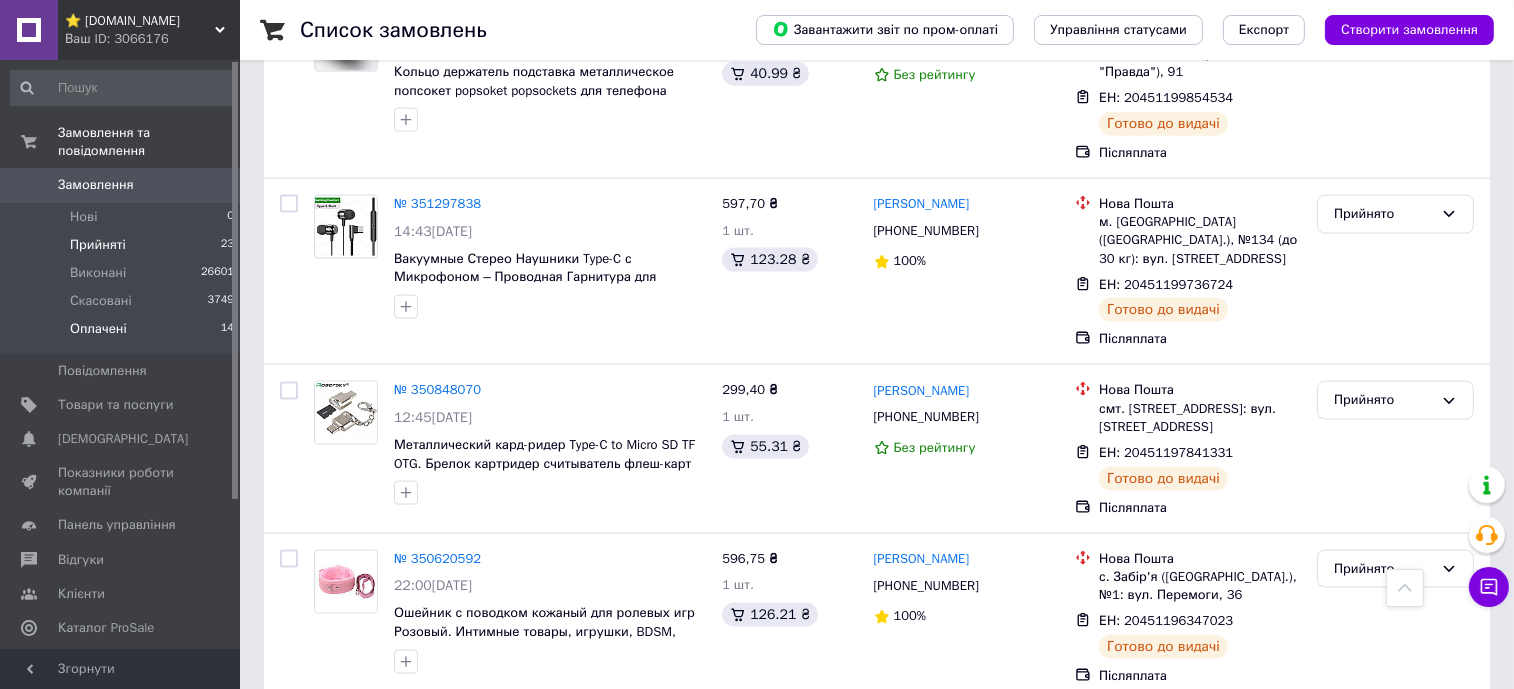 click on "Оплачені 14" at bounding box center [123, 334] 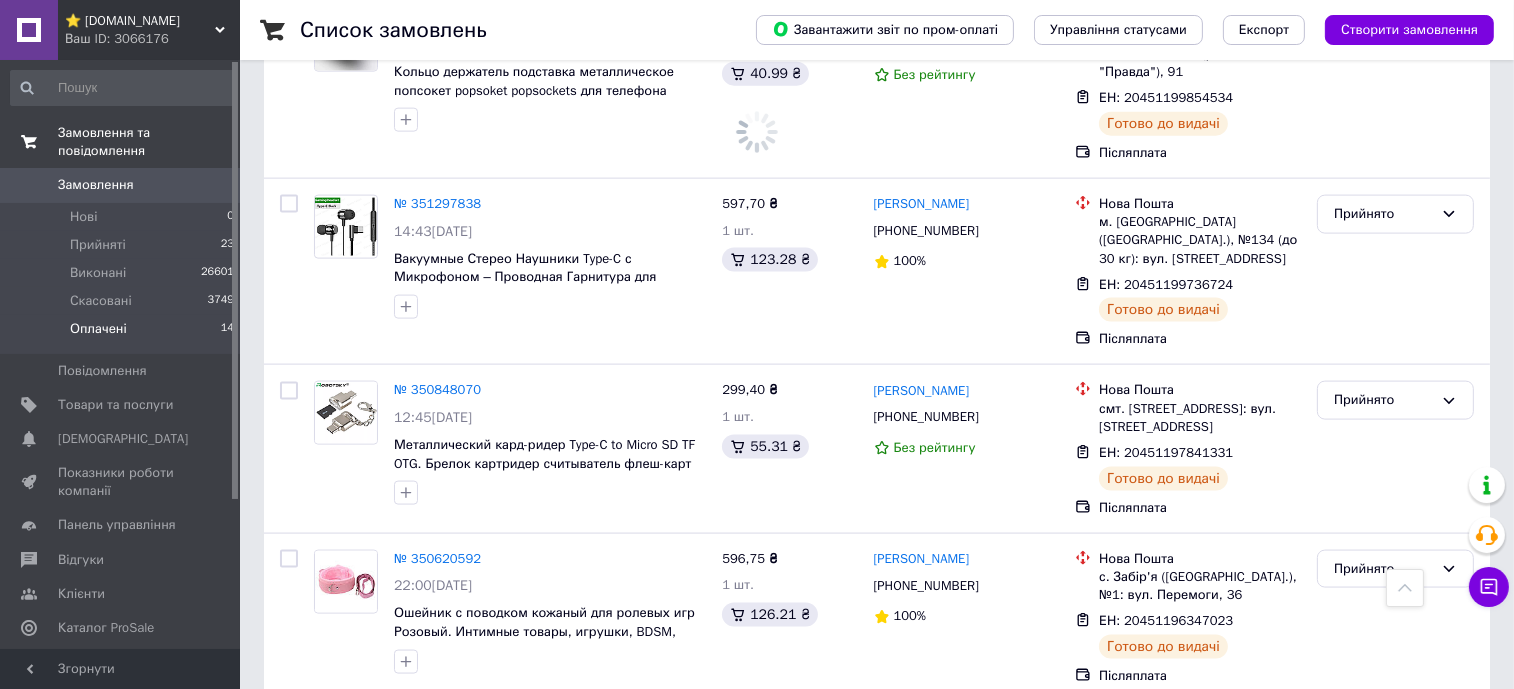 click on "Замовлення та повідомлення" at bounding box center [149, 142] 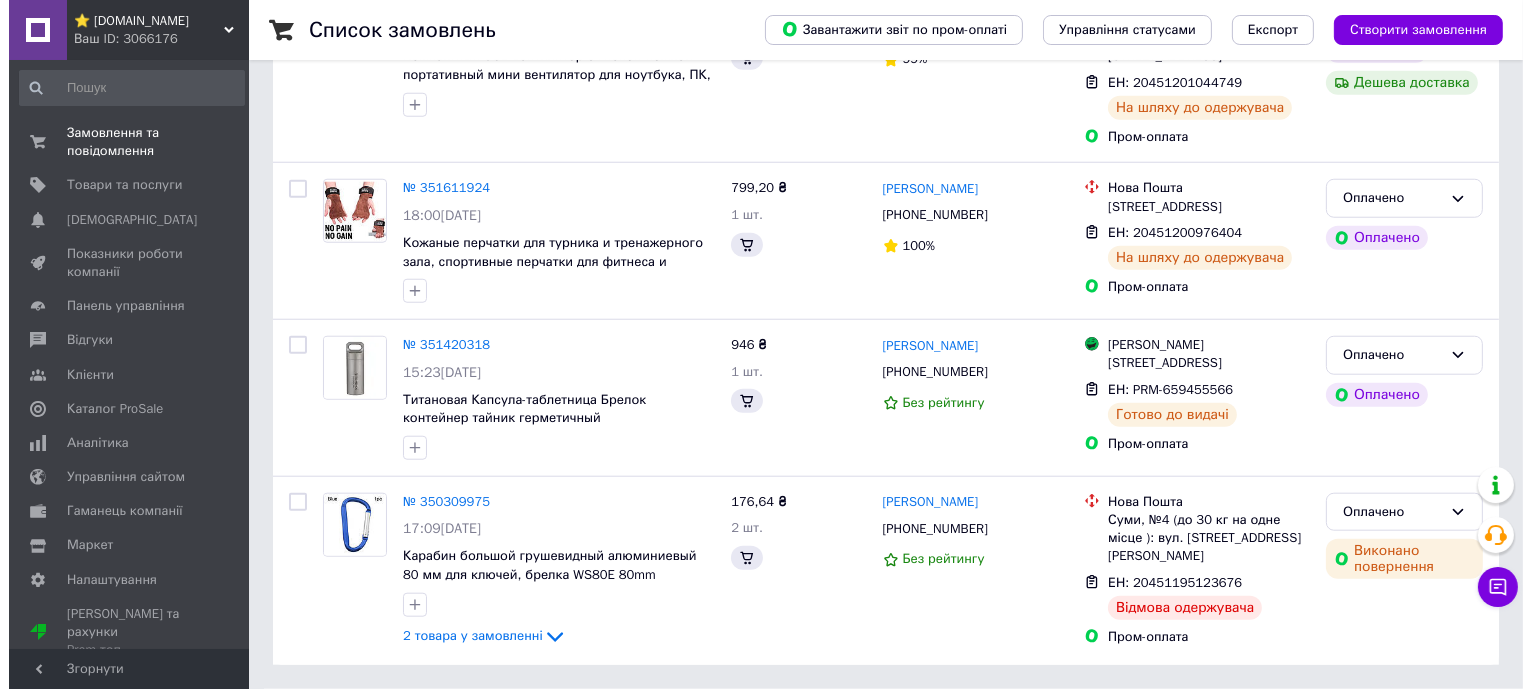 scroll, scrollTop: 0, scrollLeft: 0, axis: both 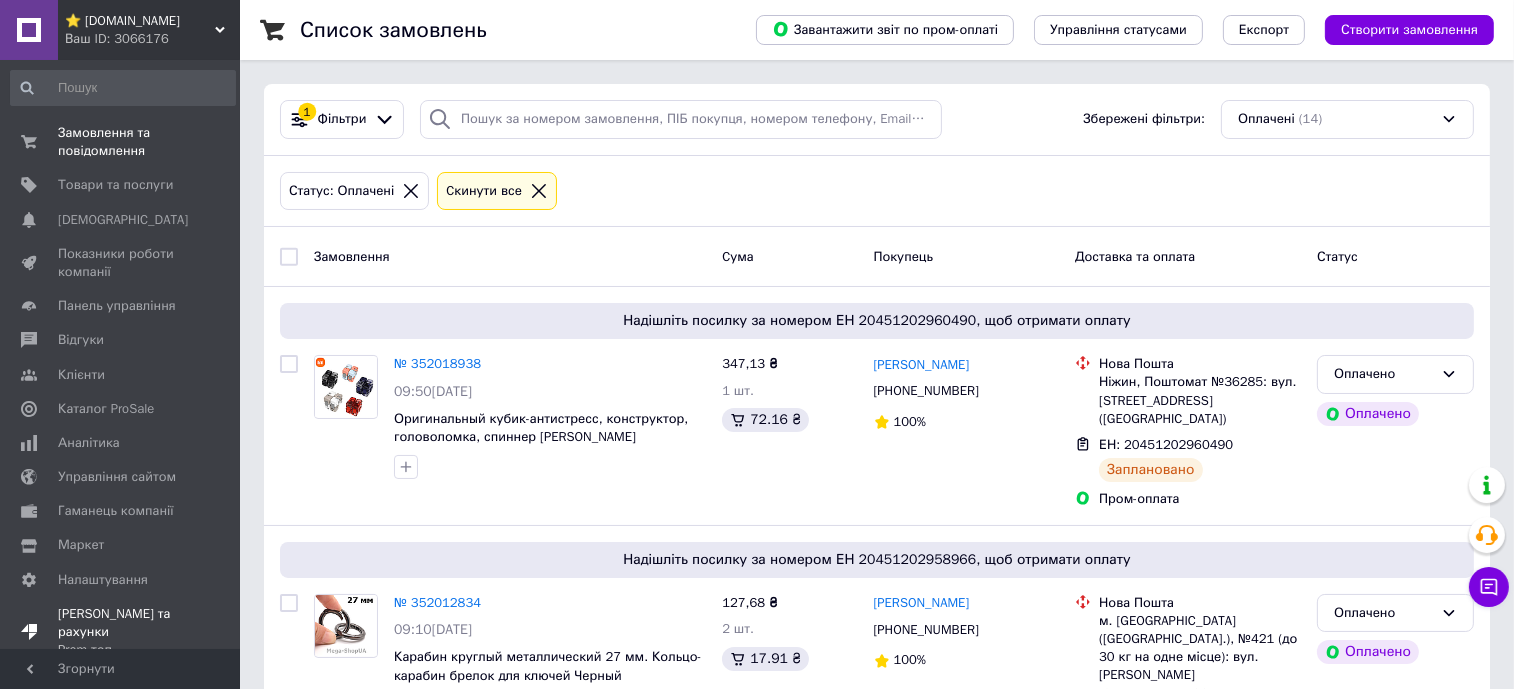 click on "Тарифи та рахунки Prom топ" at bounding box center (121, 632) 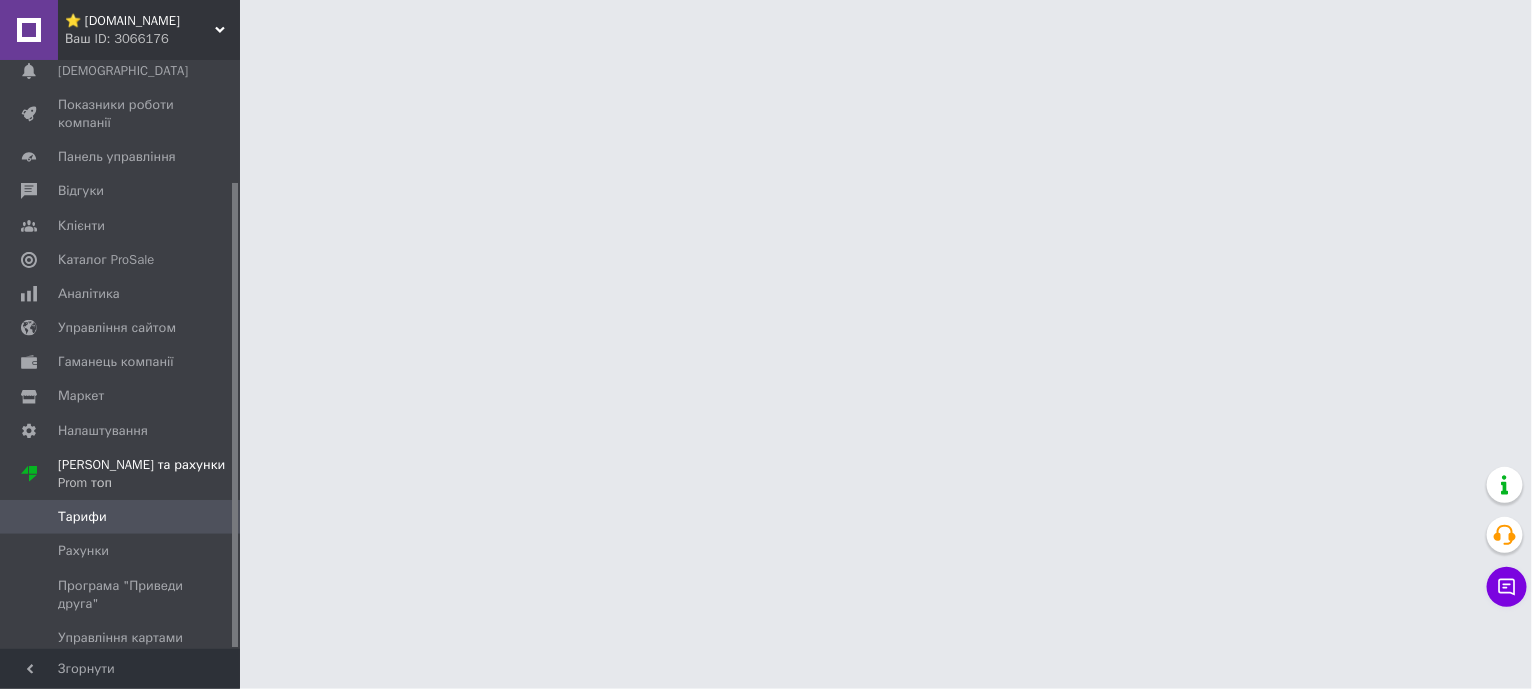 scroll, scrollTop: 155, scrollLeft: 0, axis: vertical 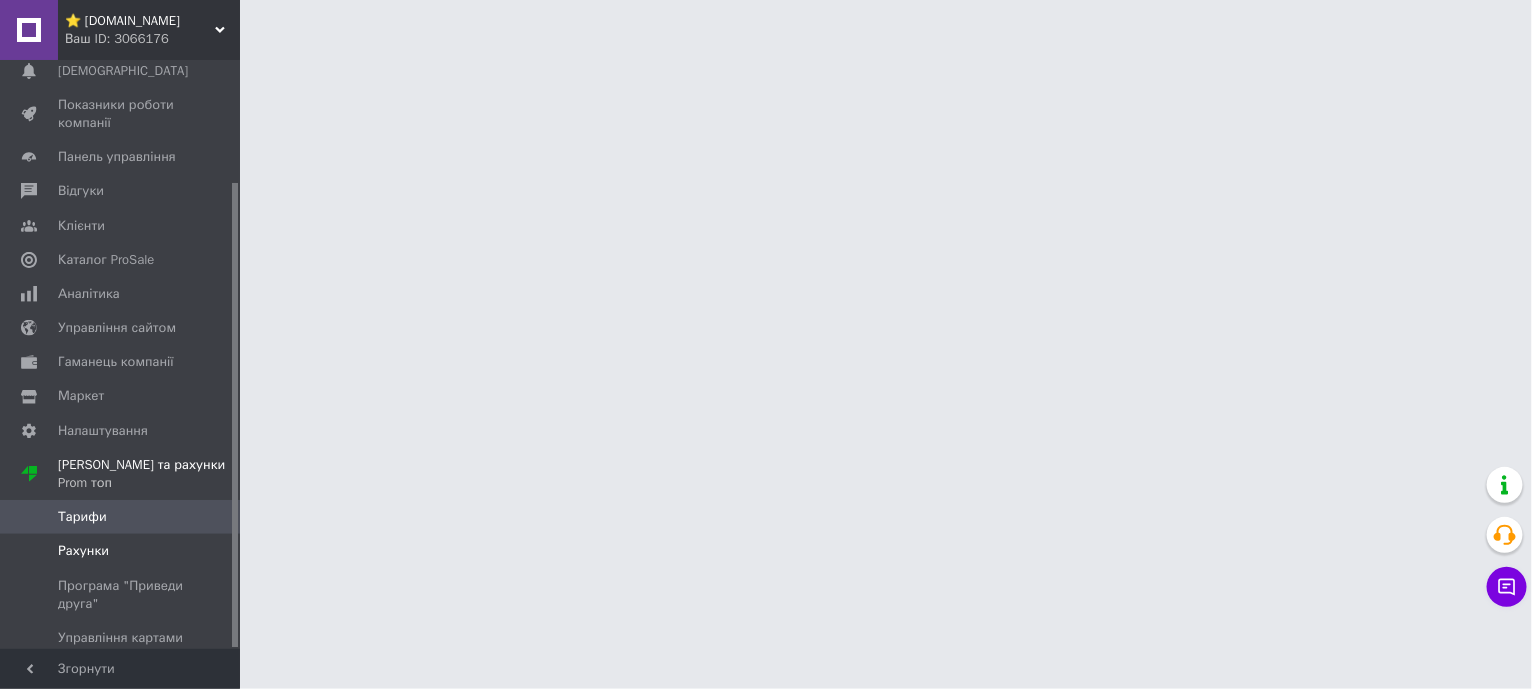 click on "Рахунки" at bounding box center [121, 551] 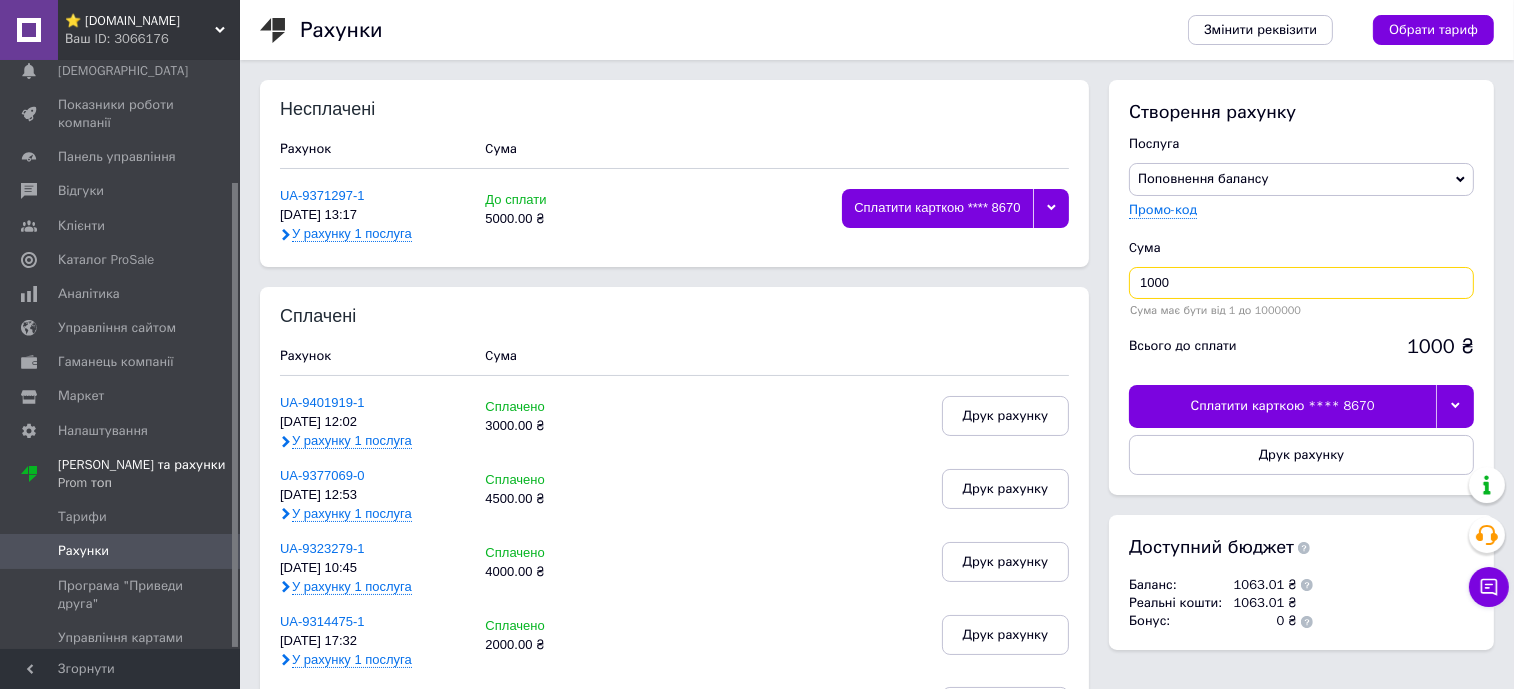 drag, startPoint x: 1147, startPoint y: 280, endPoint x: 1134, endPoint y: 280, distance: 13 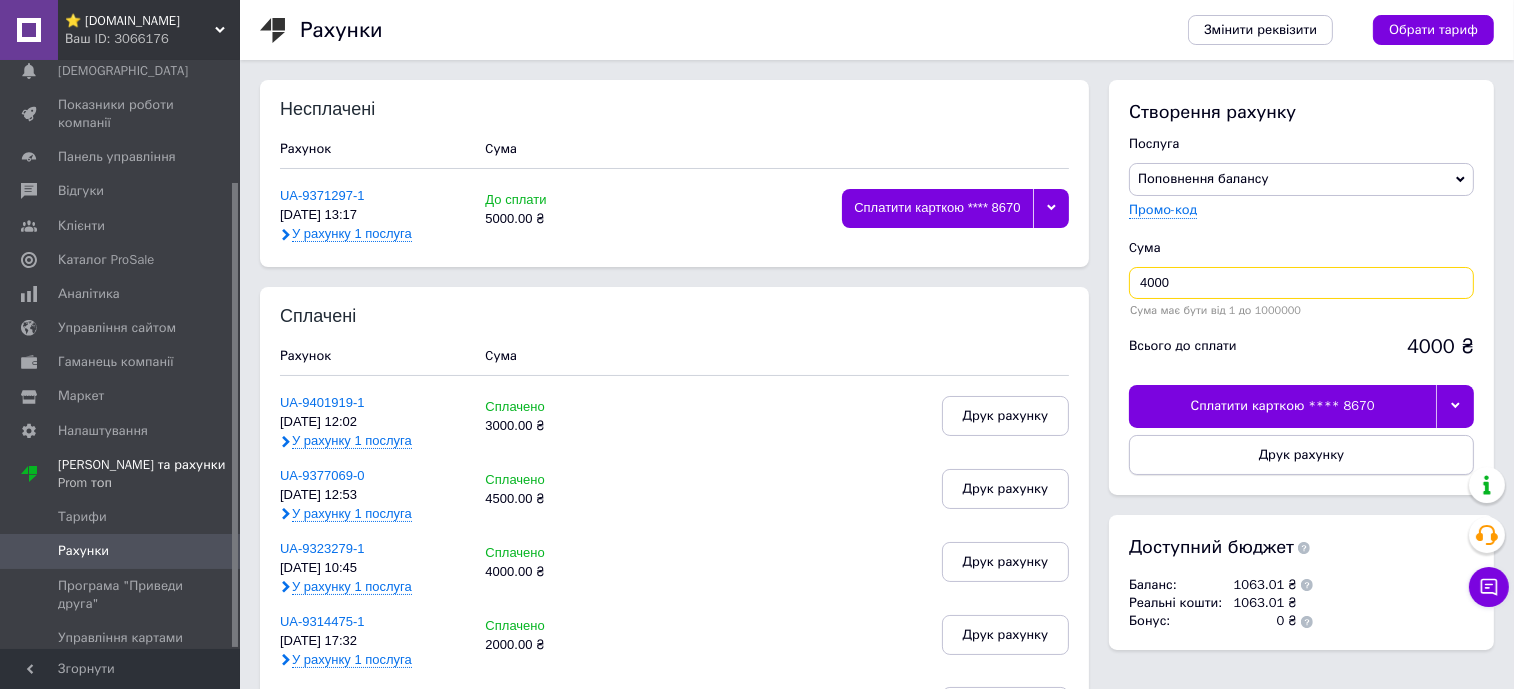 type on "4000" 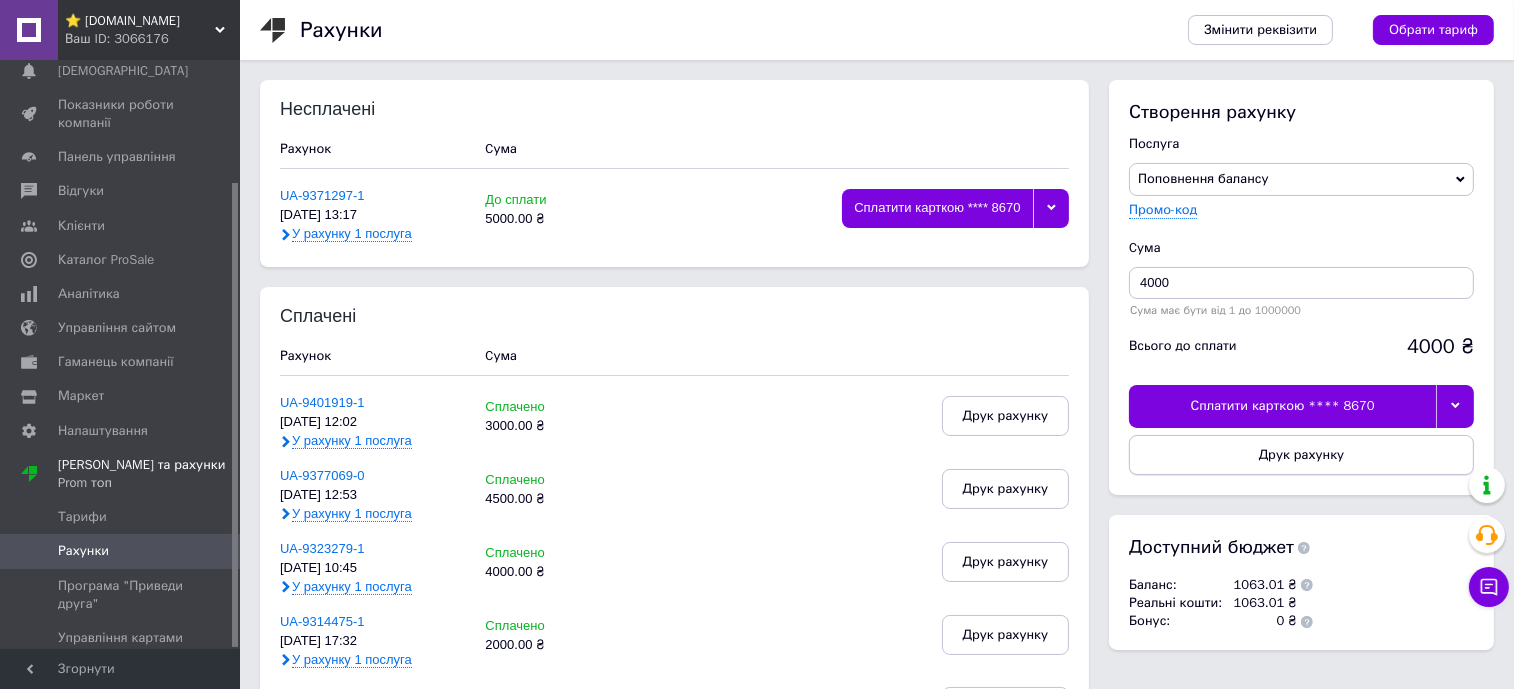 click on "Друк рахунку" at bounding box center [1301, 455] 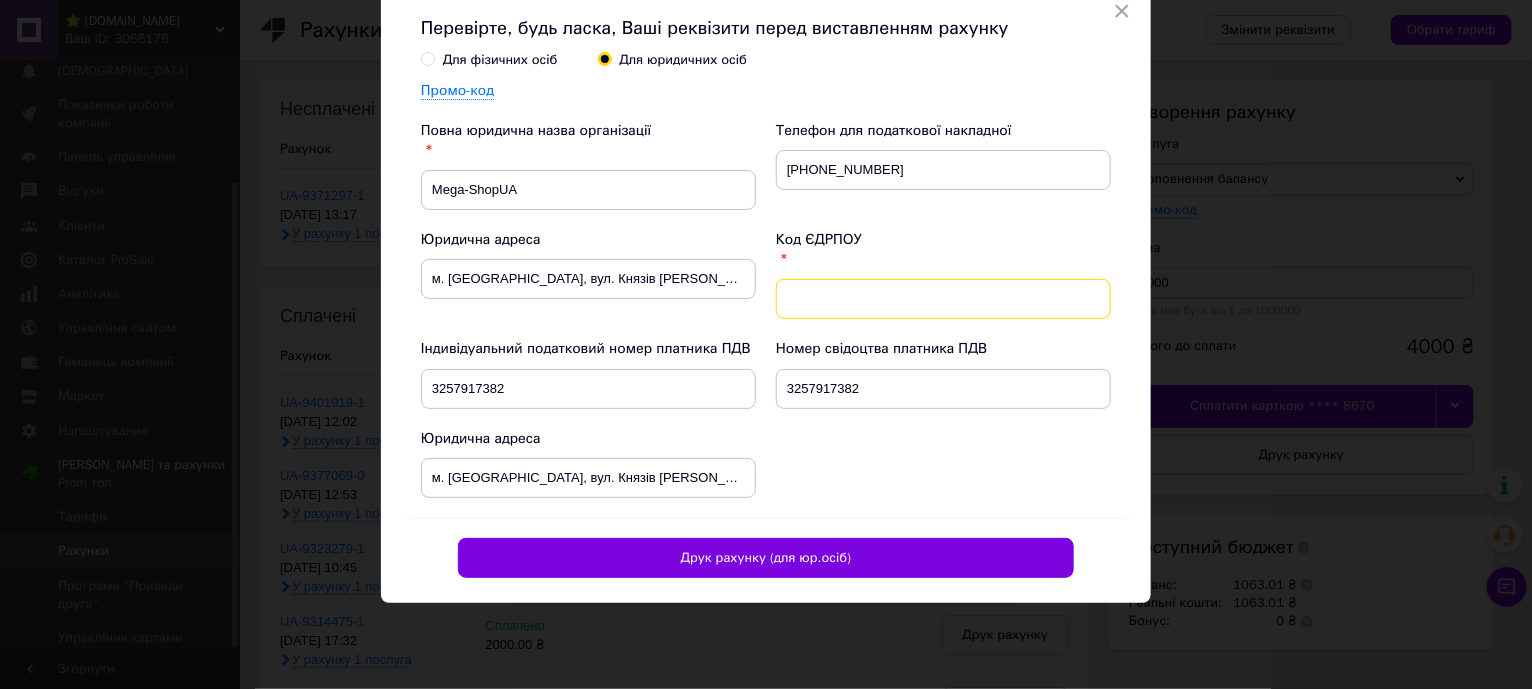 drag, startPoint x: 869, startPoint y: 285, endPoint x: 869, endPoint y: 300, distance: 15 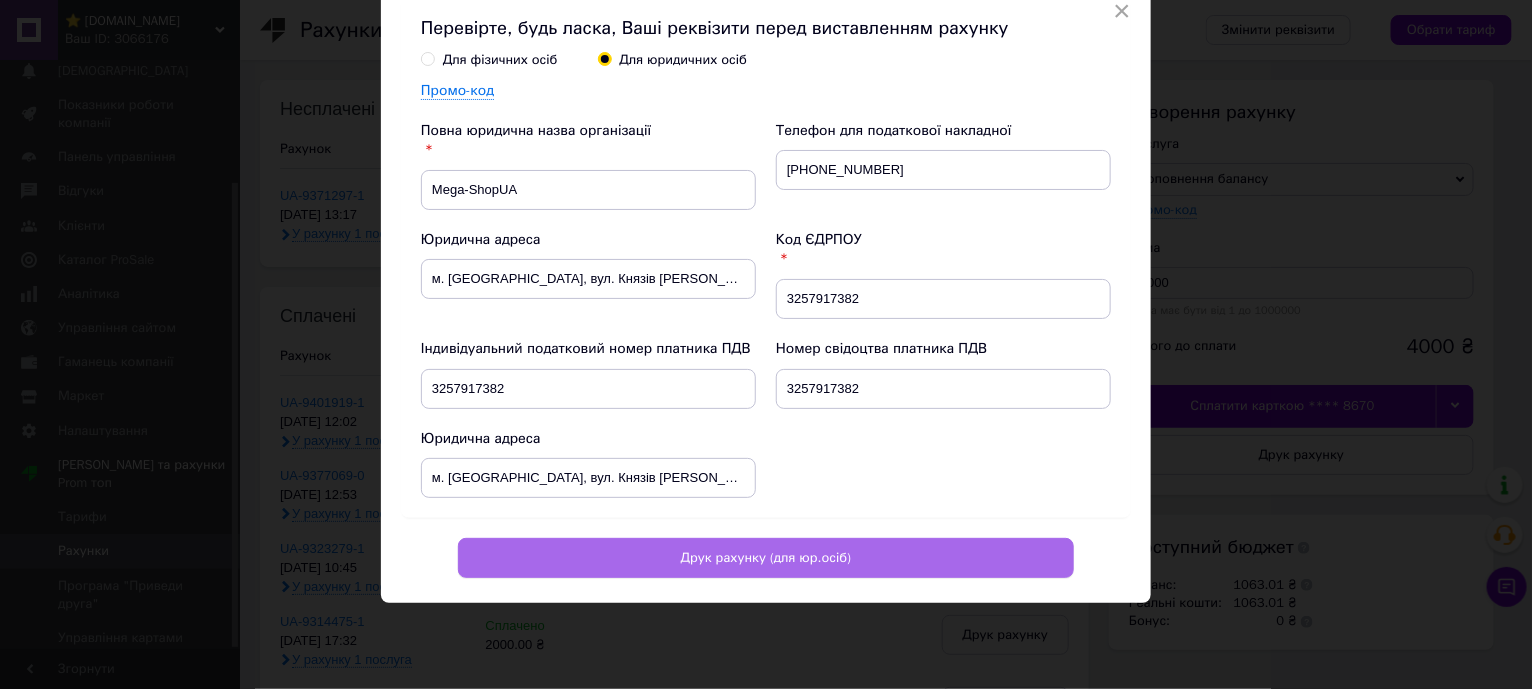 click on "Друк рахунку (для юр.осіб)" at bounding box center [766, 558] 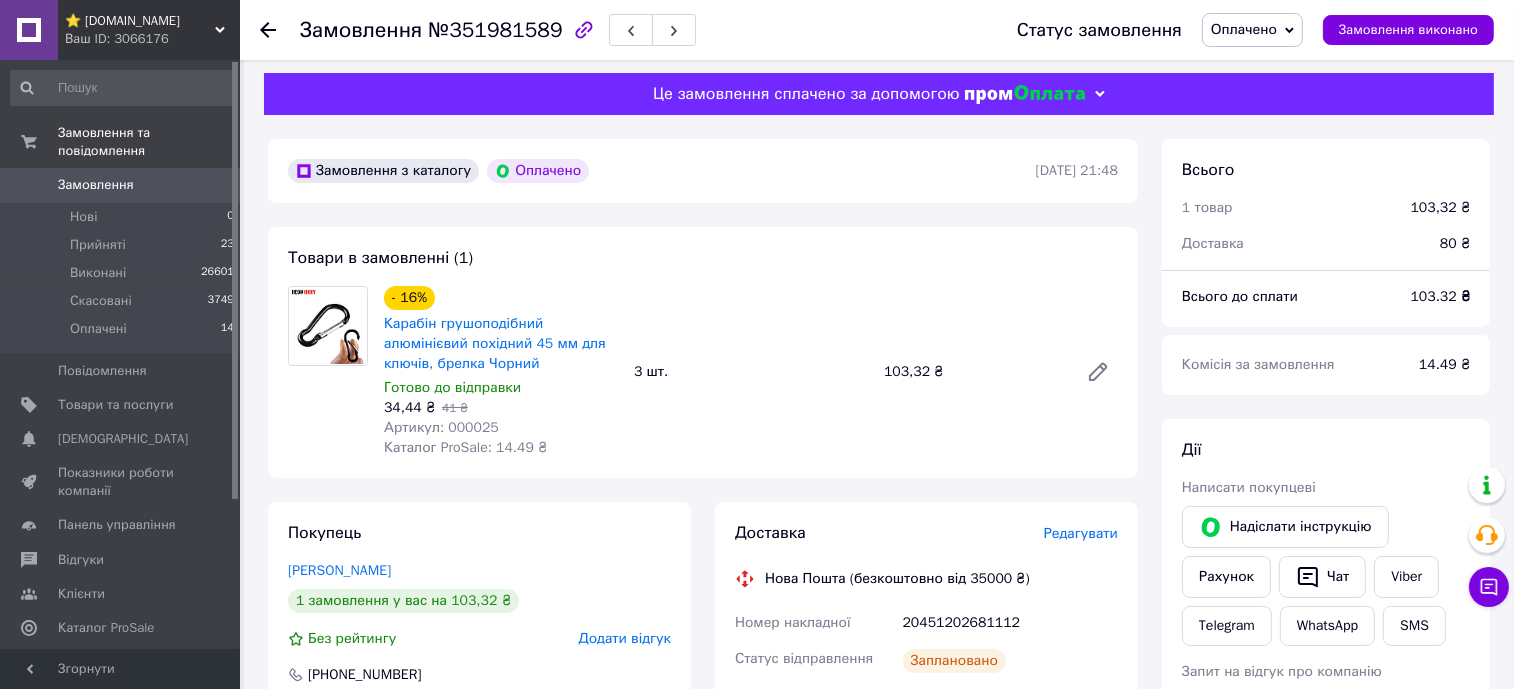 scroll, scrollTop: 124, scrollLeft: 0, axis: vertical 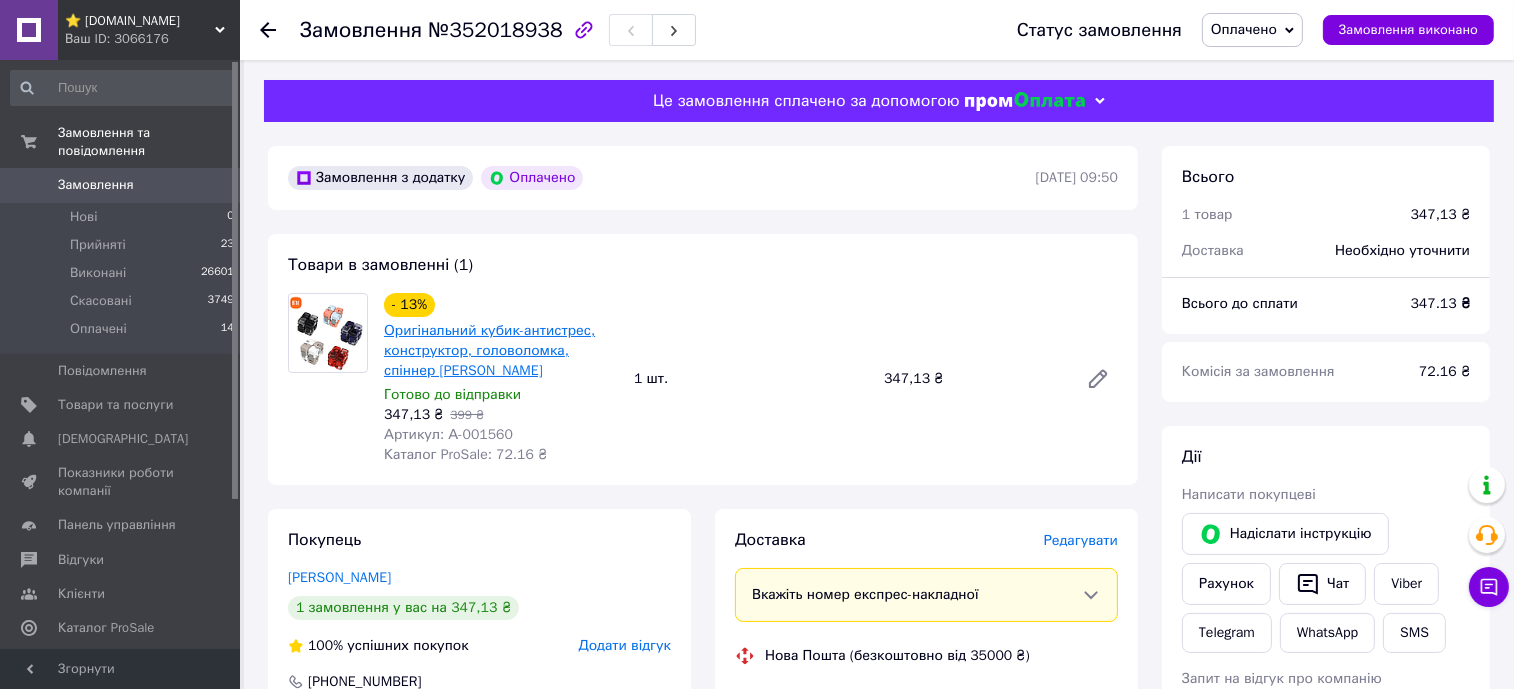 click on "Оригінальний кубик-антистрес, конструктор, головоломка, спіннер [PERSON_NAME]" at bounding box center (489, 350) 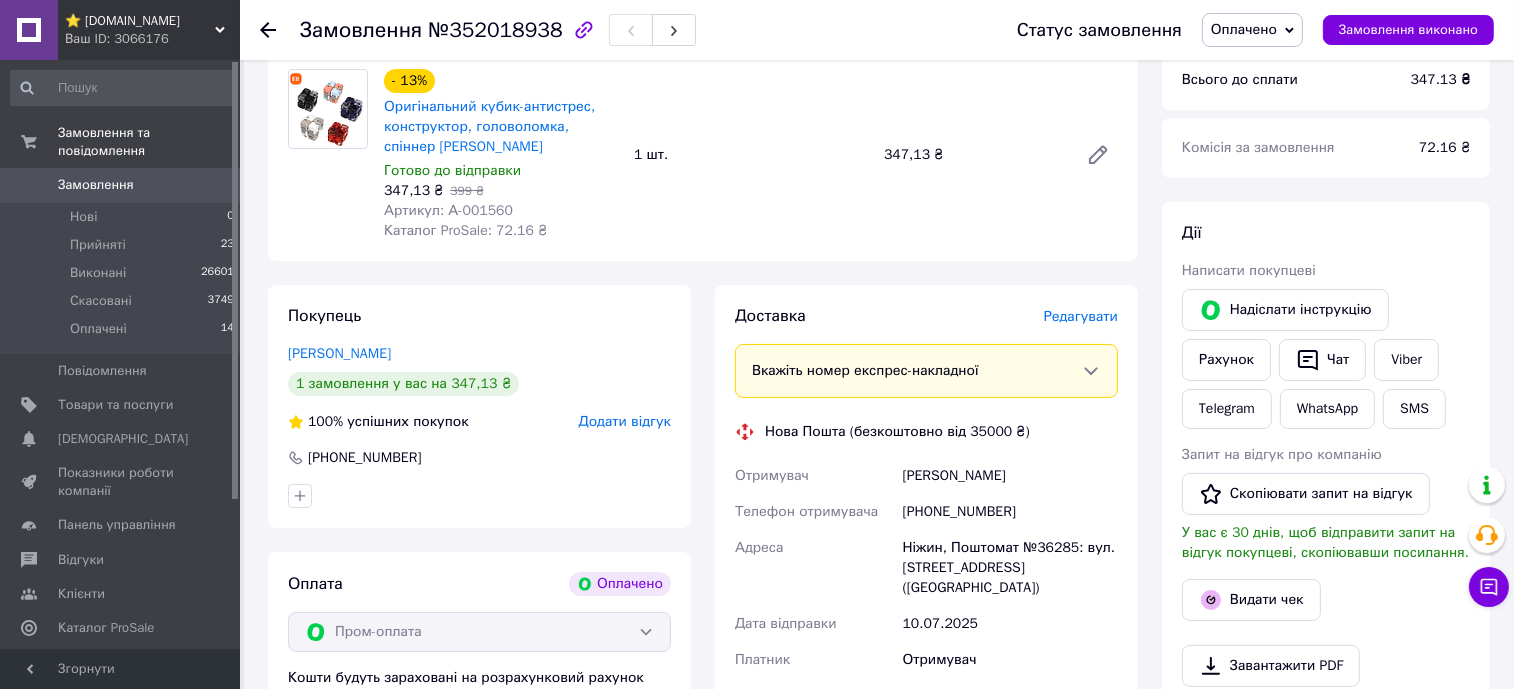 scroll, scrollTop: 499, scrollLeft: 0, axis: vertical 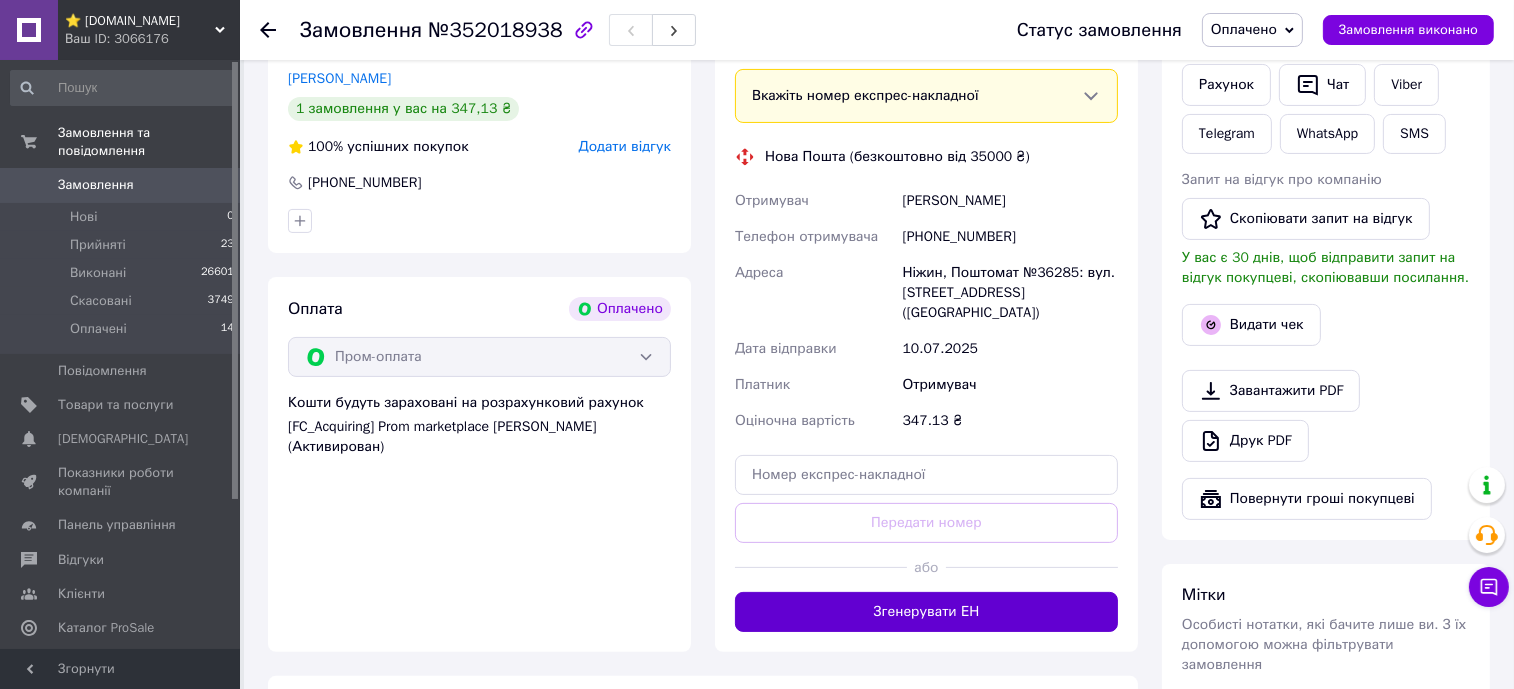 click on "Згенерувати ЕН" at bounding box center (926, 612) 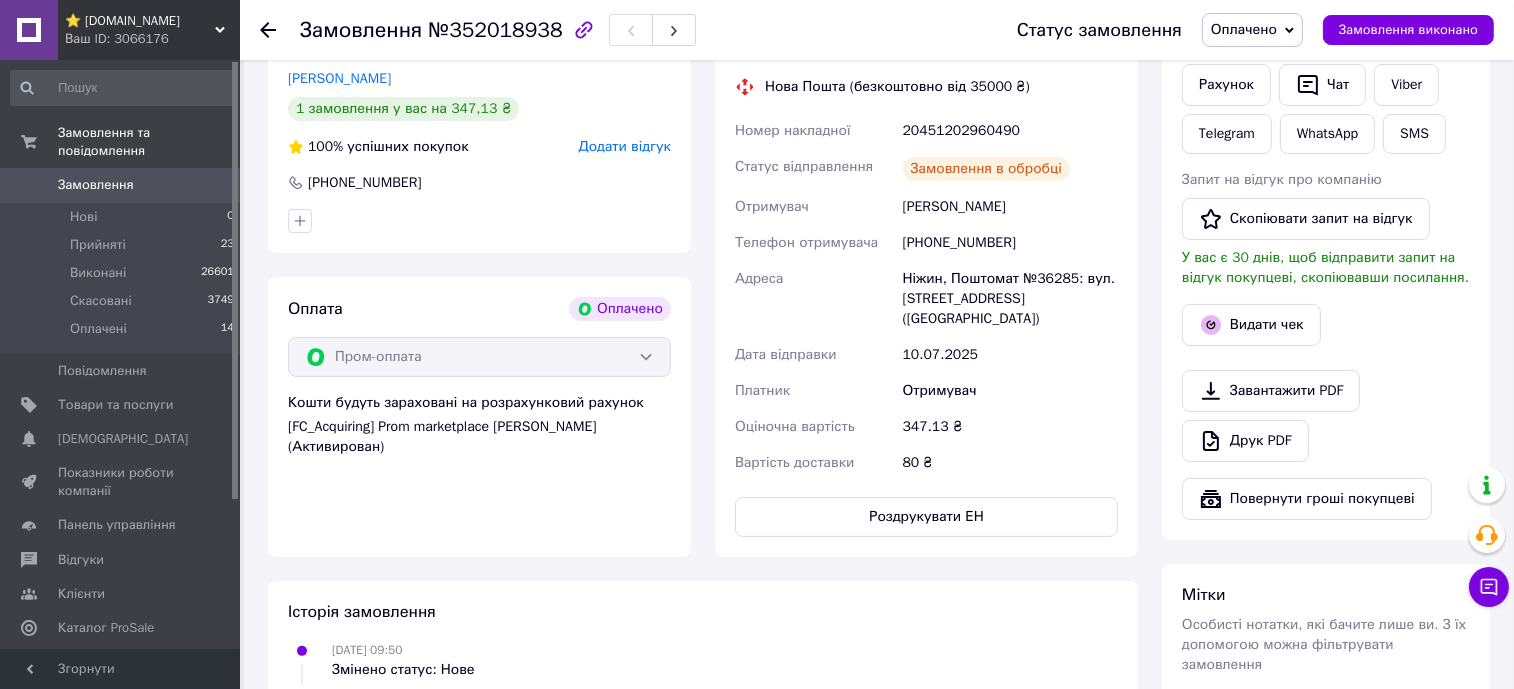 click on "20451202960490" at bounding box center [1010, 131] 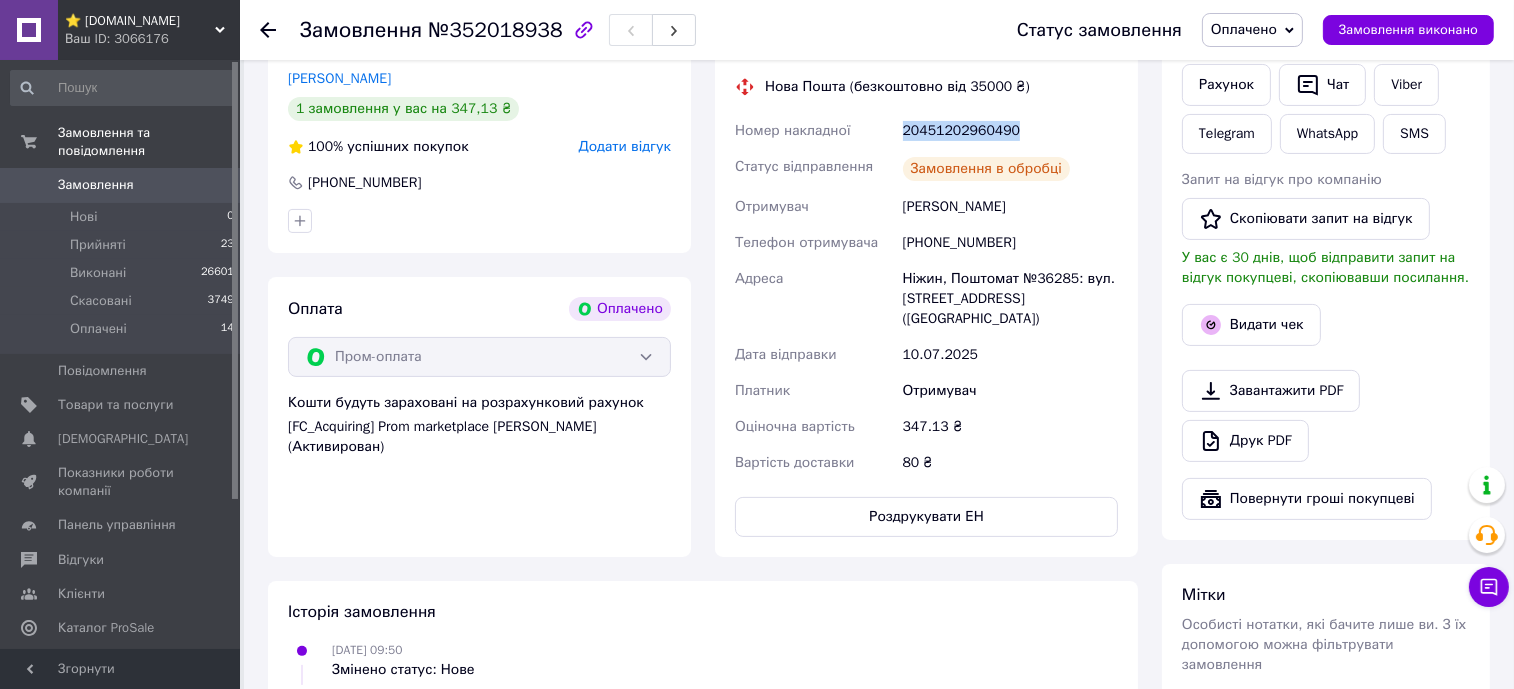 click on "20451202960490" at bounding box center [1010, 131] 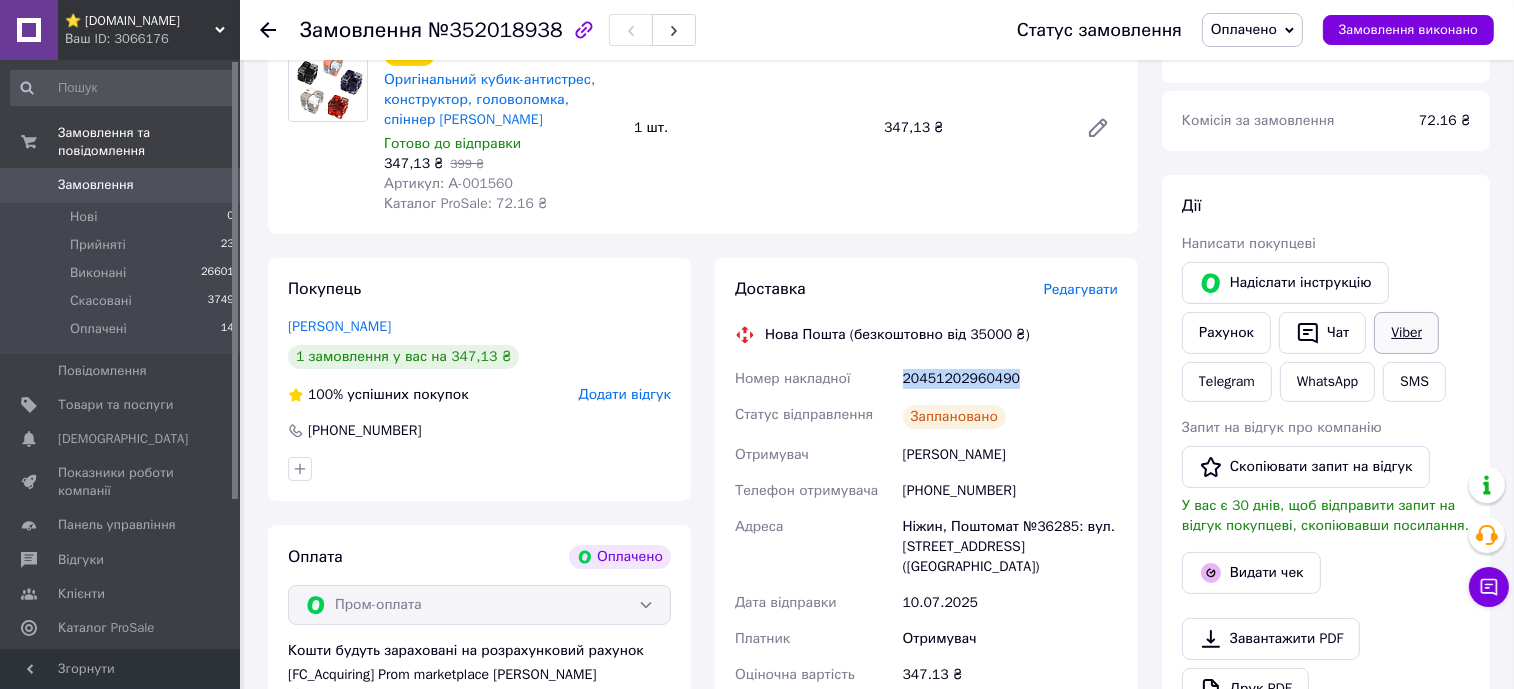 scroll, scrollTop: 249, scrollLeft: 0, axis: vertical 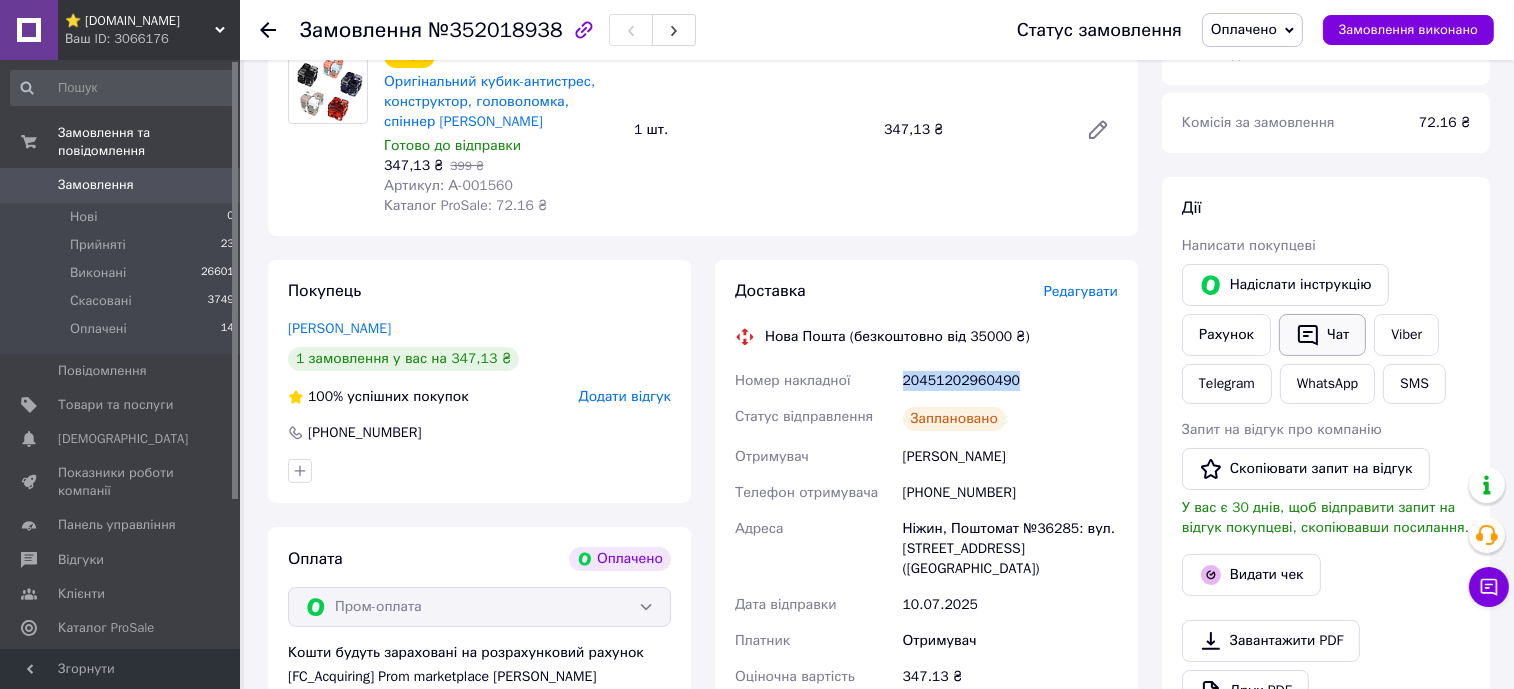 click on "Чат" at bounding box center (1322, 335) 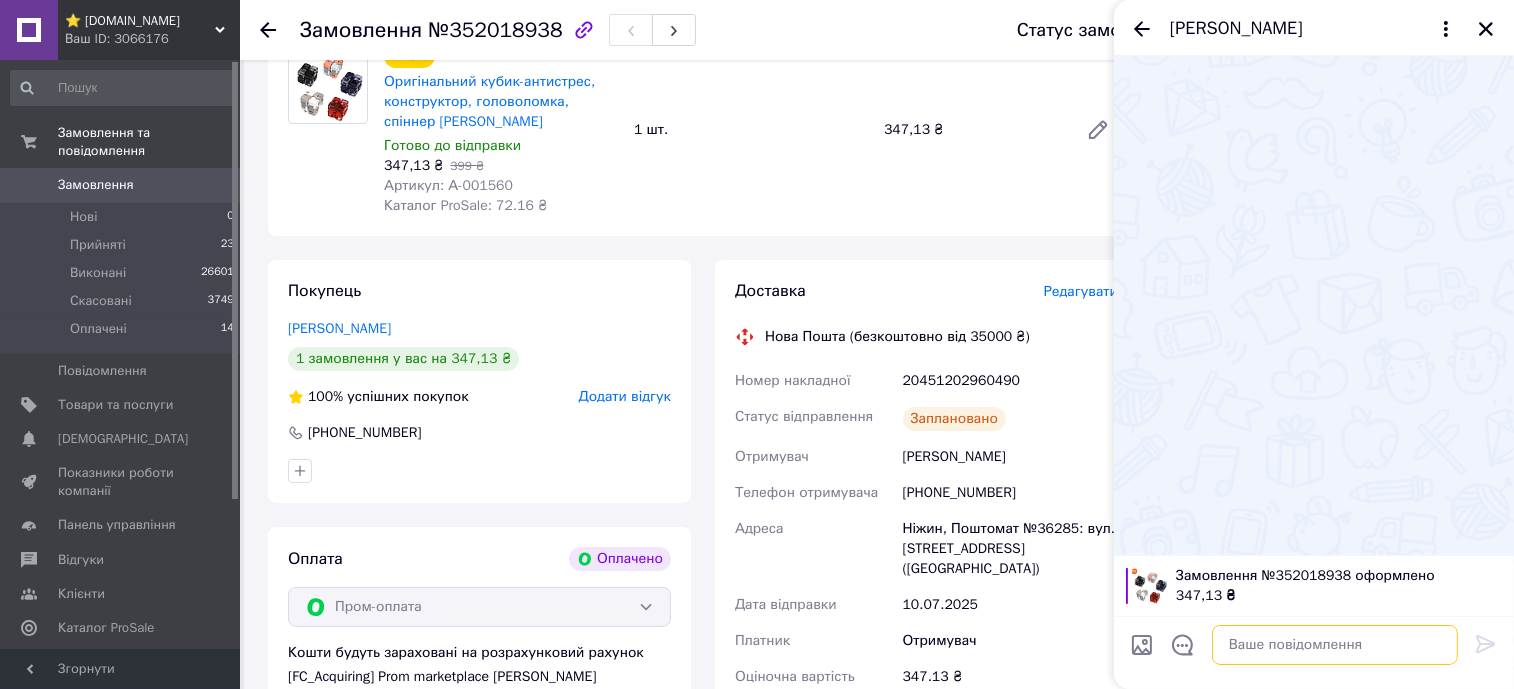 click at bounding box center (1335, 645) 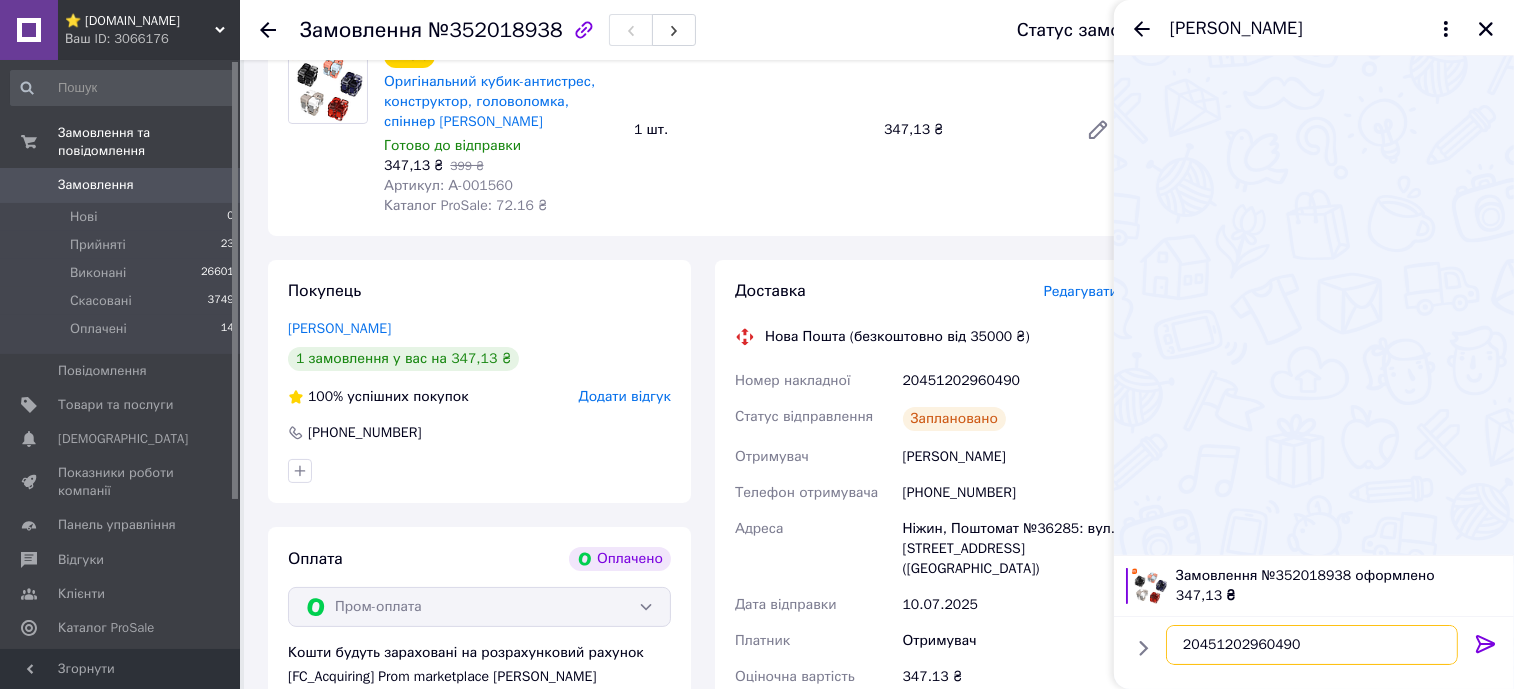 type on "20451202960490" 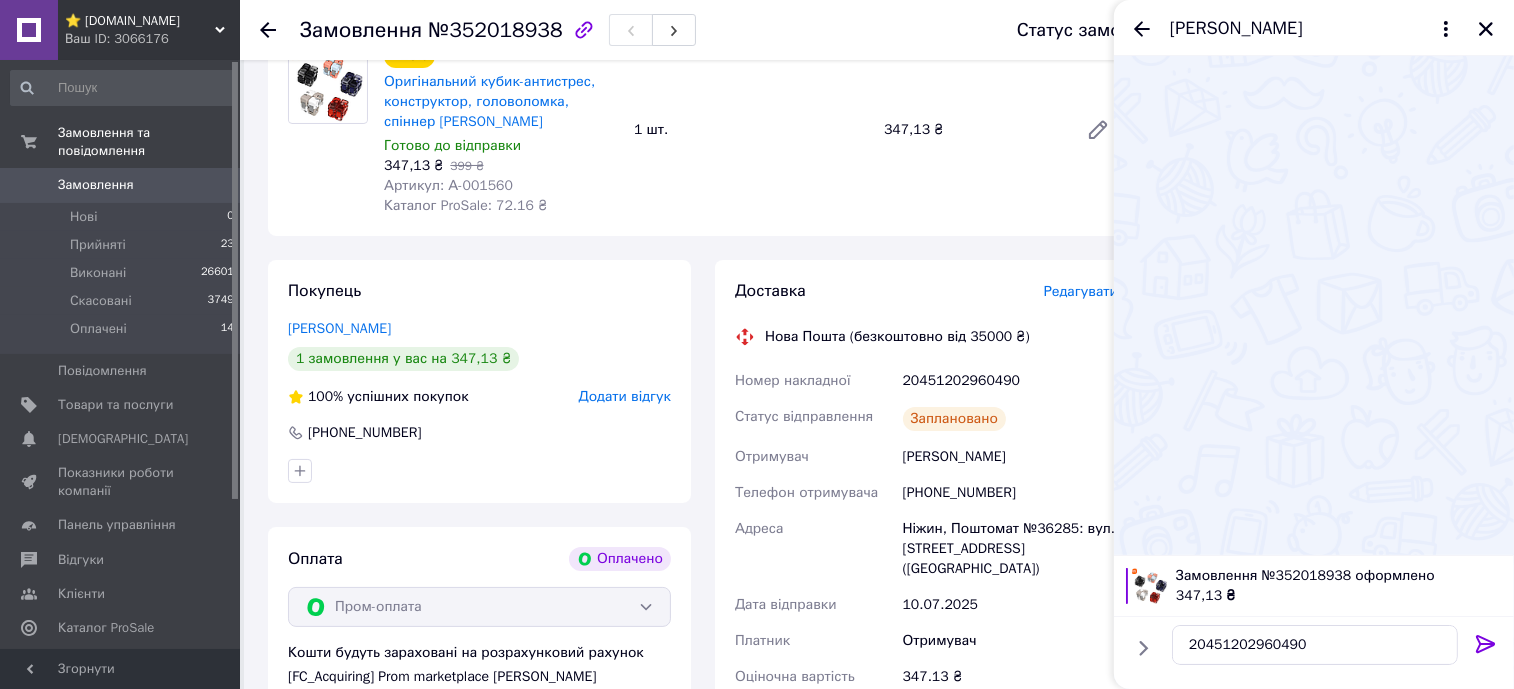 drag, startPoint x: 1492, startPoint y: 645, endPoint x: 1487, endPoint y: 635, distance: 11.18034 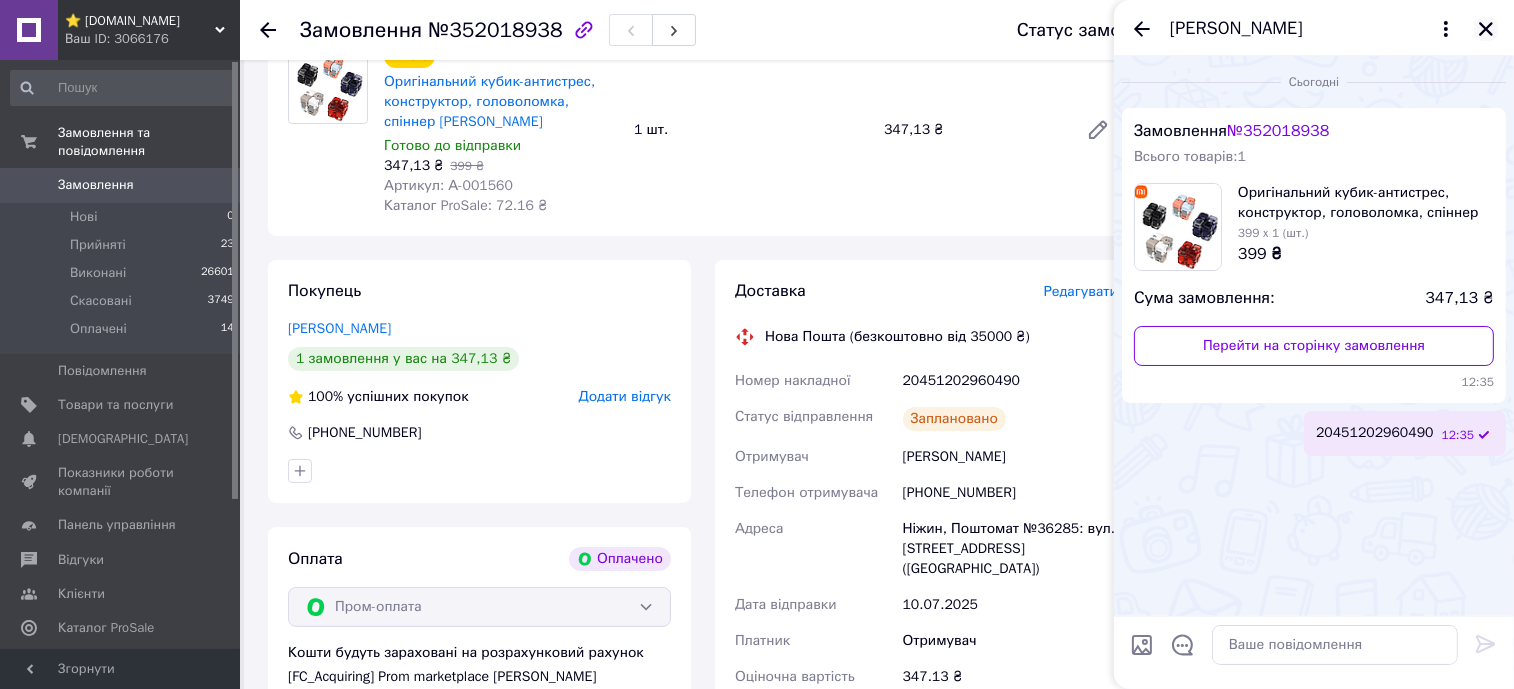 click 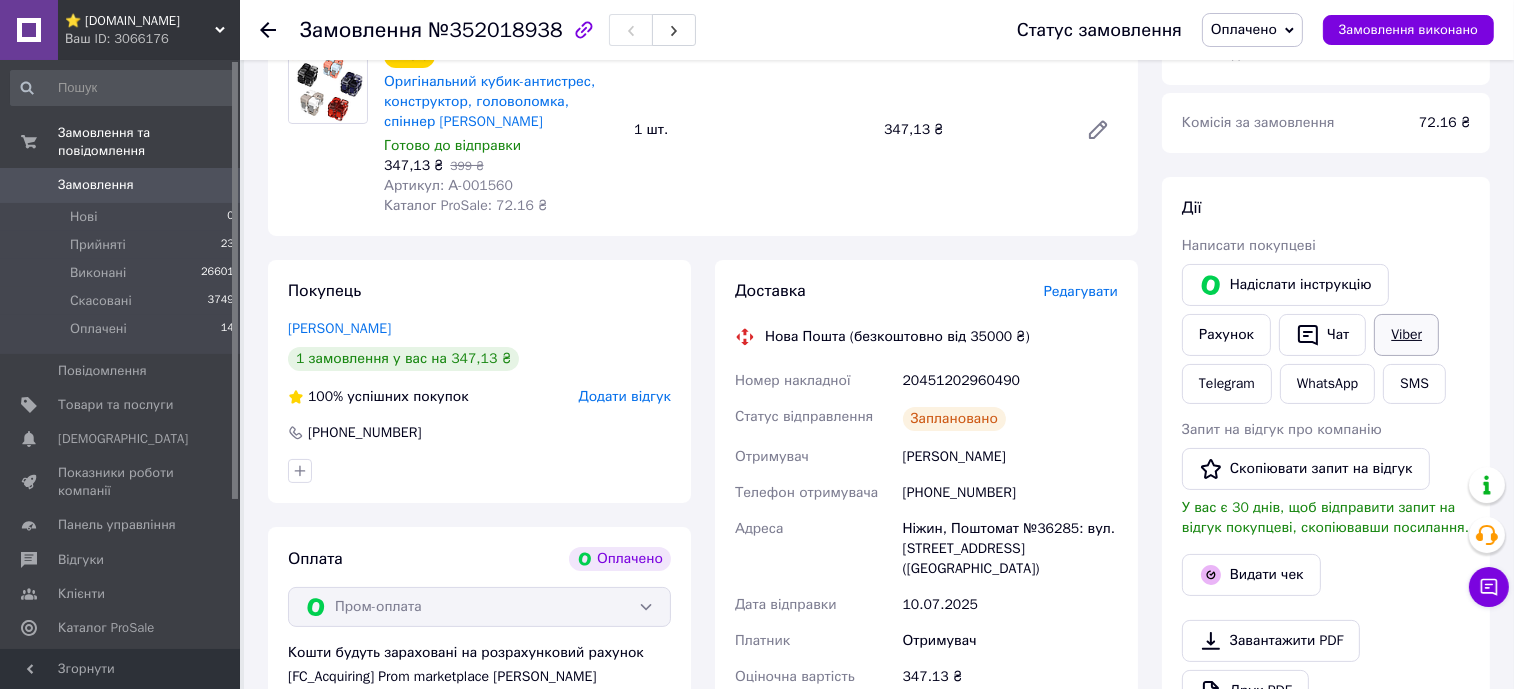 click on "Viber" at bounding box center [1406, 335] 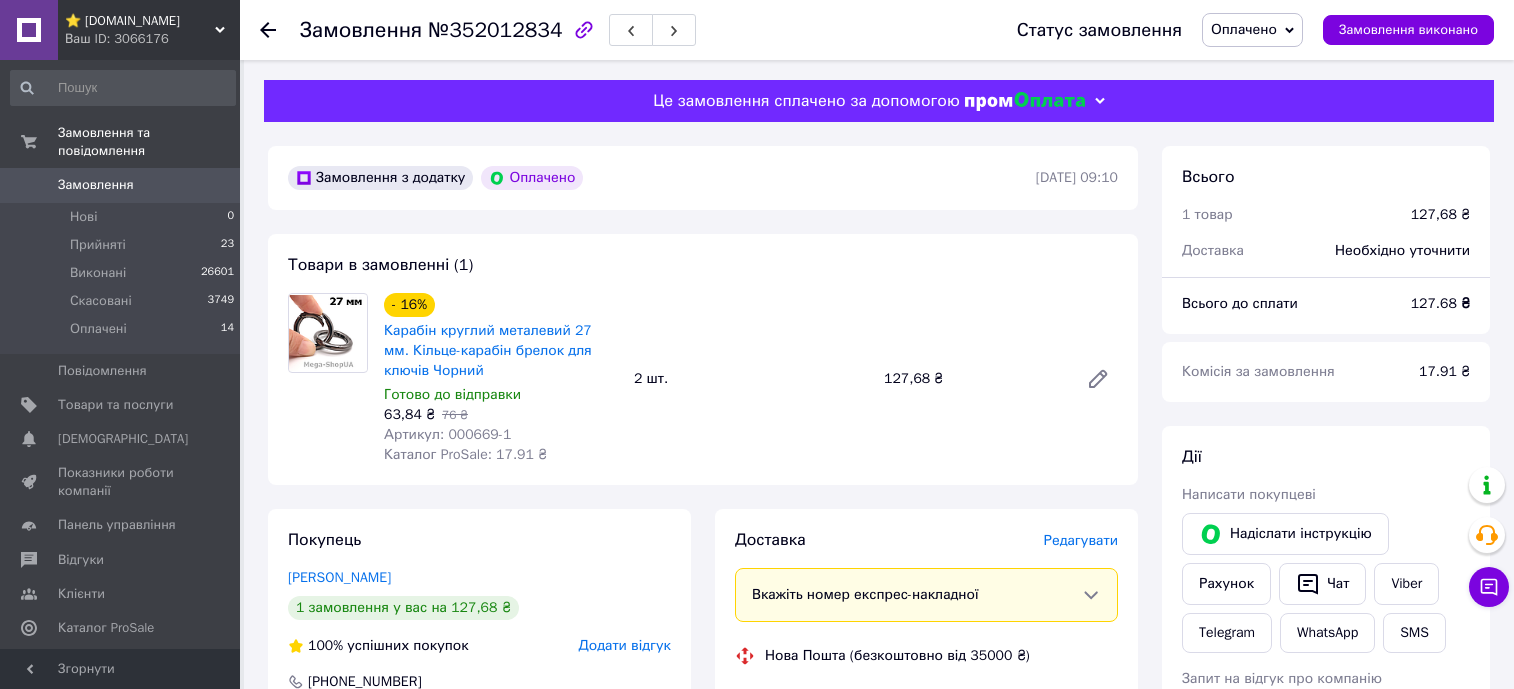 scroll, scrollTop: 0, scrollLeft: 0, axis: both 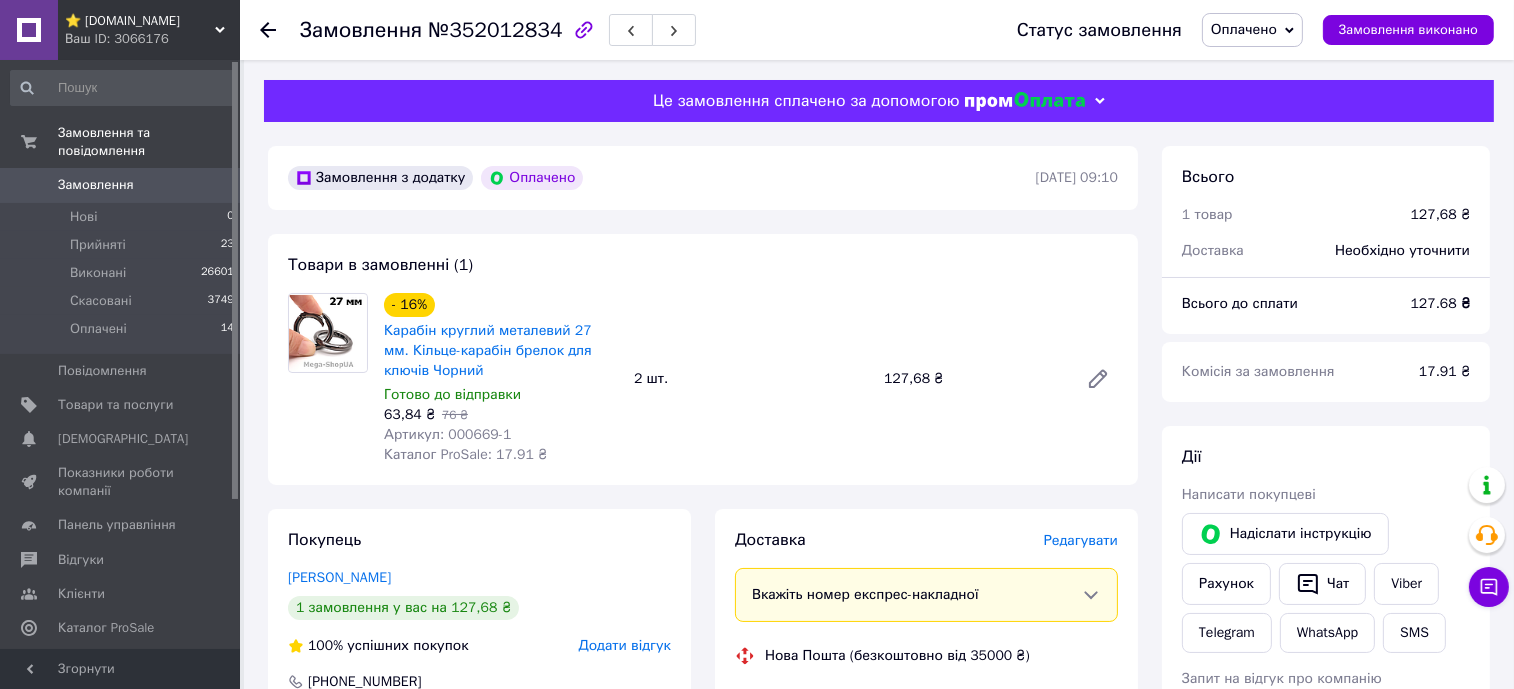 click on "- 16% Карабін круглий металевий 27 мм. Кільце-карабін брелок для ключів Чорний" at bounding box center (501, 337) 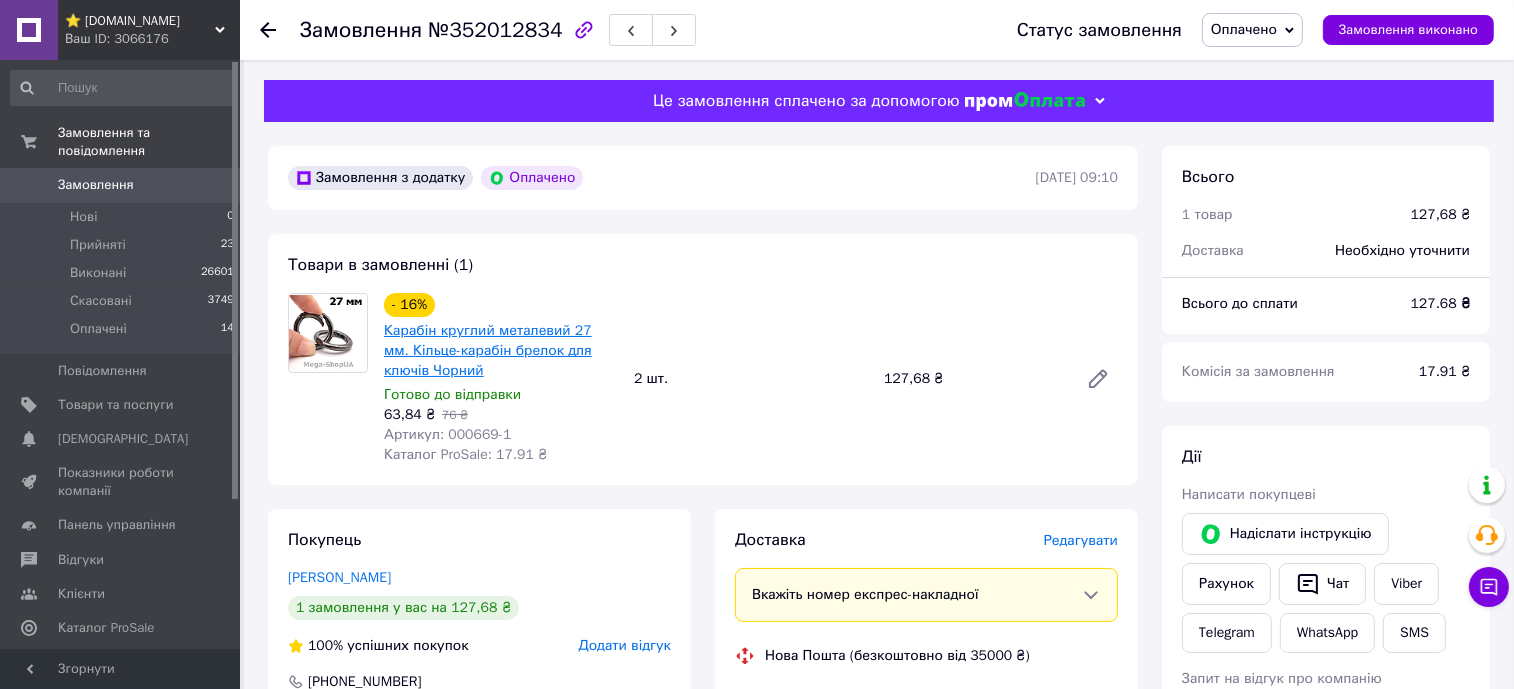 click on "Карабін круглий металевий 27 мм. Кільце-карабін брелок для ключів Чорний" at bounding box center (488, 350) 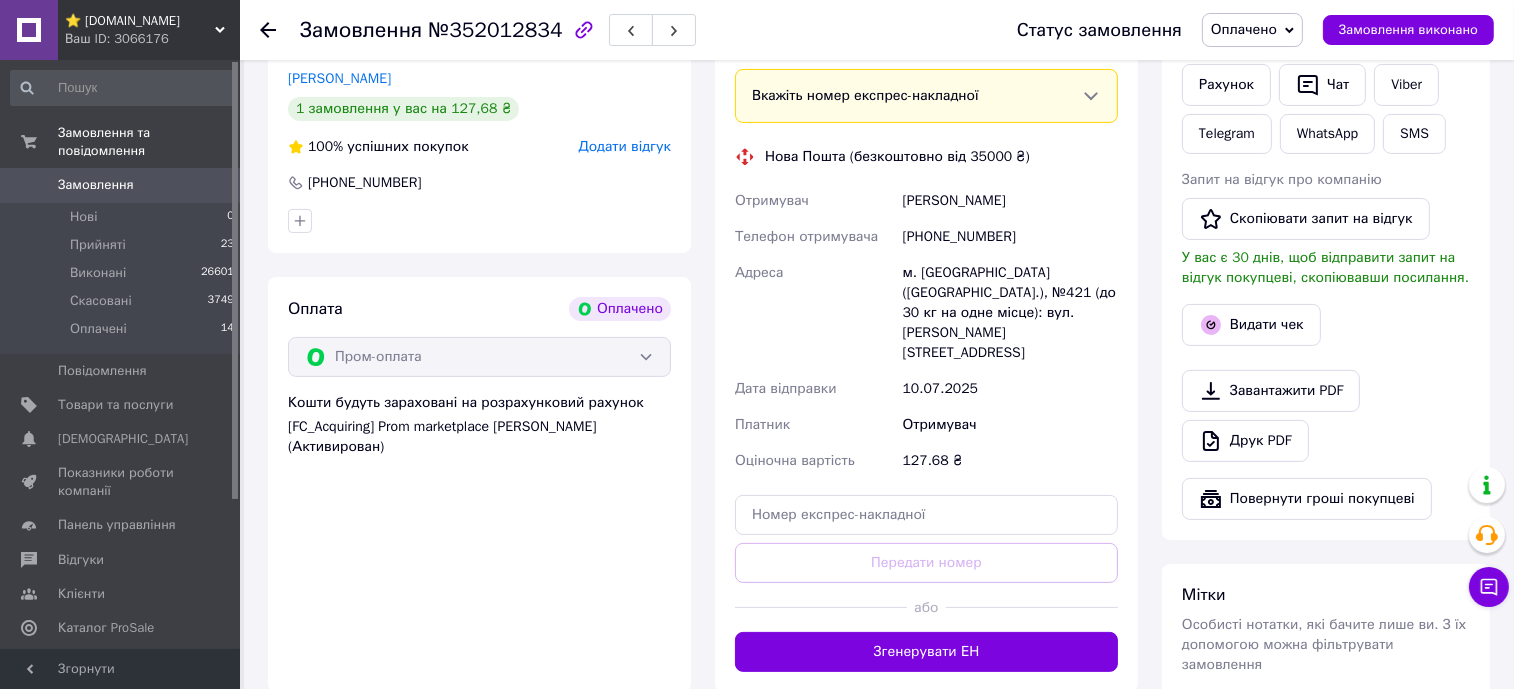 scroll, scrollTop: 499, scrollLeft: 0, axis: vertical 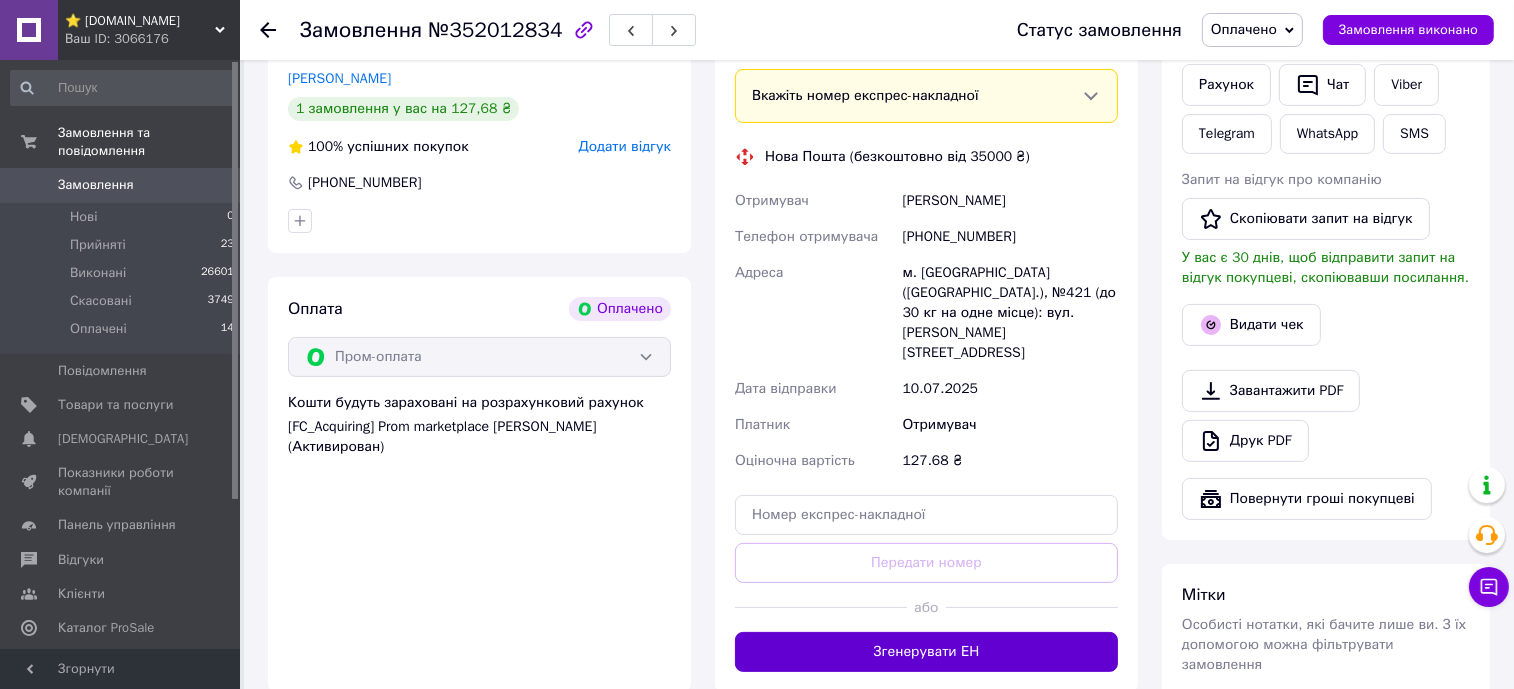 click on "Згенерувати ЕН" at bounding box center [926, 652] 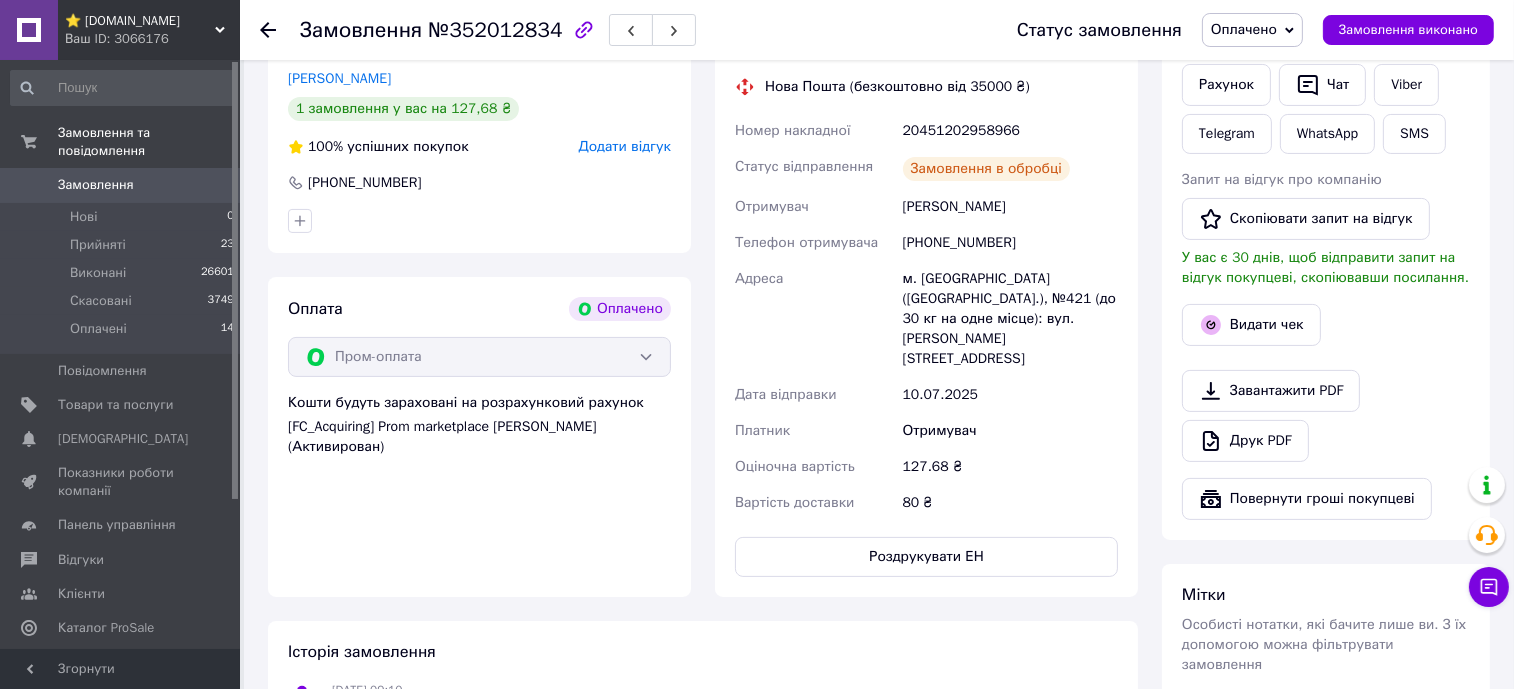 click on "20451202958966" at bounding box center (1010, 131) 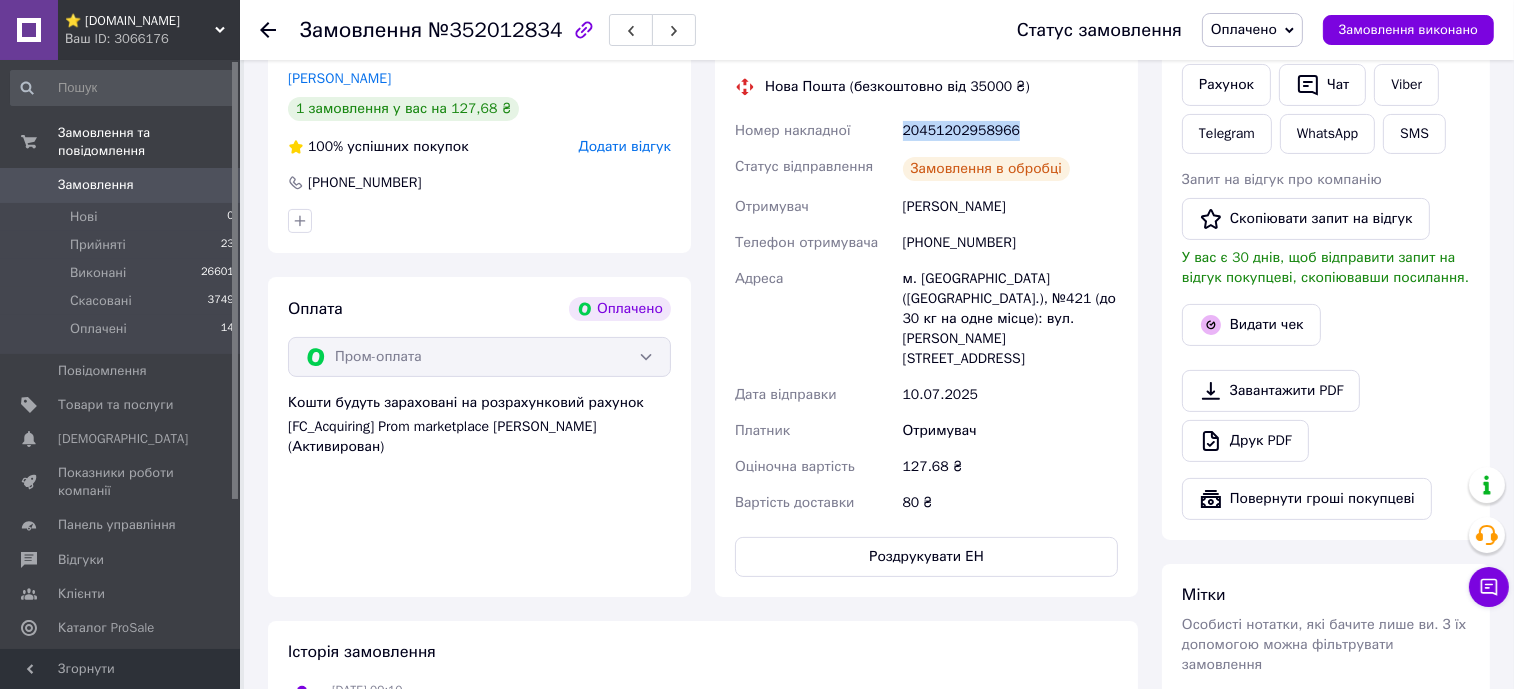 click on "20451202958966" at bounding box center (1010, 131) 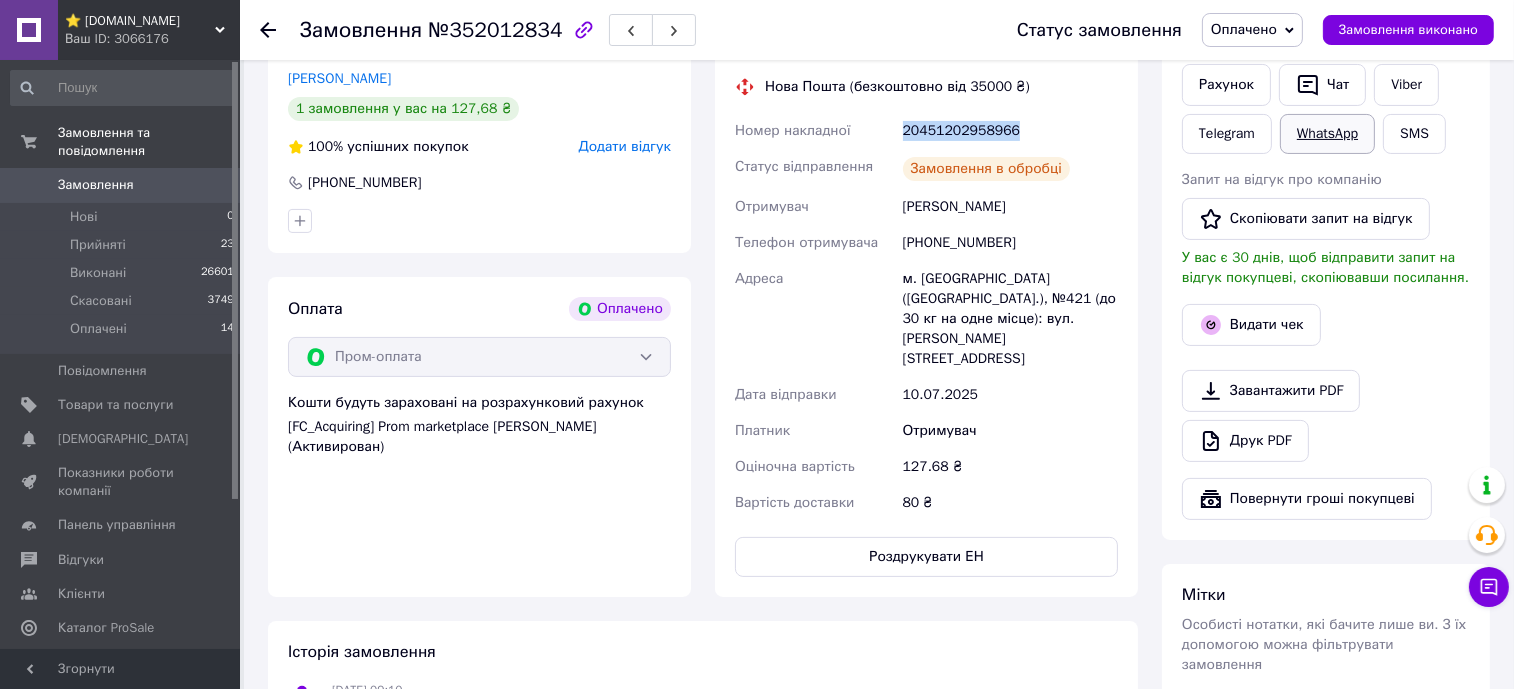 copy on "20451202958966" 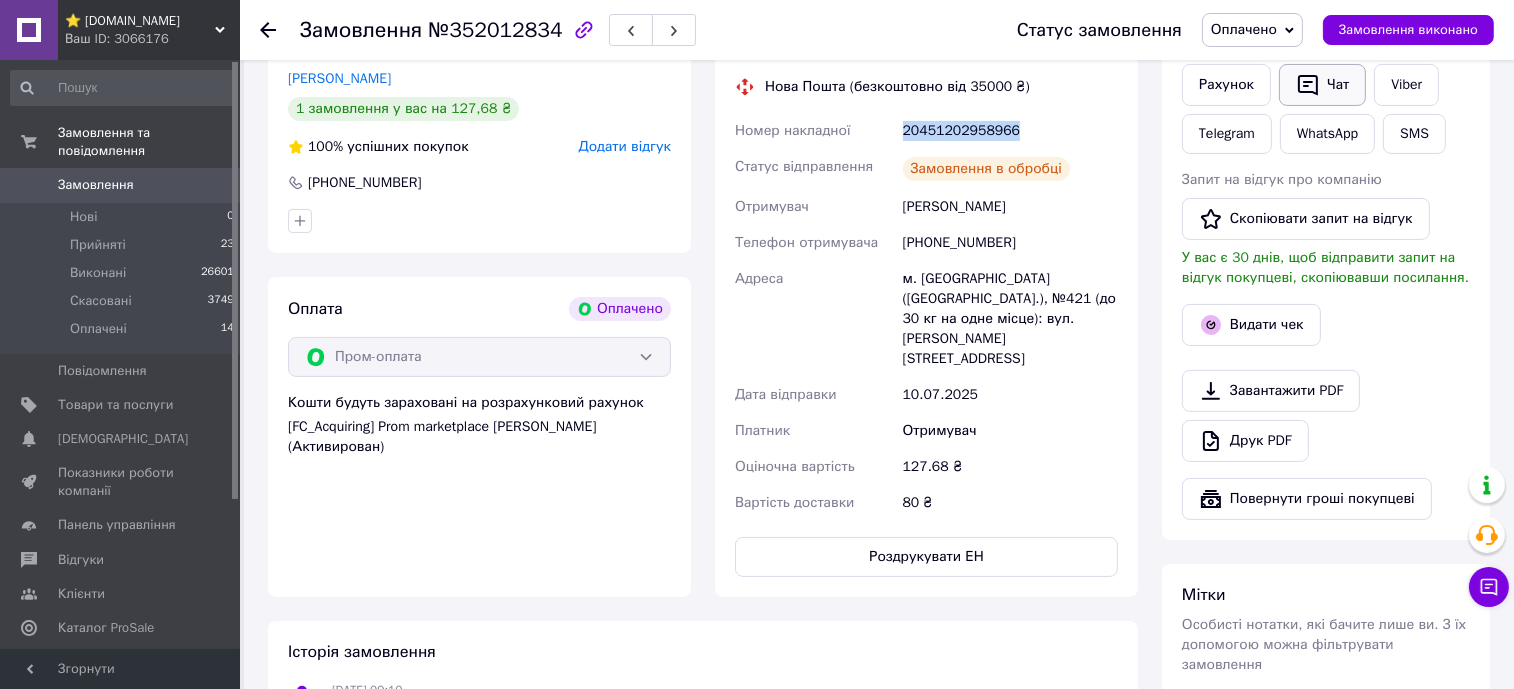 click on "Чат" at bounding box center (1322, 85) 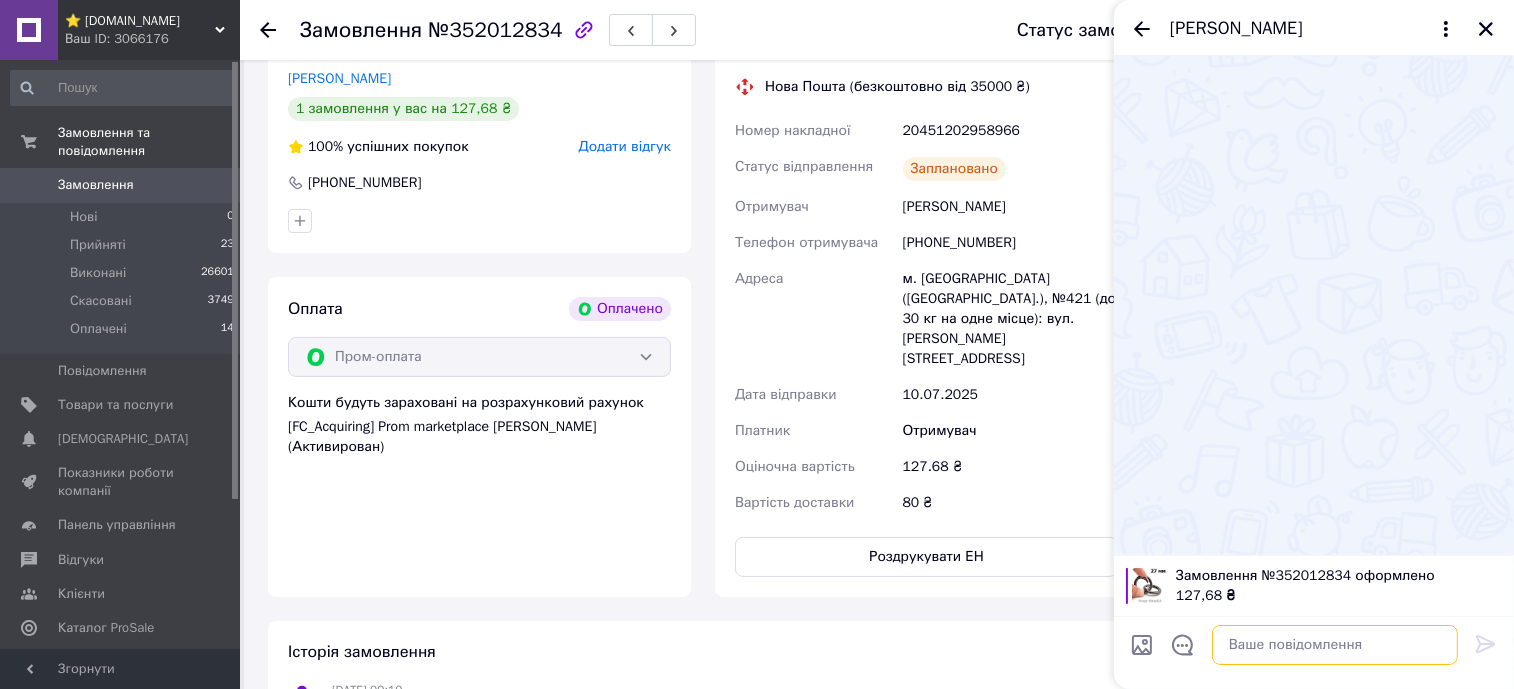 click at bounding box center (1335, 645) 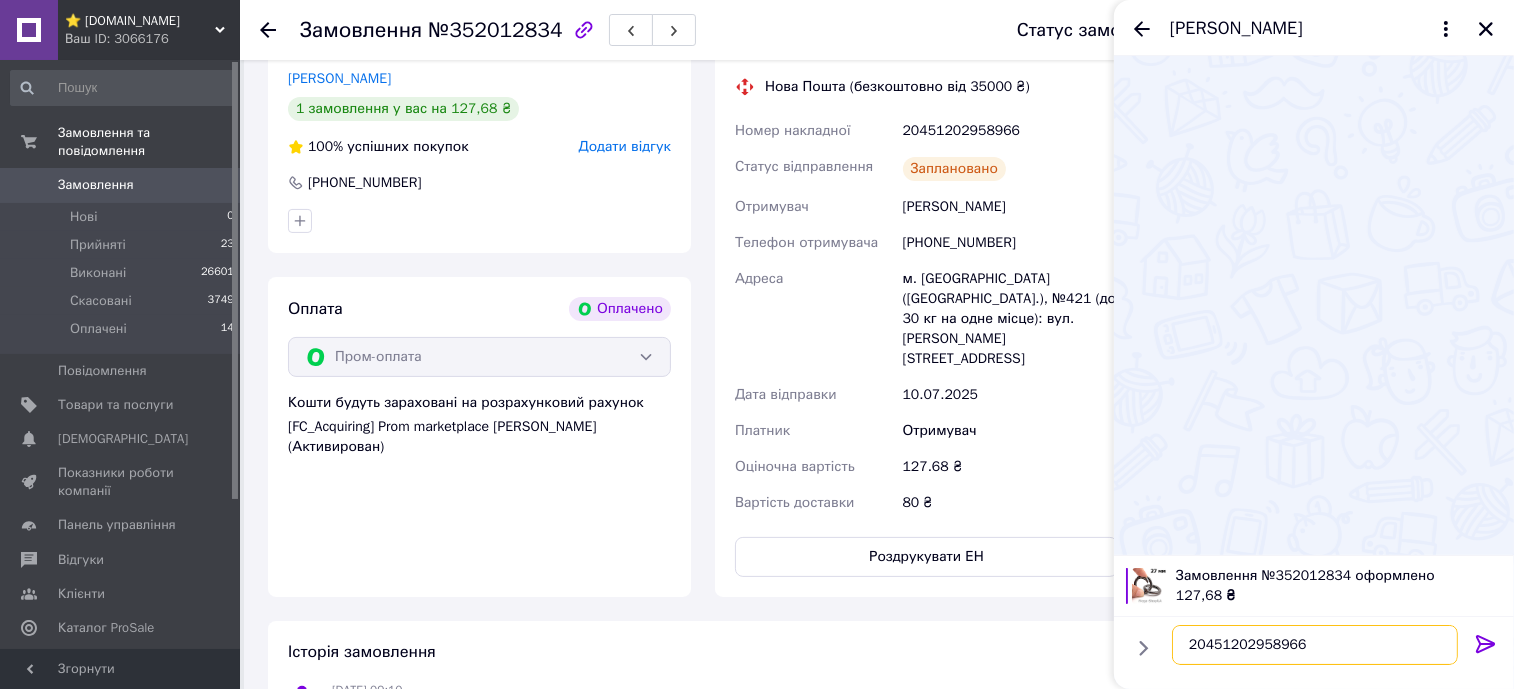 type on "20451202958966" 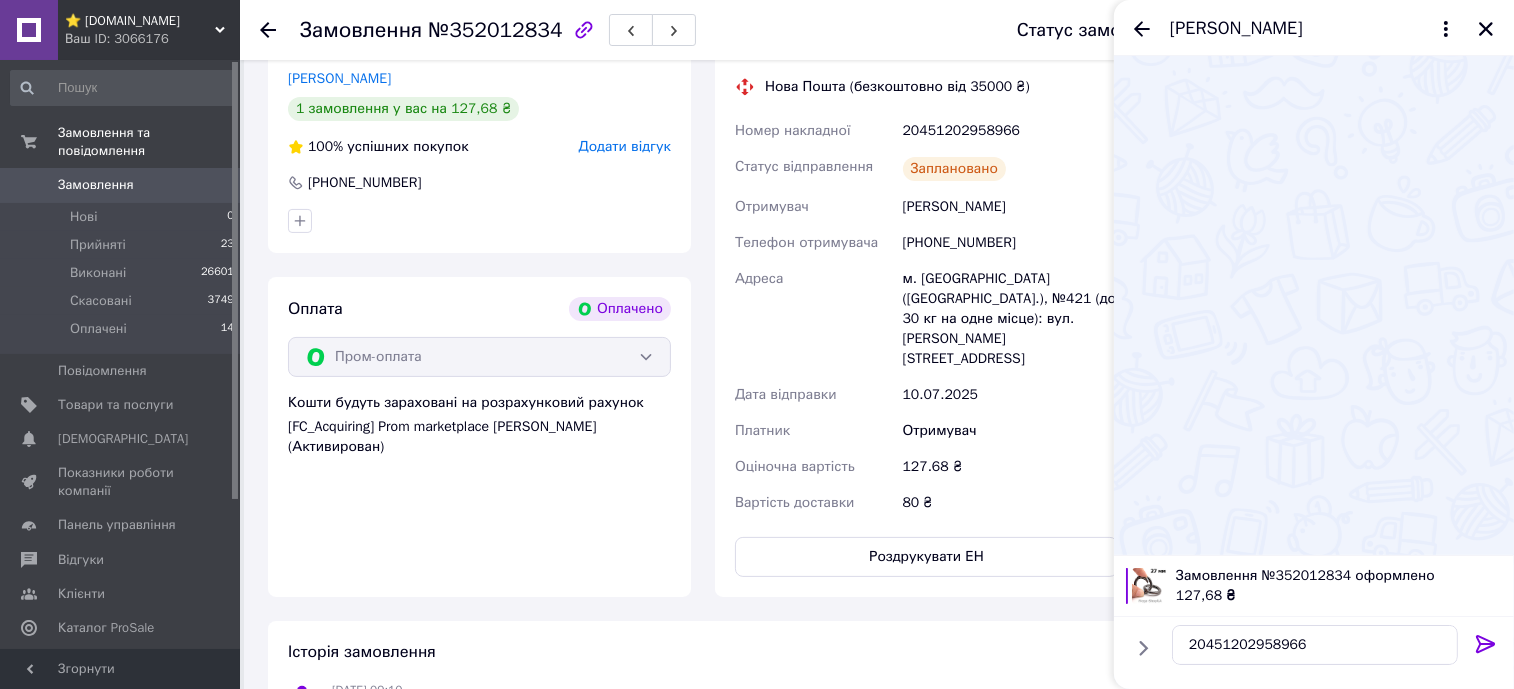 click 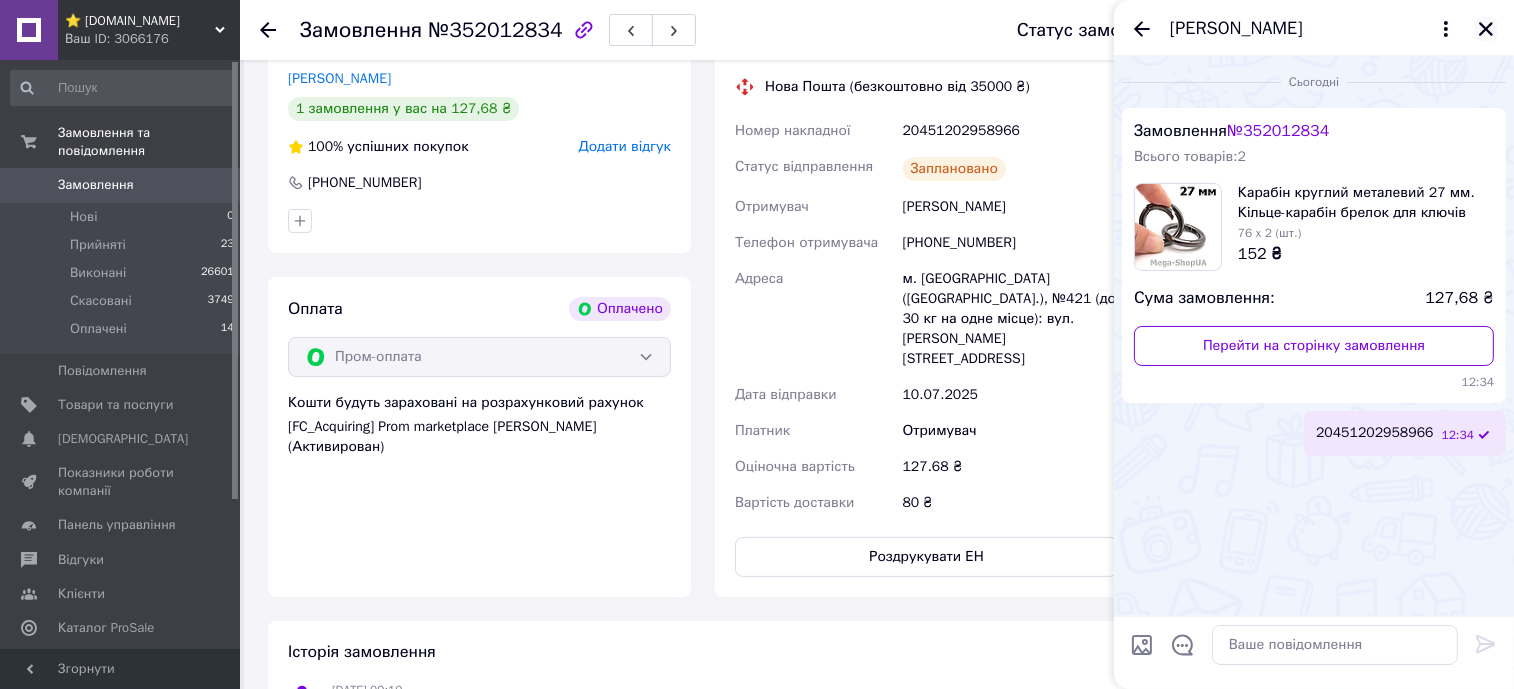 click at bounding box center [1486, 29] 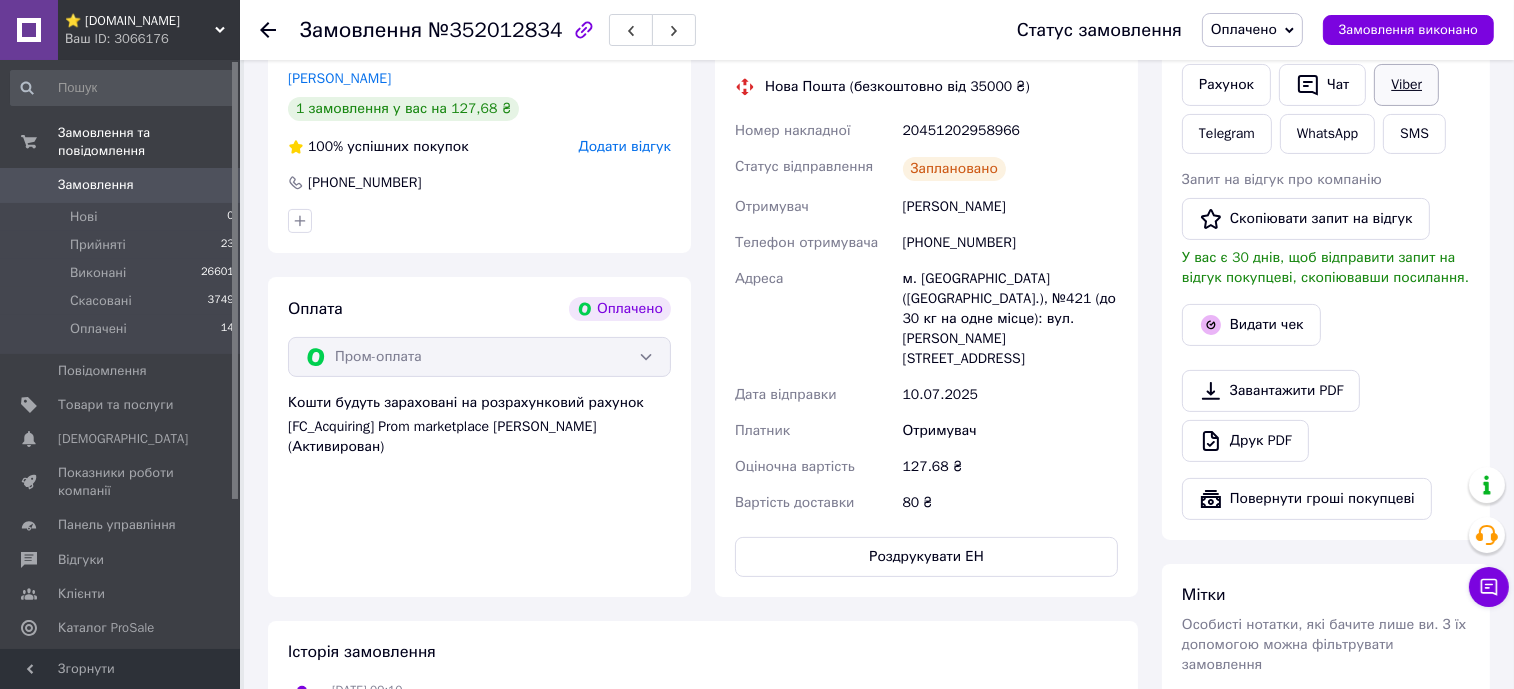 click on "Viber" at bounding box center [1406, 85] 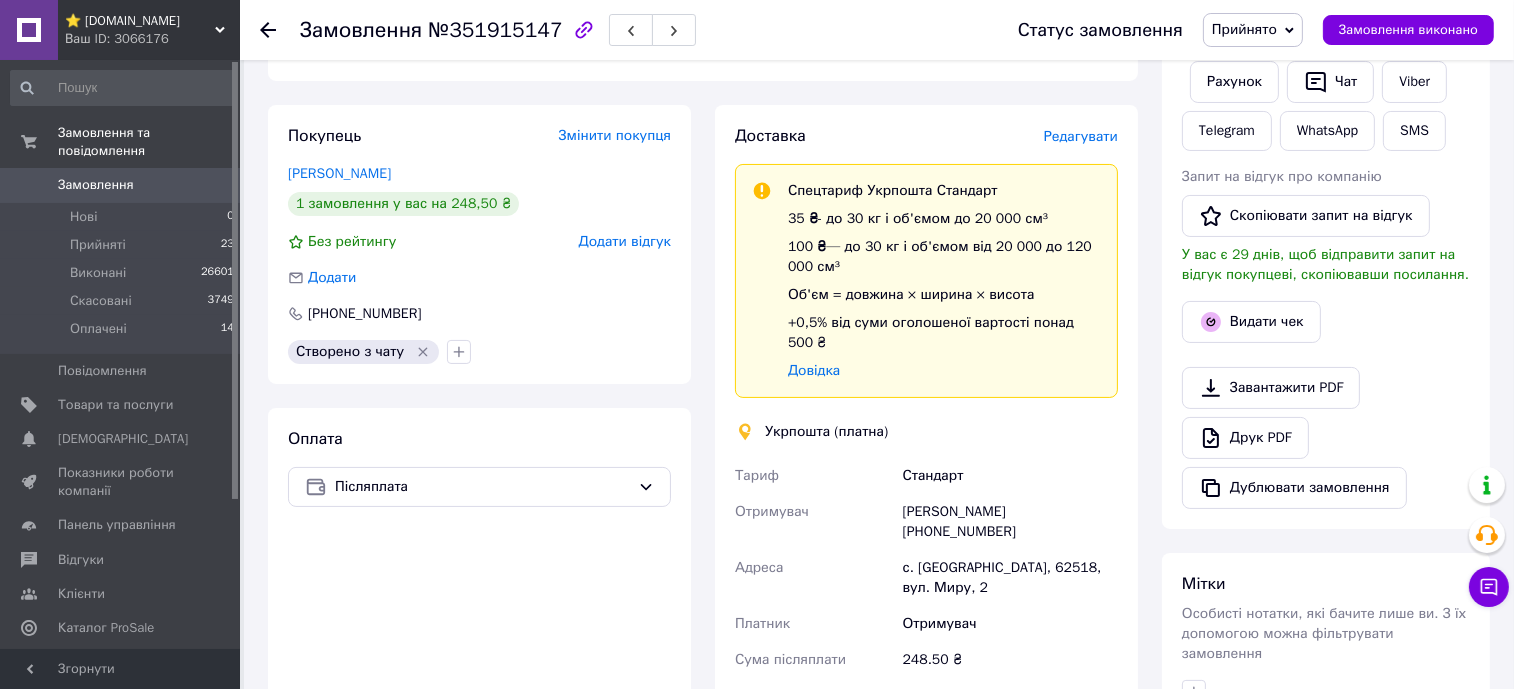 scroll, scrollTop: 625, scrollLeft: 0, axis: vertical 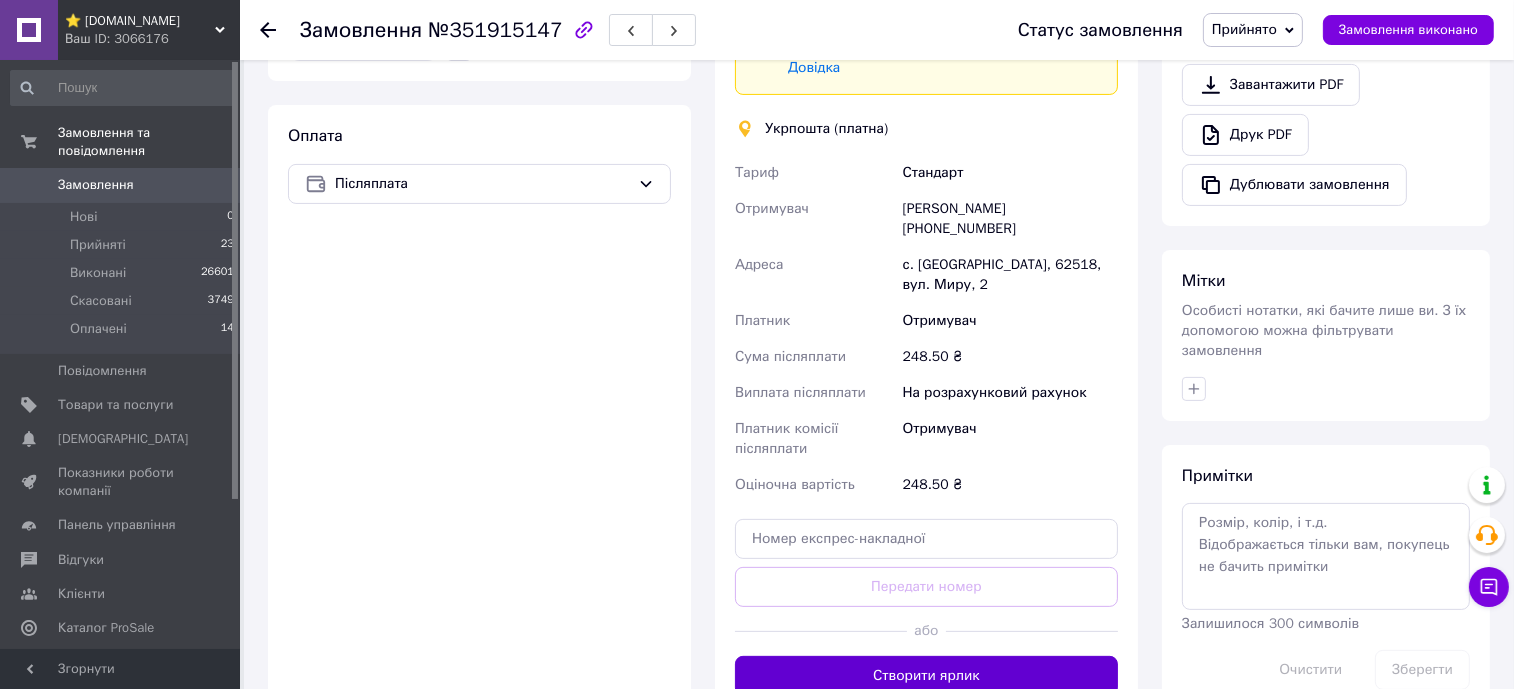 click on "Створити ярлик" at bounding box center [926, 676] 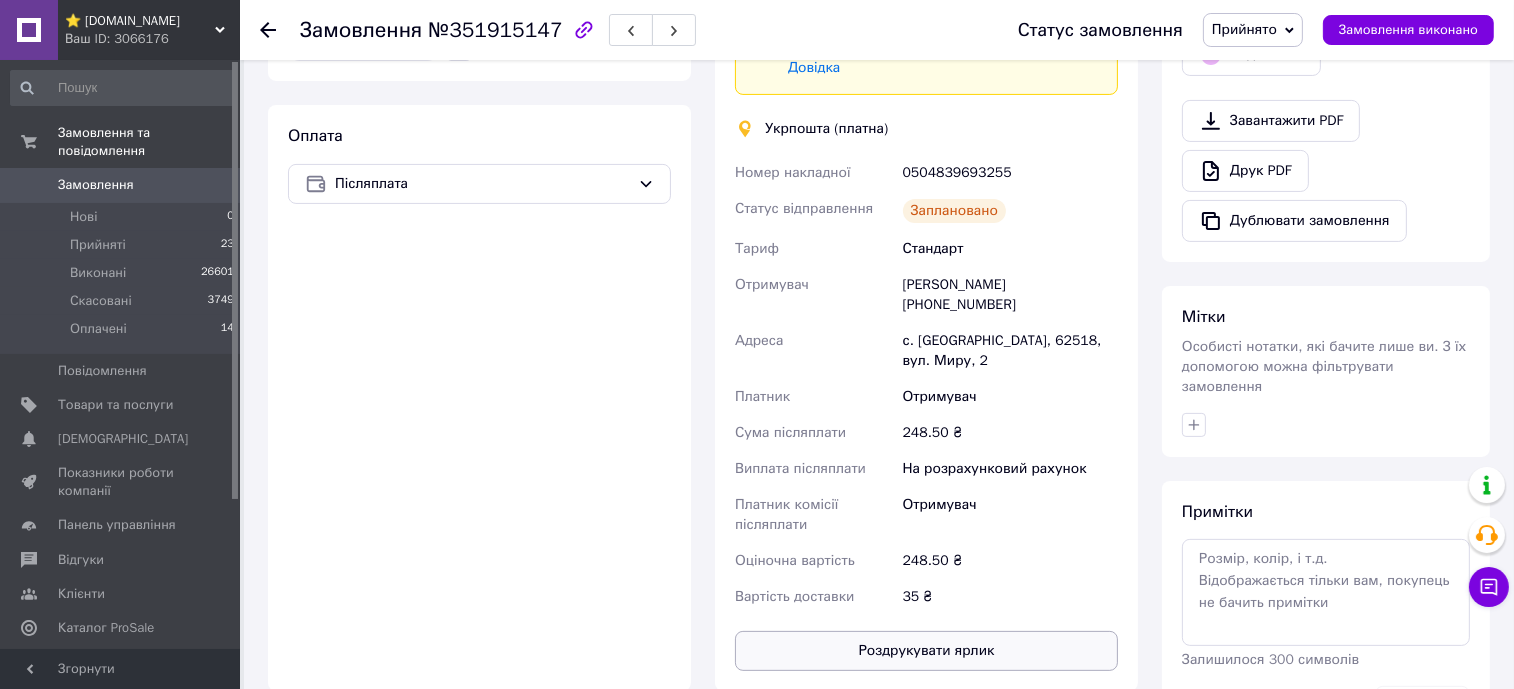 click on "Роздрукувати ярлик" at bounding box center [926, 651] 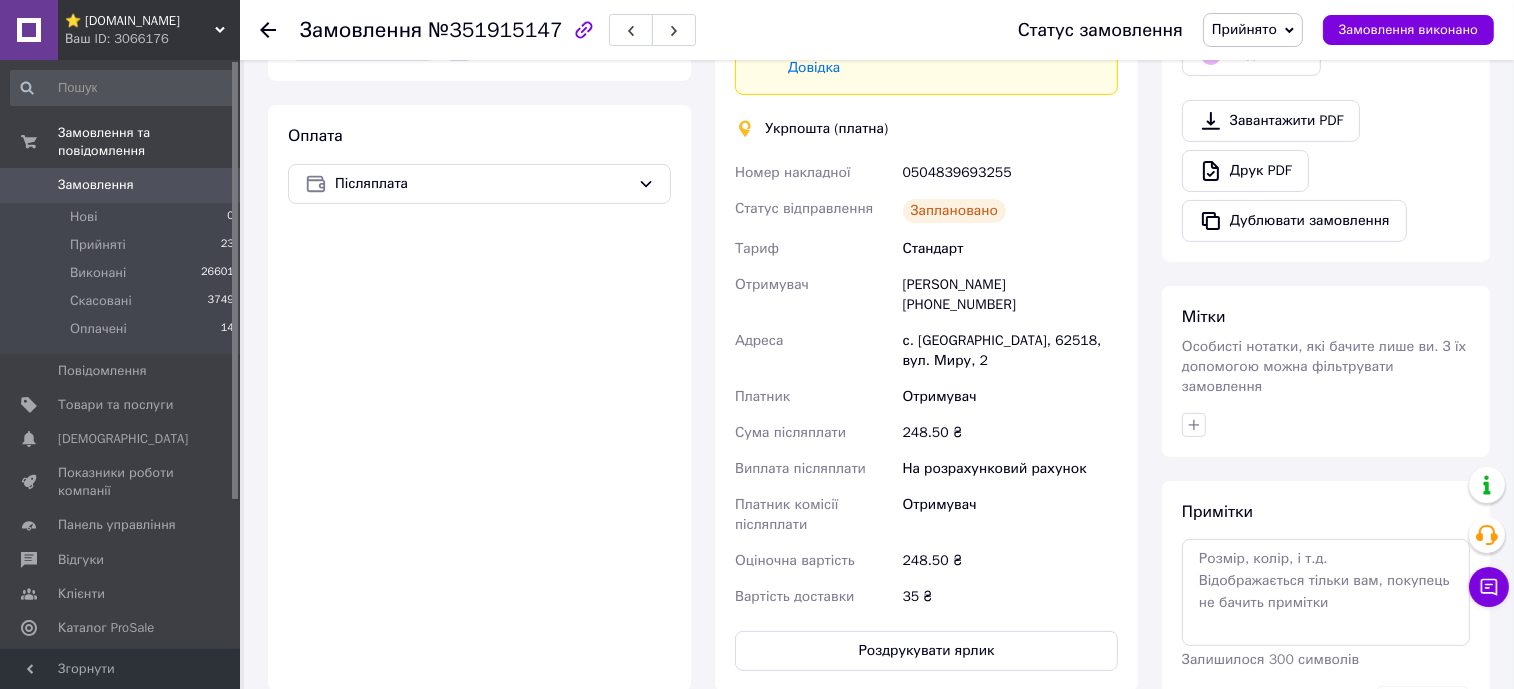 click on "0504839693255" at bounding box center (1010, 173) 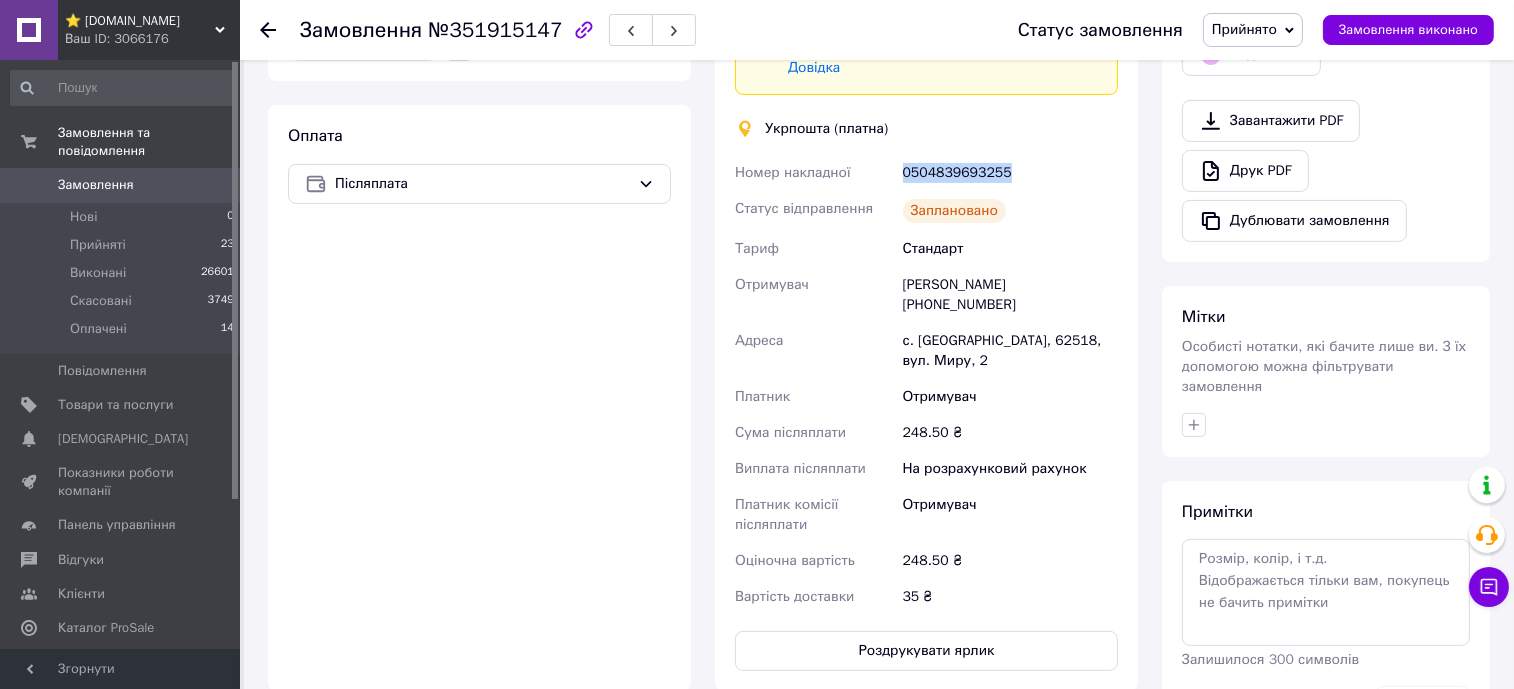 click on "0504839693255" at bounding box center [1010, 173] 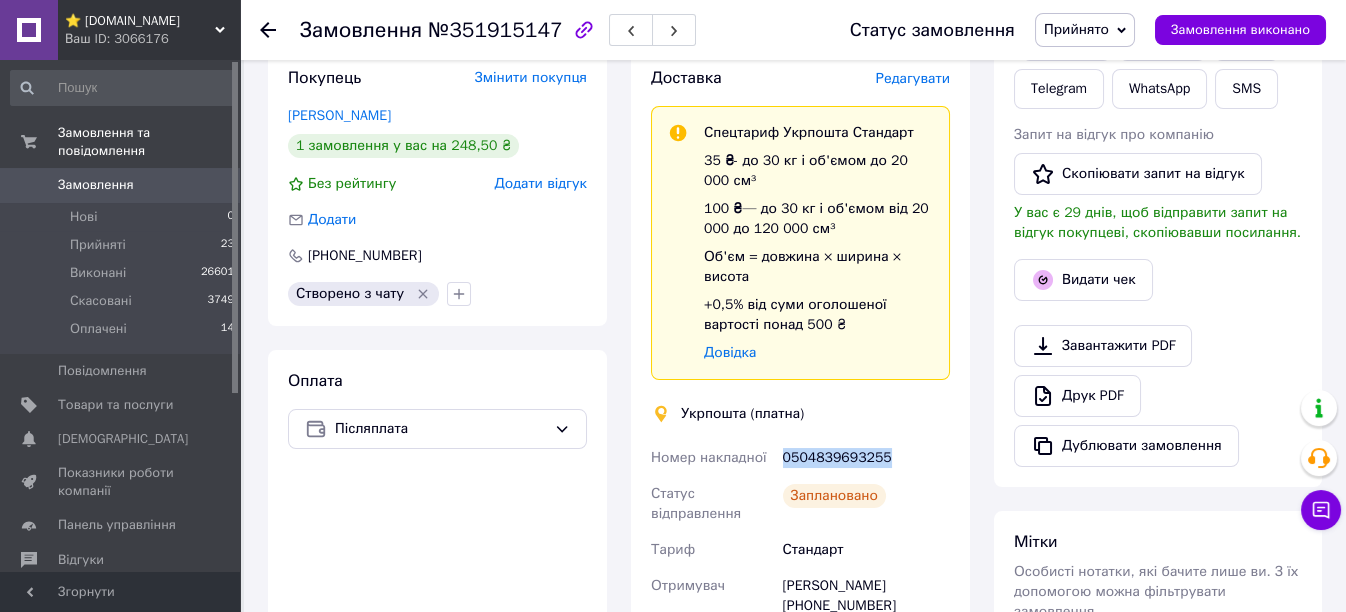 scroll, scrollTop: 291, scrollLeft: 0, axis: vertical 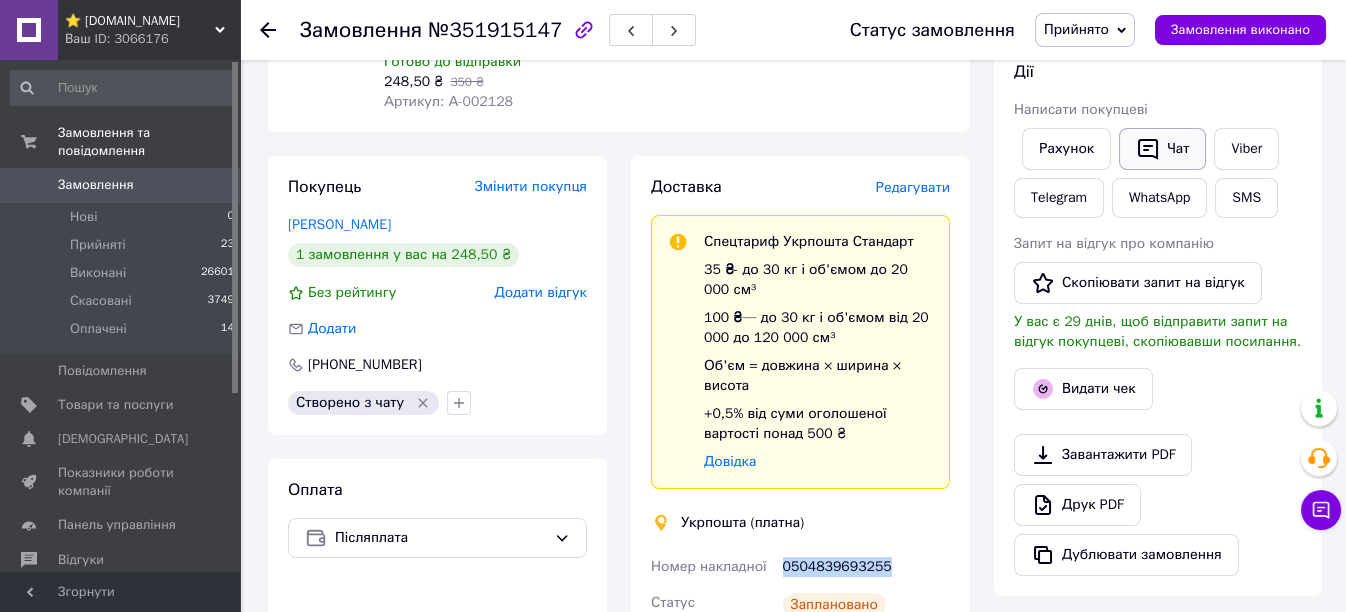 drag, startPoint x: 1174, startPoint y: 140, endPoint x: 1181, endPoint y: 160, distance: 21.189621 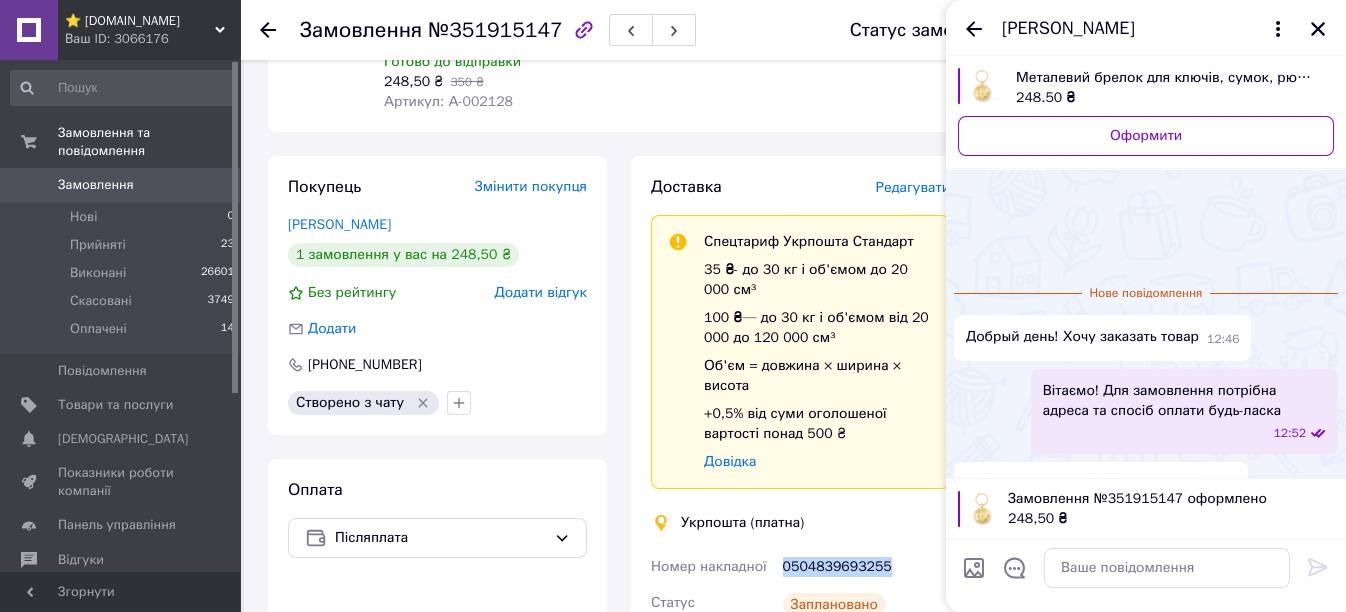 scroll, scrollTop: 114, scrollLeft: 0, axis: vertical 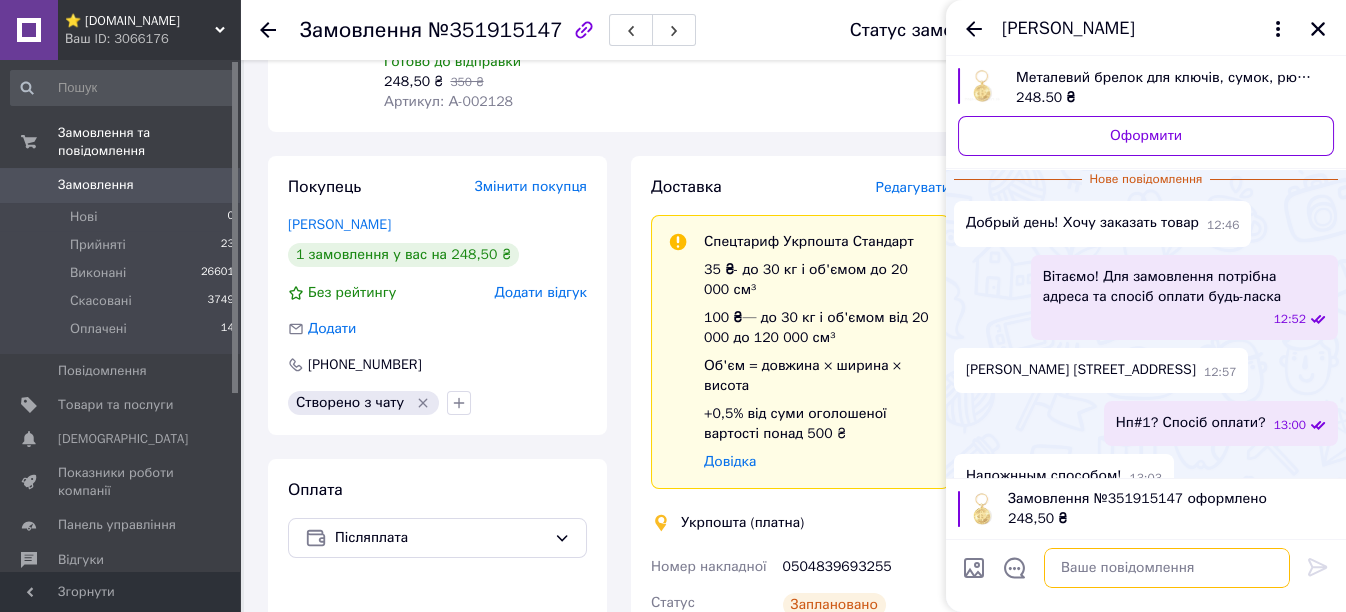 click at bounding box center [1167, 568] 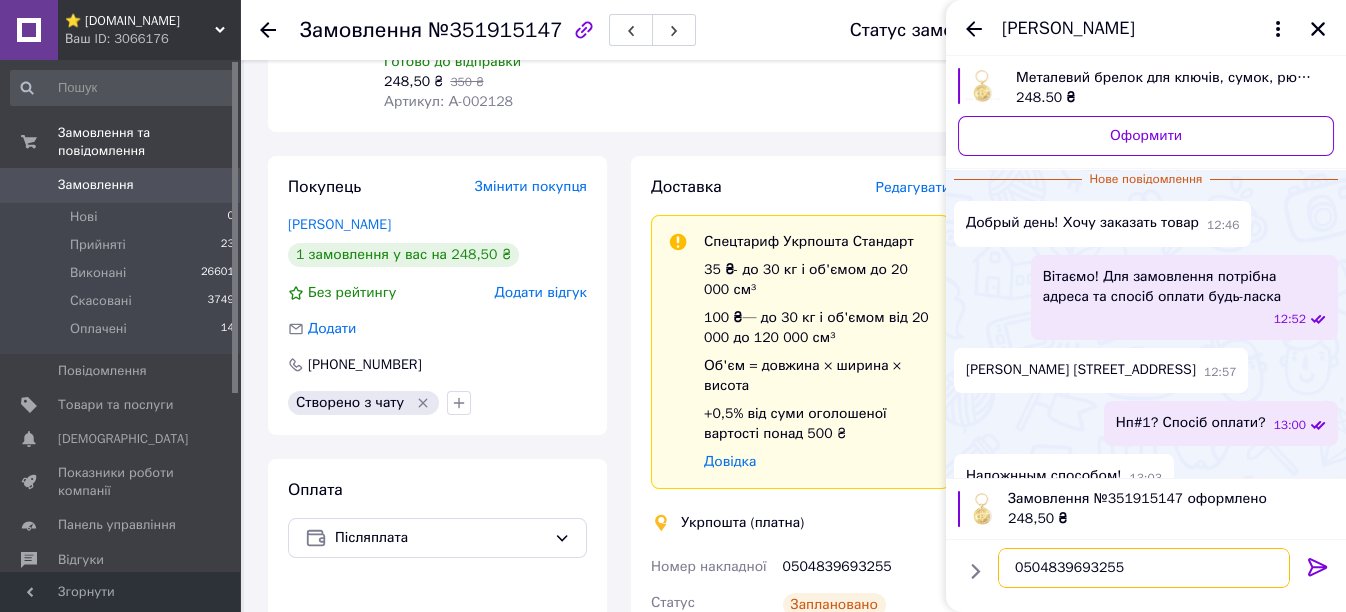 type on "0504839693255" 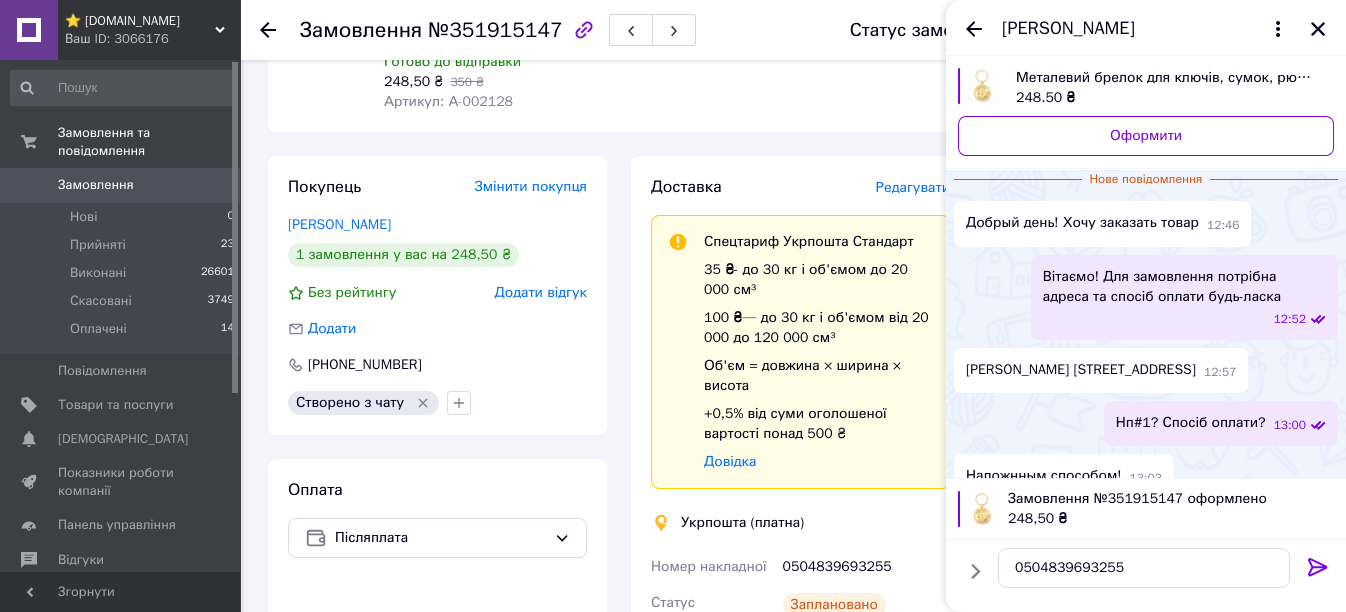 click 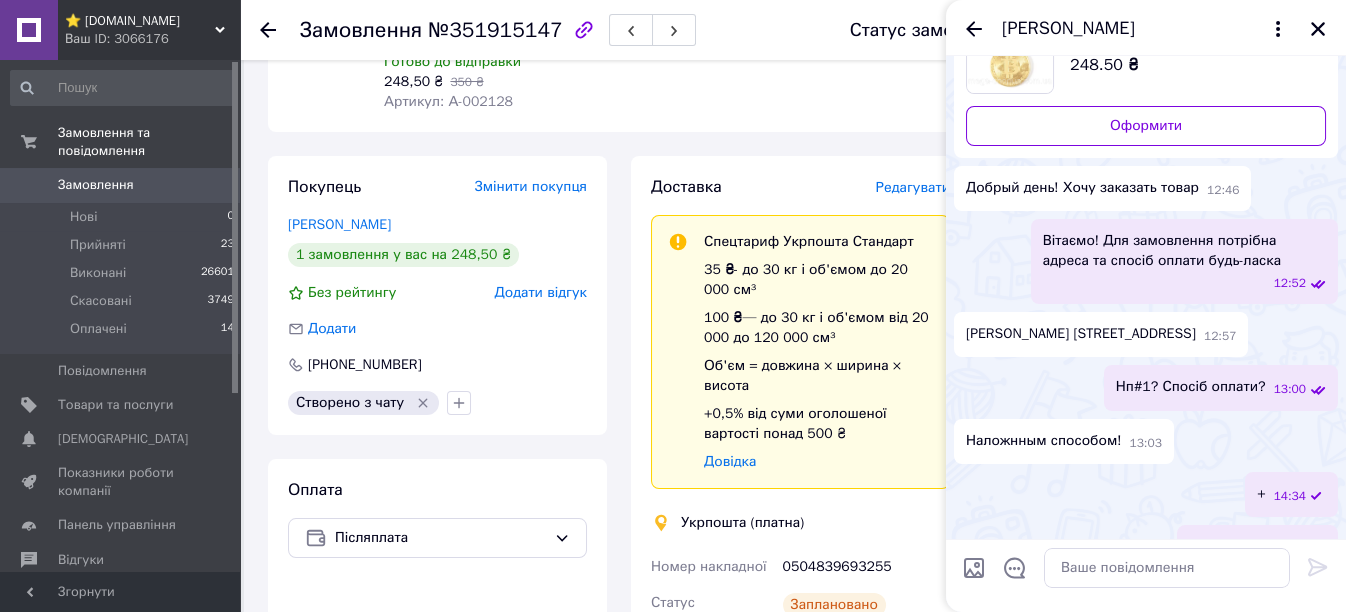 scroll, scrollTop: 28, scrollLeft: 0, axis: vertical 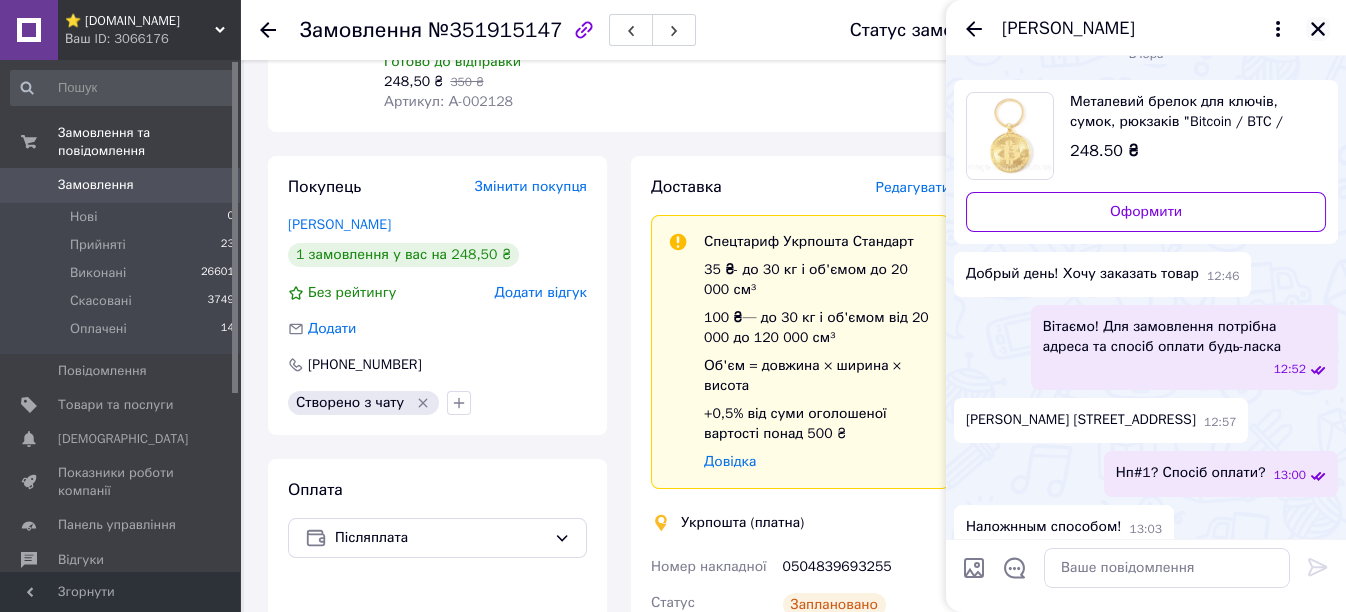 click 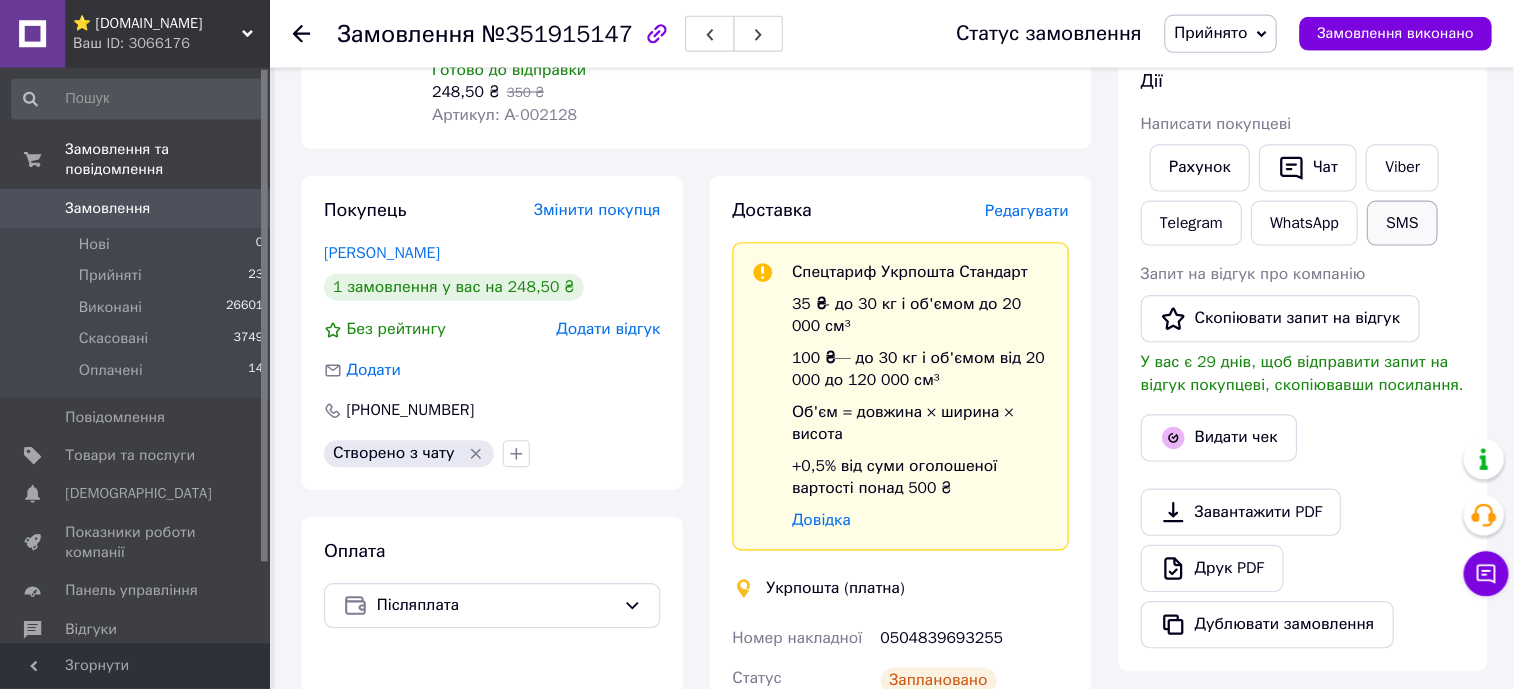 scroll, scrollTop: 290, scrollLeft: 0, axis: vertical 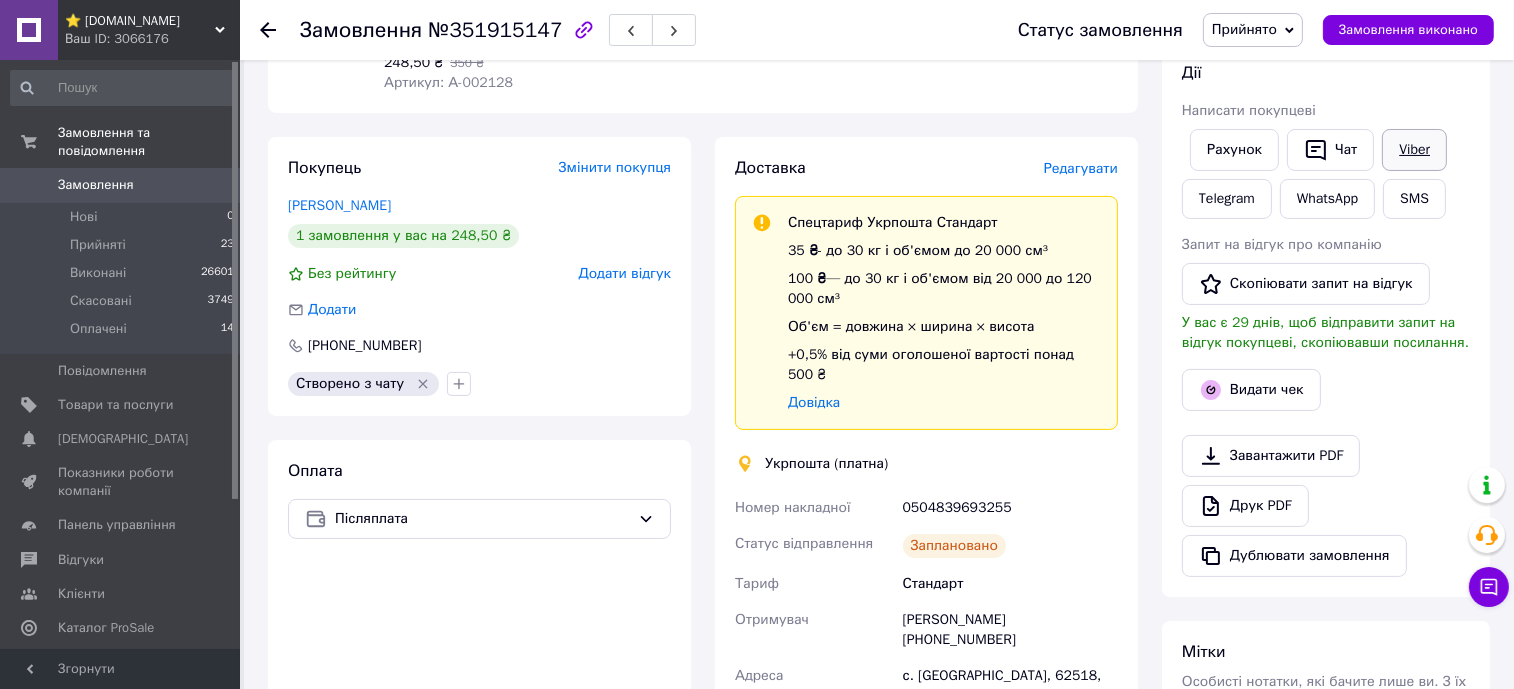 click on "Viber" at bounding box center [1414, 150] 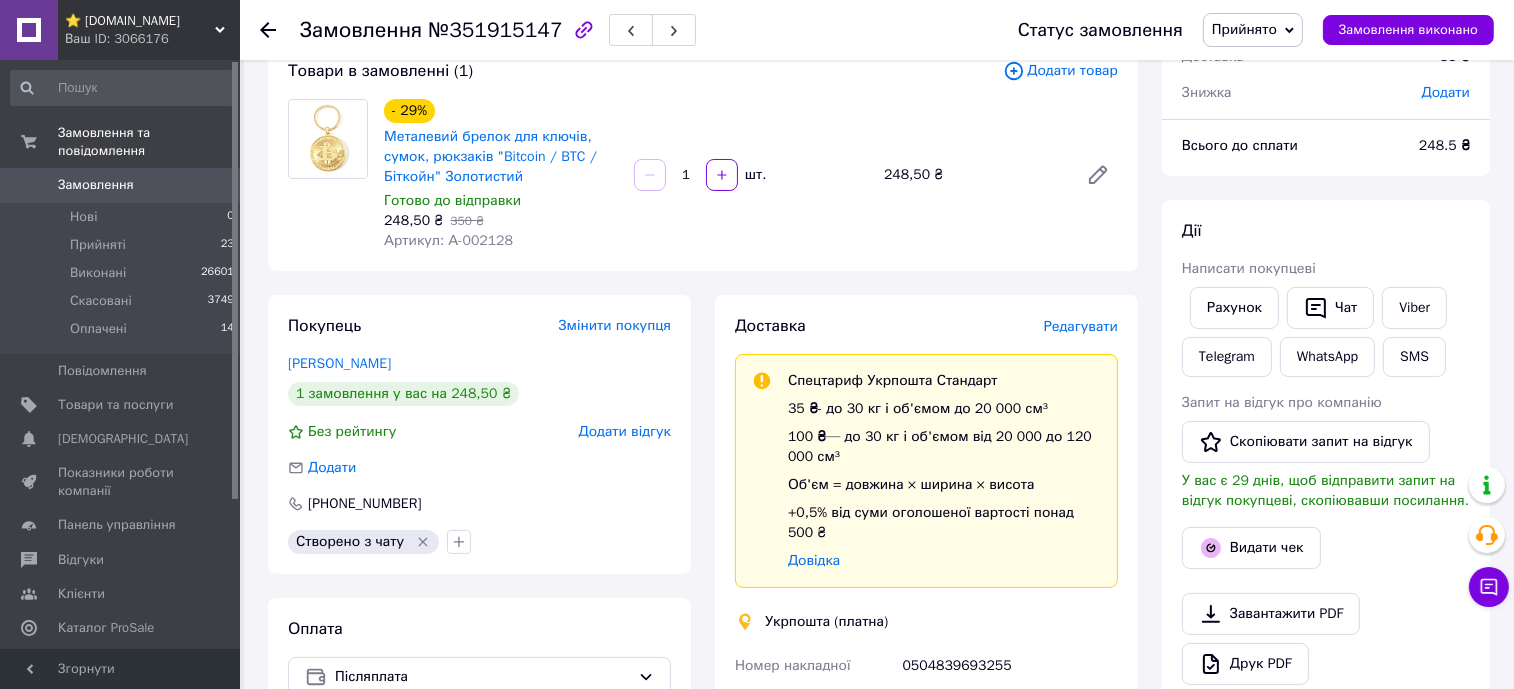 scroll, scrollTop: 0, scrollLeft: 0, axis: both 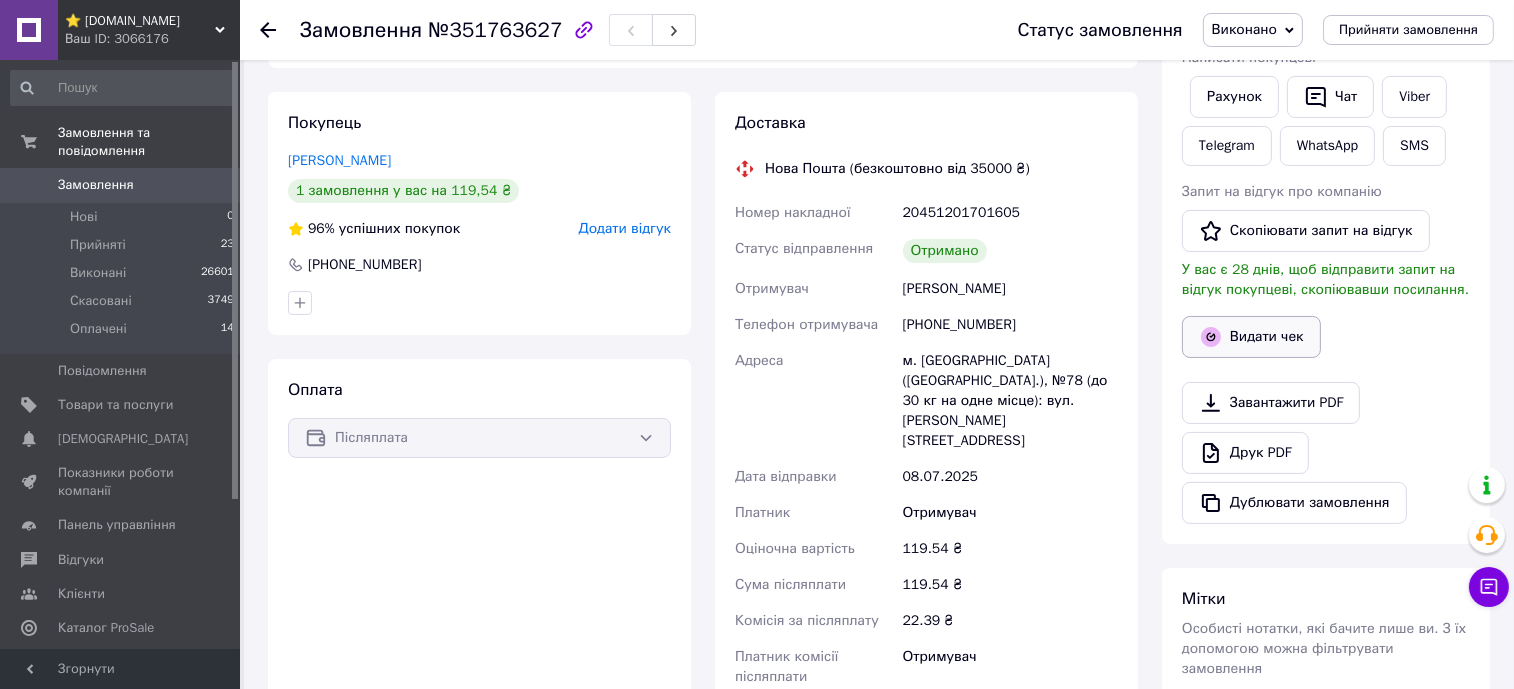 click on "Видати чек" at bounding box center [1251, 337] 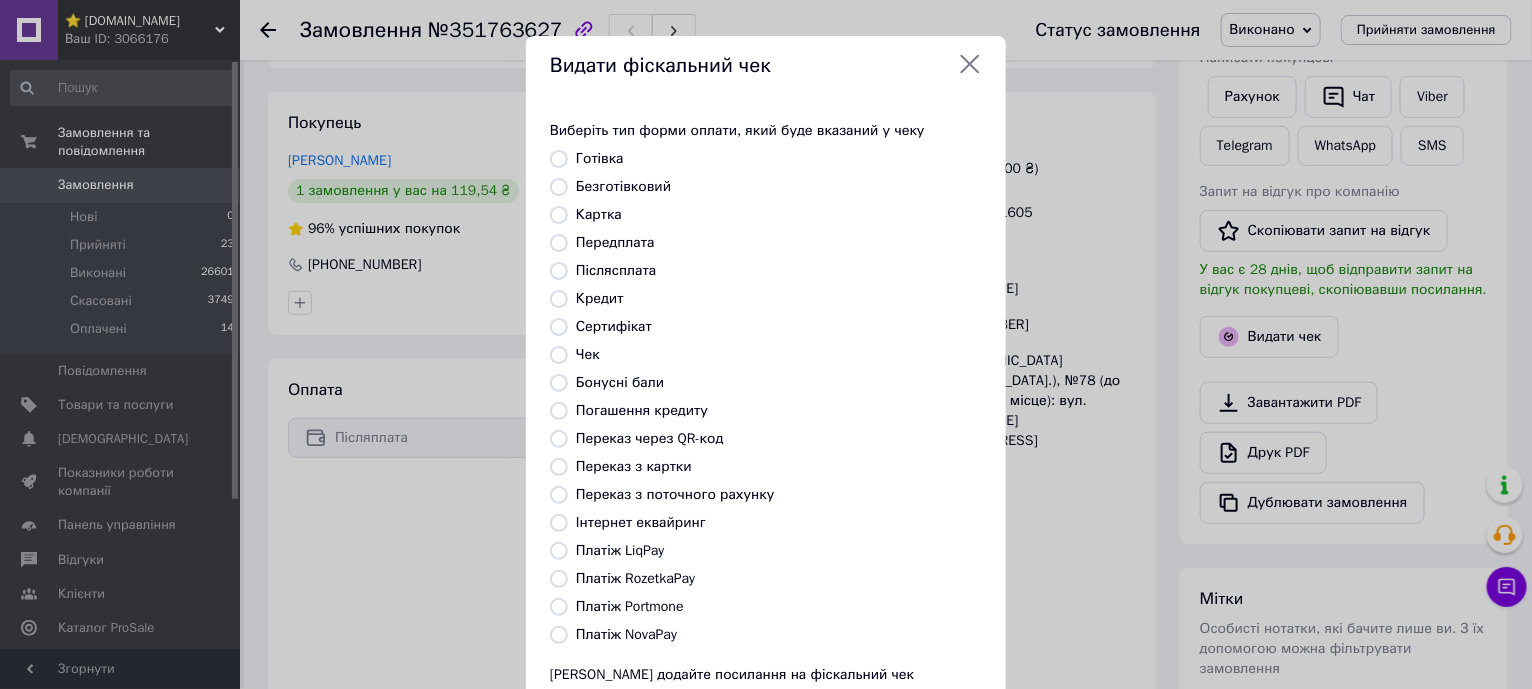 click on "Платіж NovaPay" at bounding box center [626, 634] 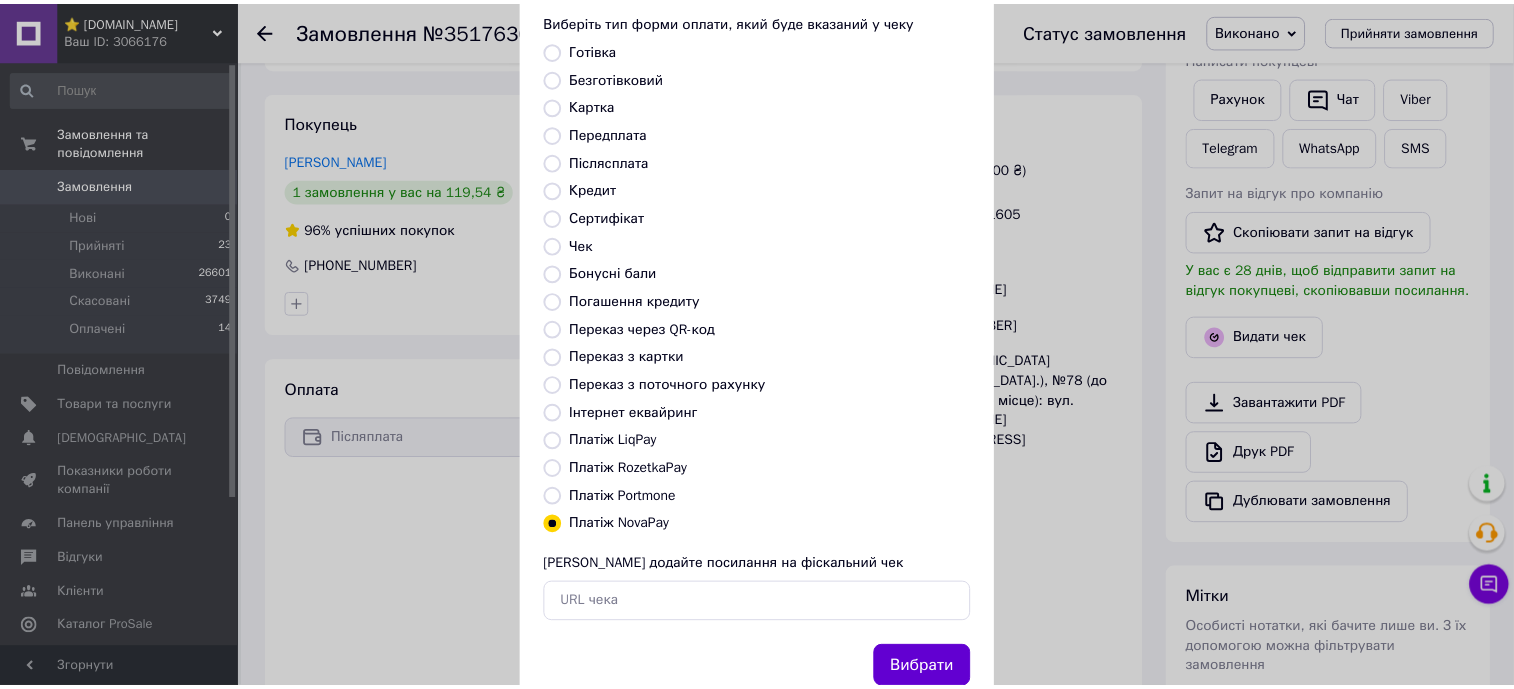 scroll, scrollTop: 169, scrollLeft: 0, axis: vertical 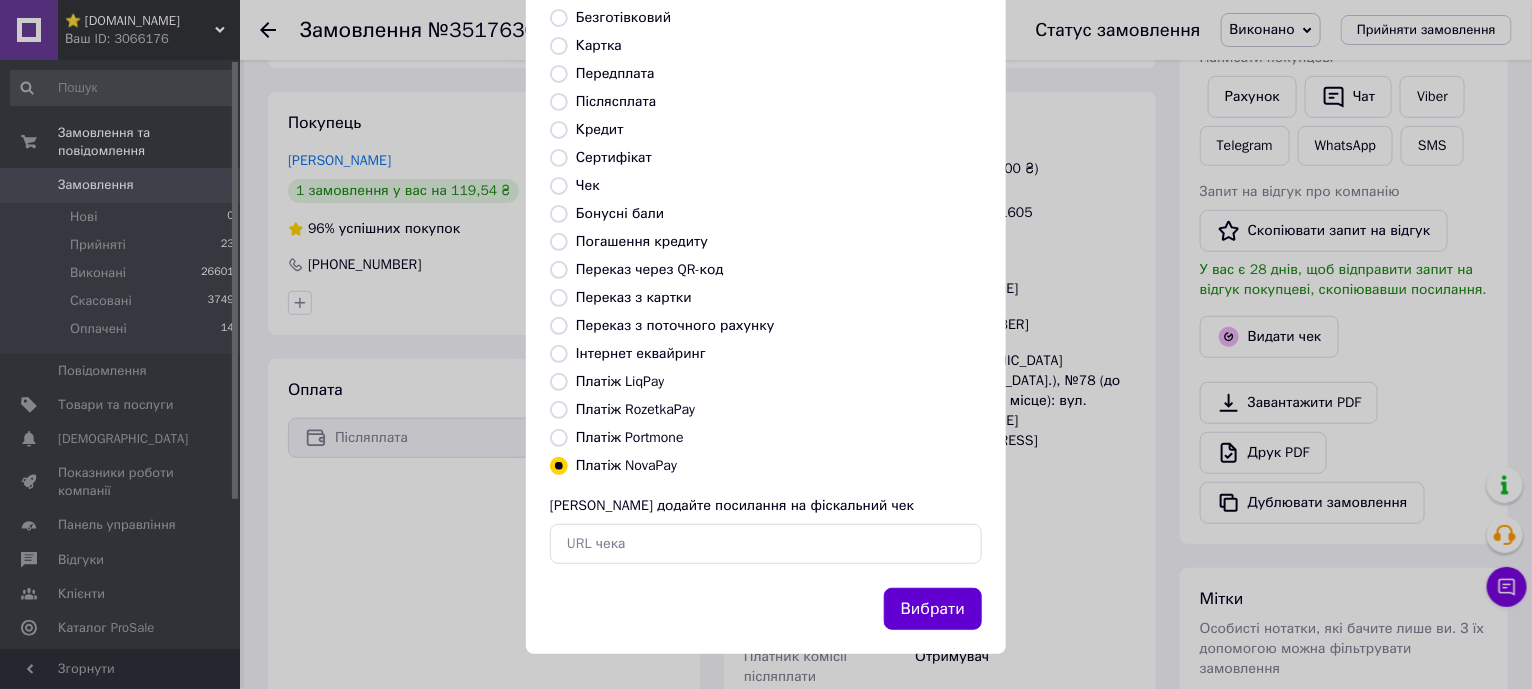 click on "Вибрати" at bounding box center [933, 609] 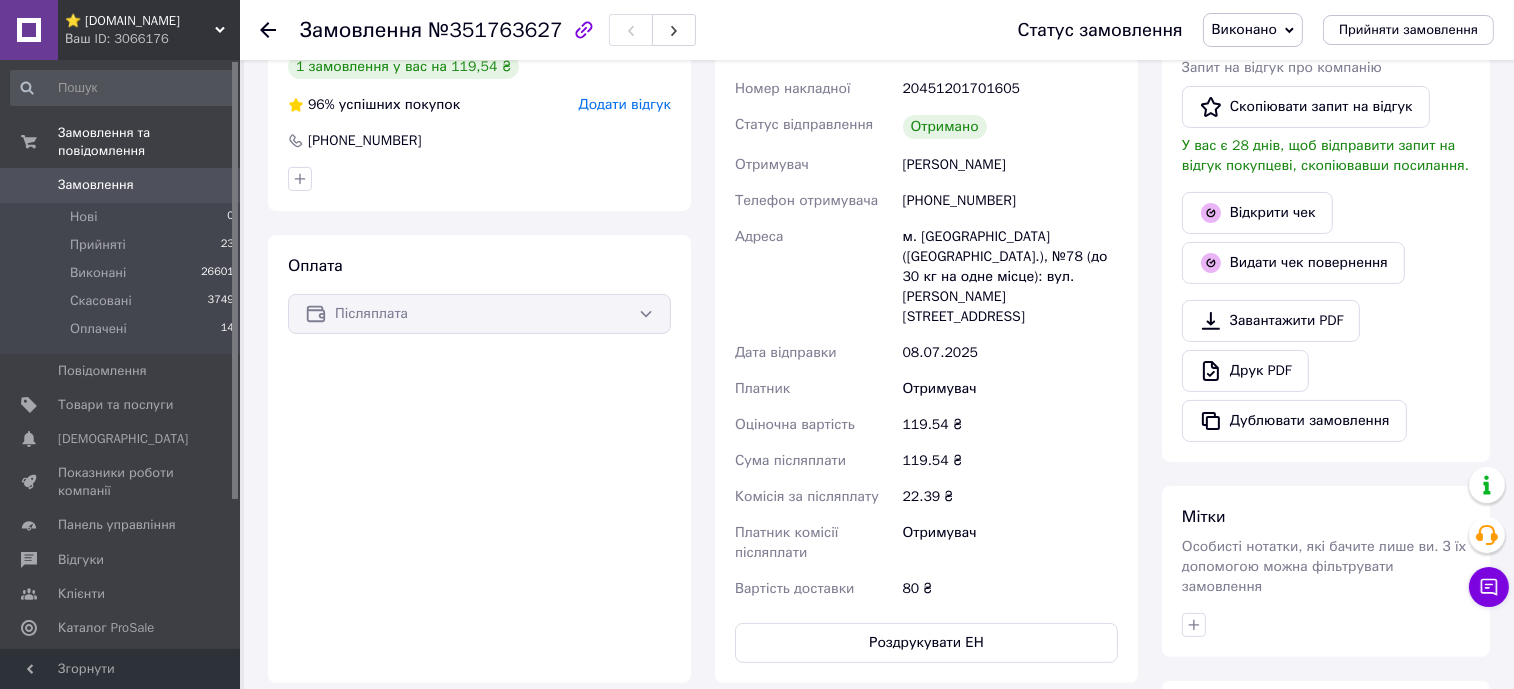 scroll, scrollTop: 0, scrollLeft: 0, axis: both 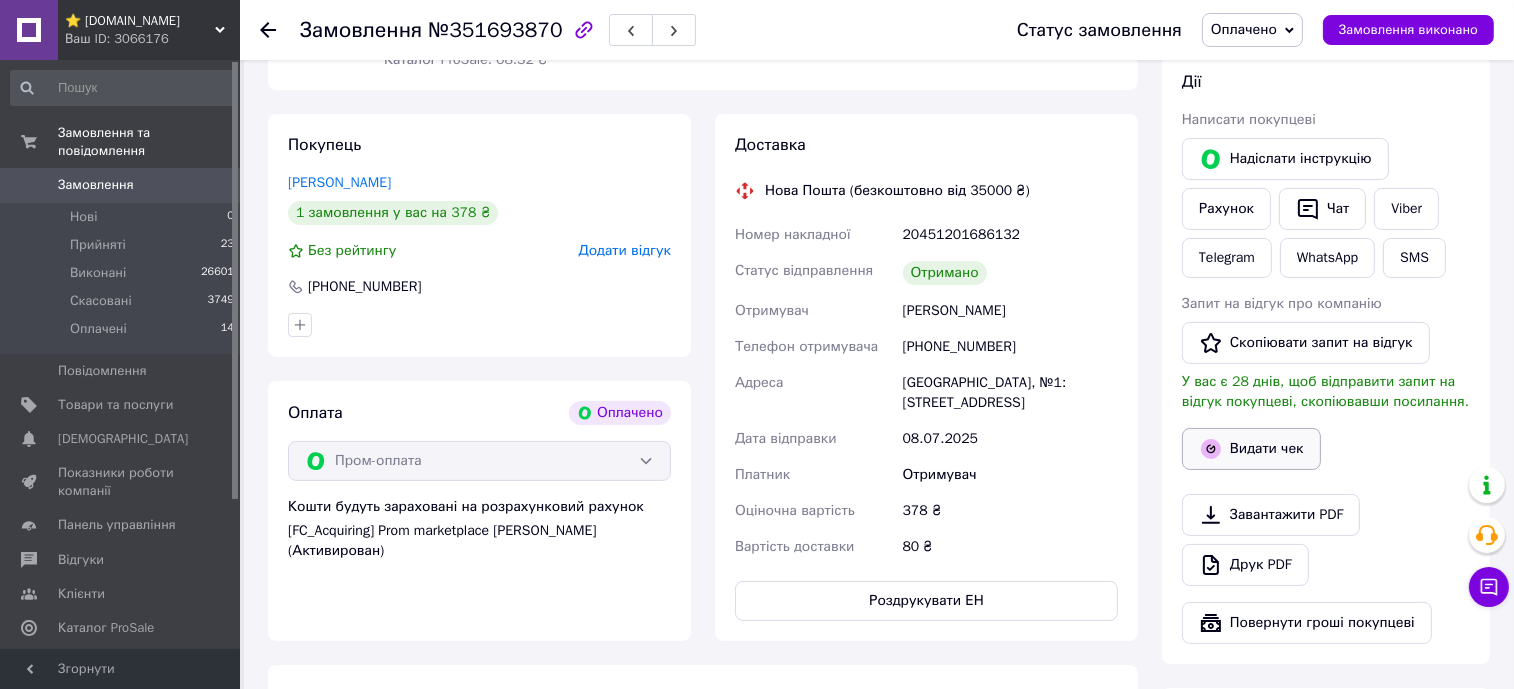 click on "Видати чек" at bounding box center (1251, 449) 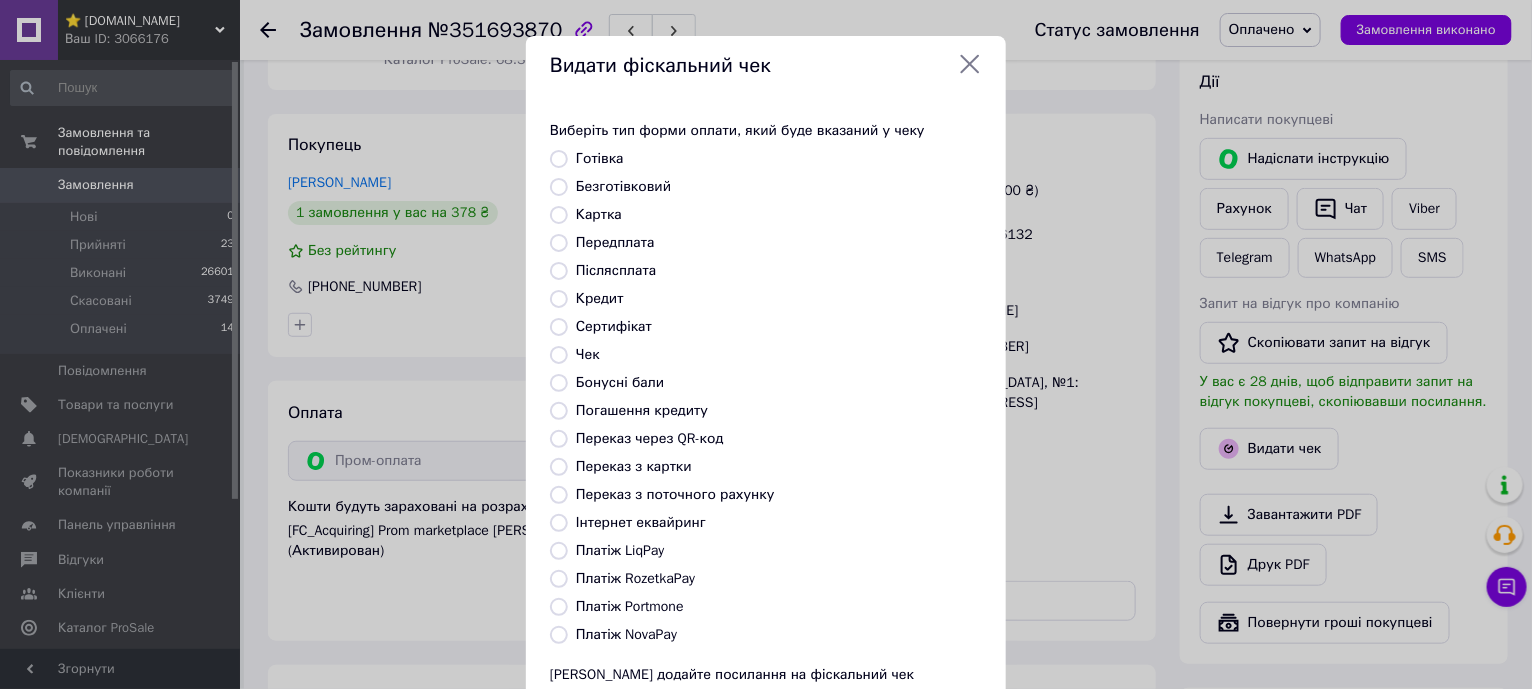 click on "Платіж RozetkaPay" at bounding box center (635, 578) 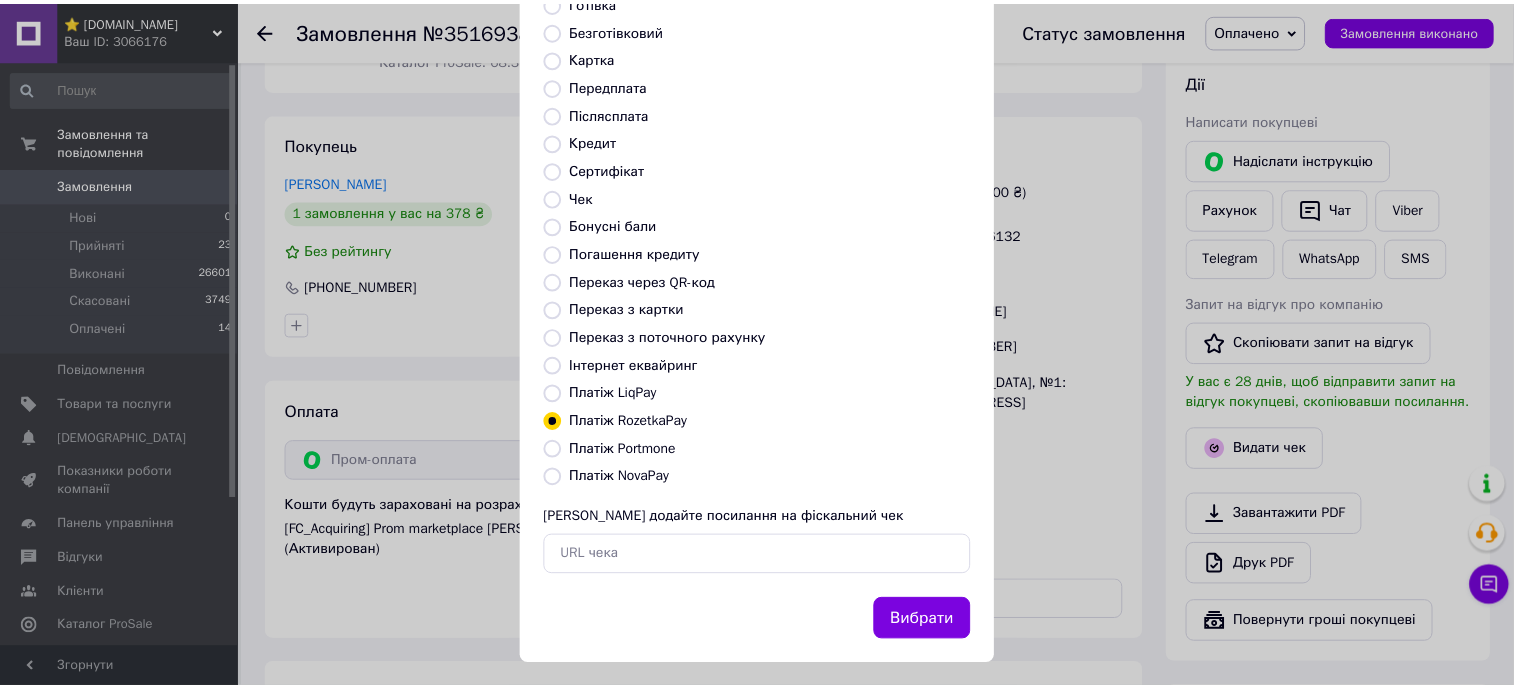 scroll, scrollTop: 169, scrollLeft: 0, axis: vertical 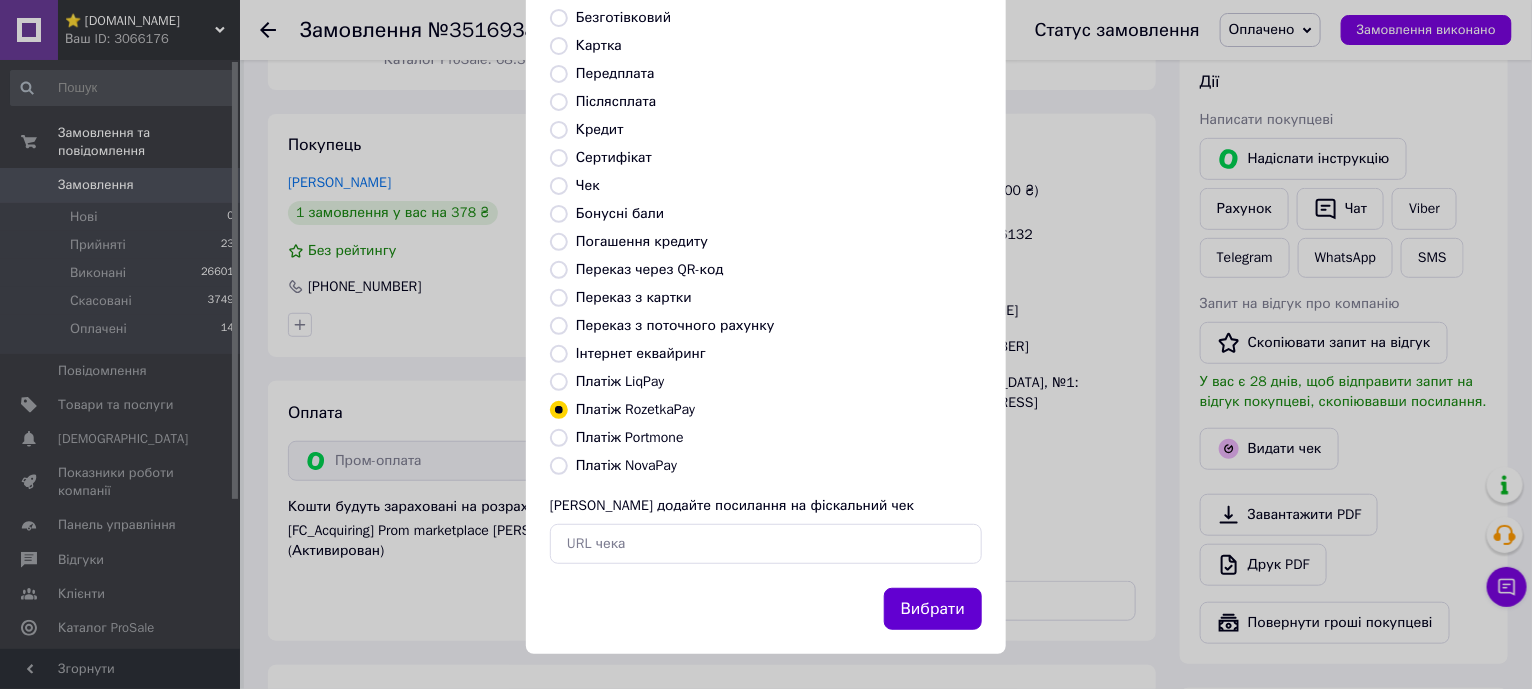 click on "Вибрати" at bounding box center [933, 609] 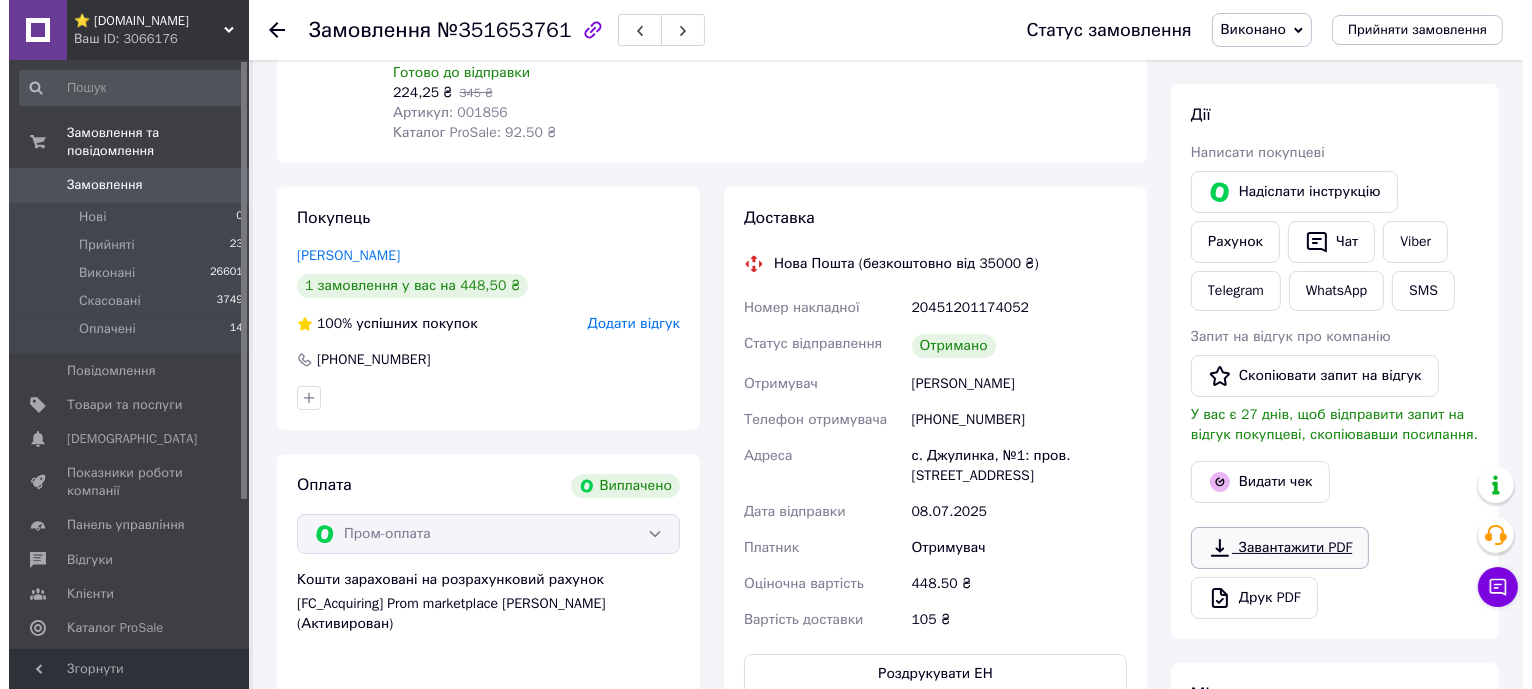 scroll, scrollTop: 499, scrollLeft: 0, axis: vertical 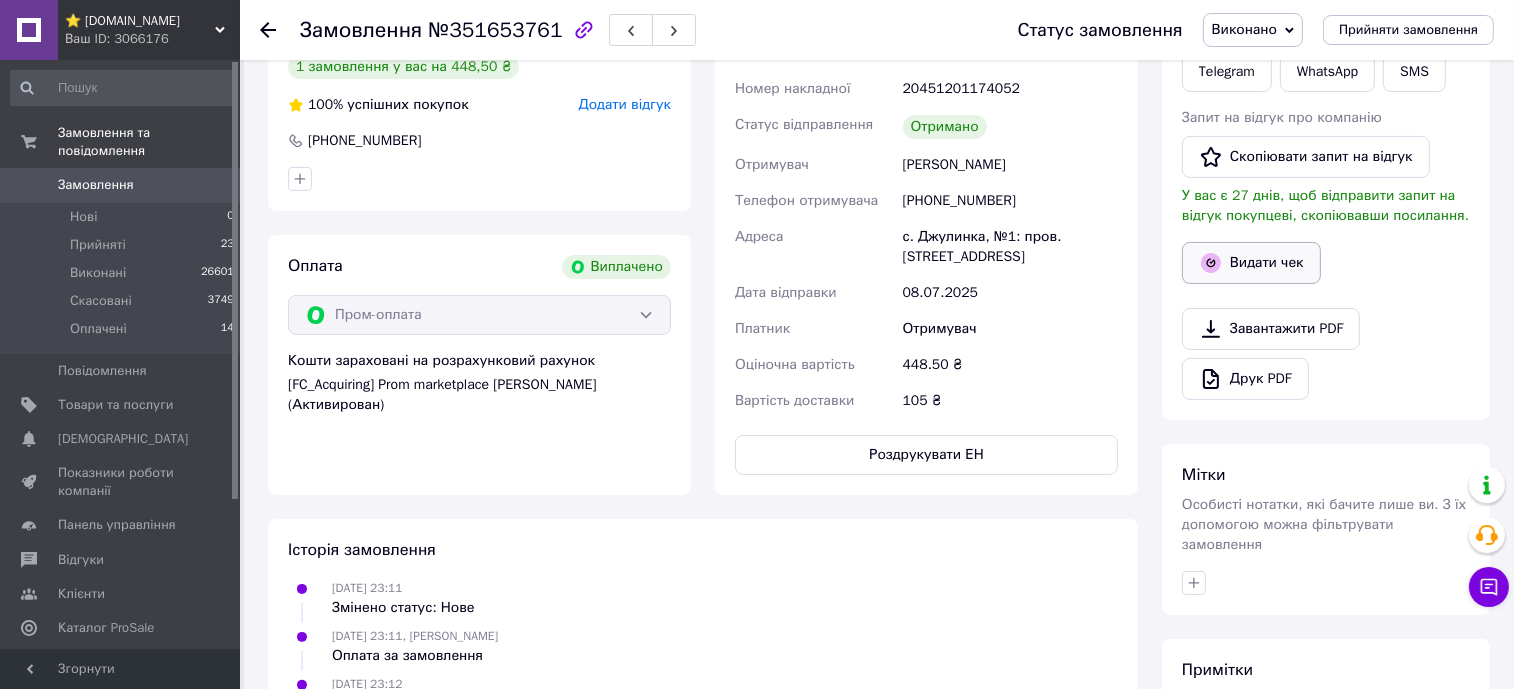 click on "Видати чек" at bounding box center (1251, 263) 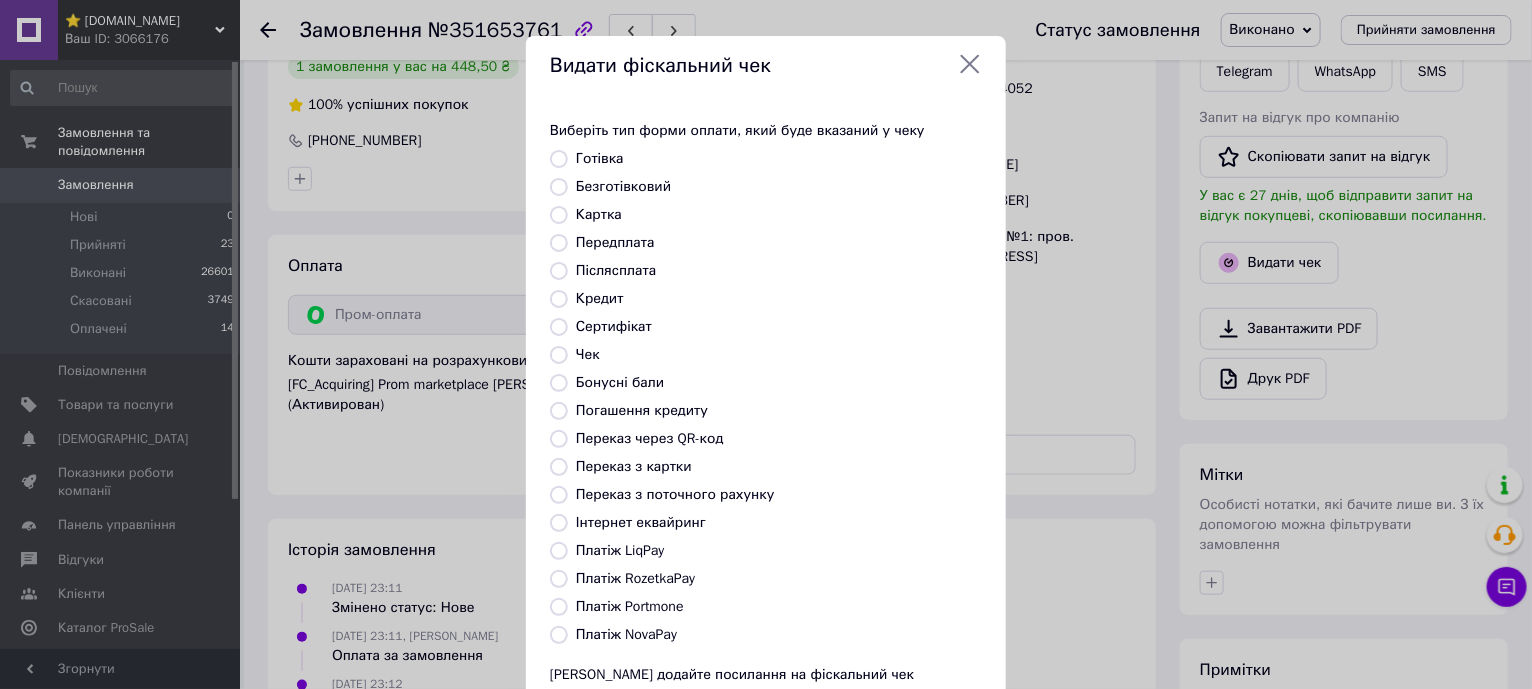 click on "Платіж RozetkaPay" at bounding box center [635, 578] 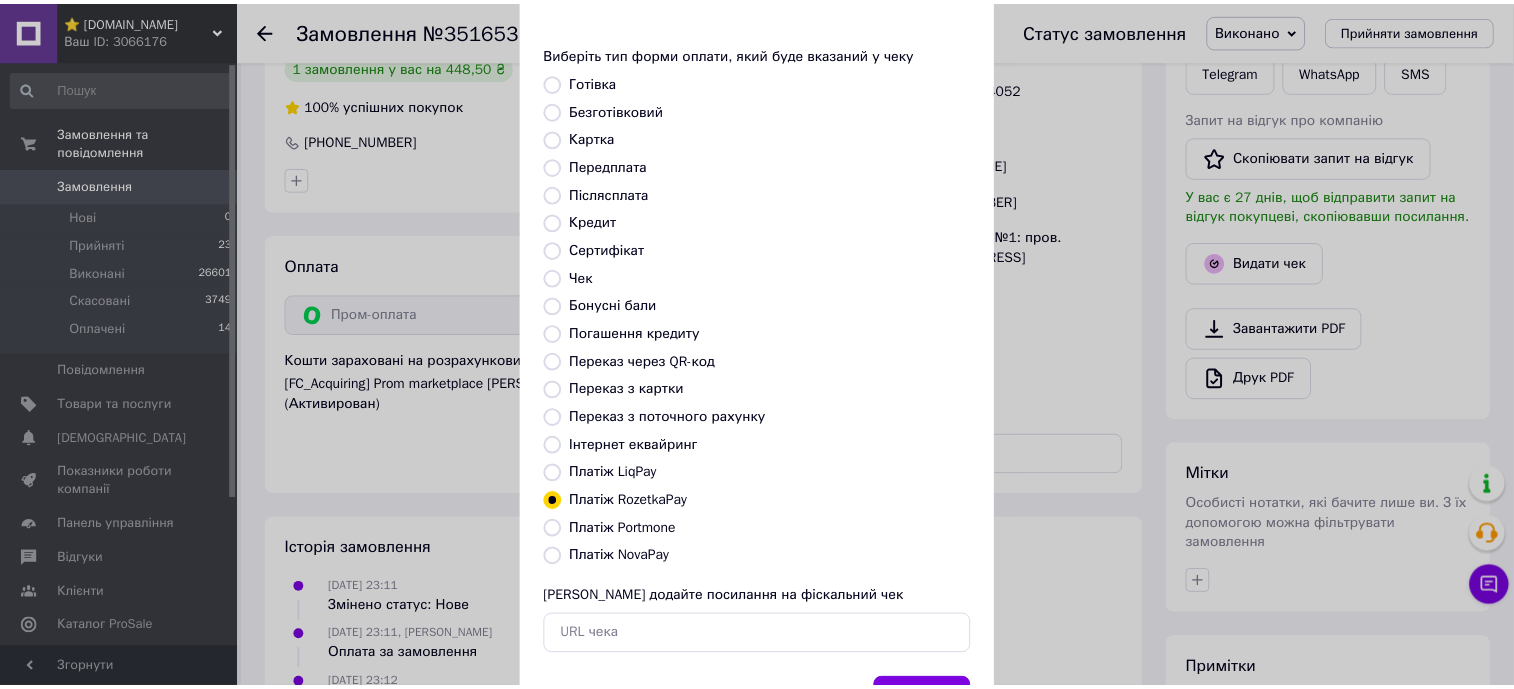 scroll, scrollTop: 169, scrollLeft: 0, axis: vertical 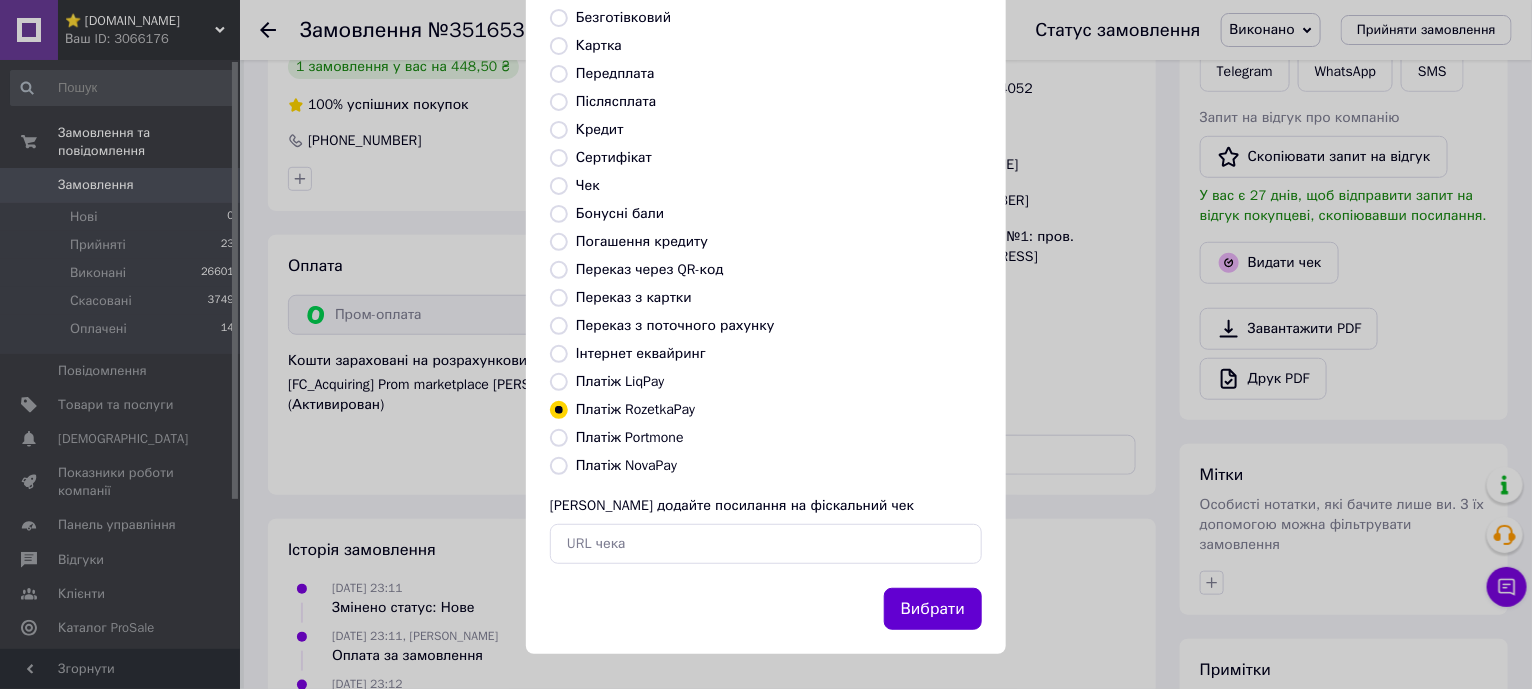 click on "Вибрати" at bounding box center (933, 609) 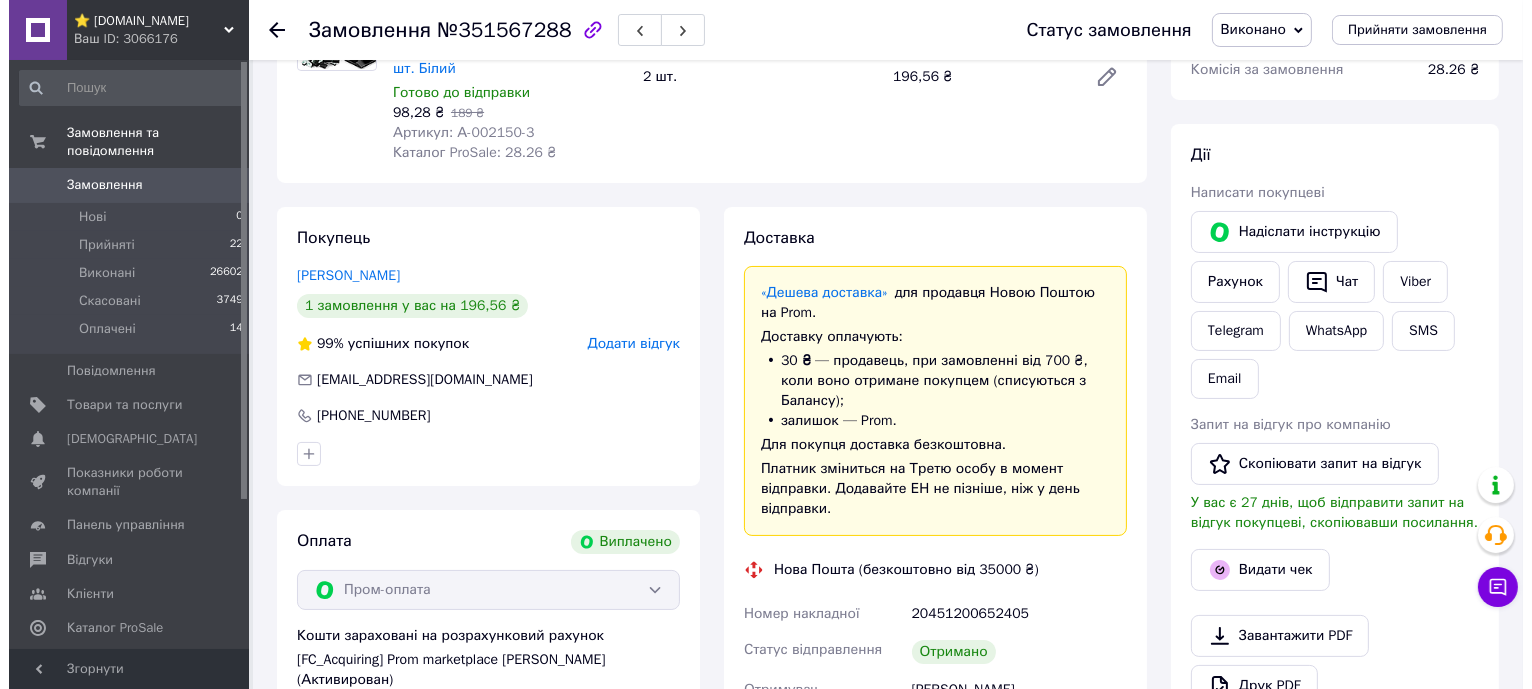 scroll, scrollTop: 375, scrollLeft: 0, axis: vertical 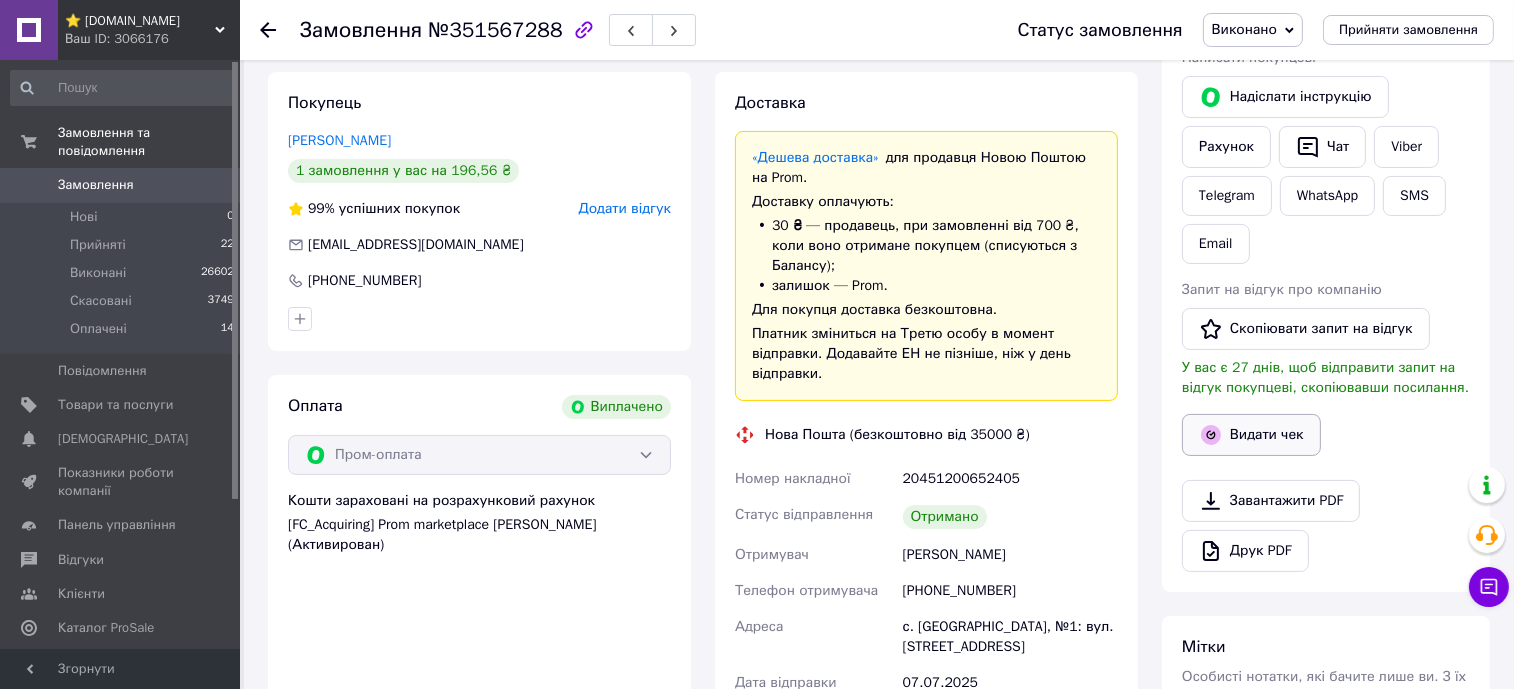 click on "Видати чек" at bounding box center [1251, 435] 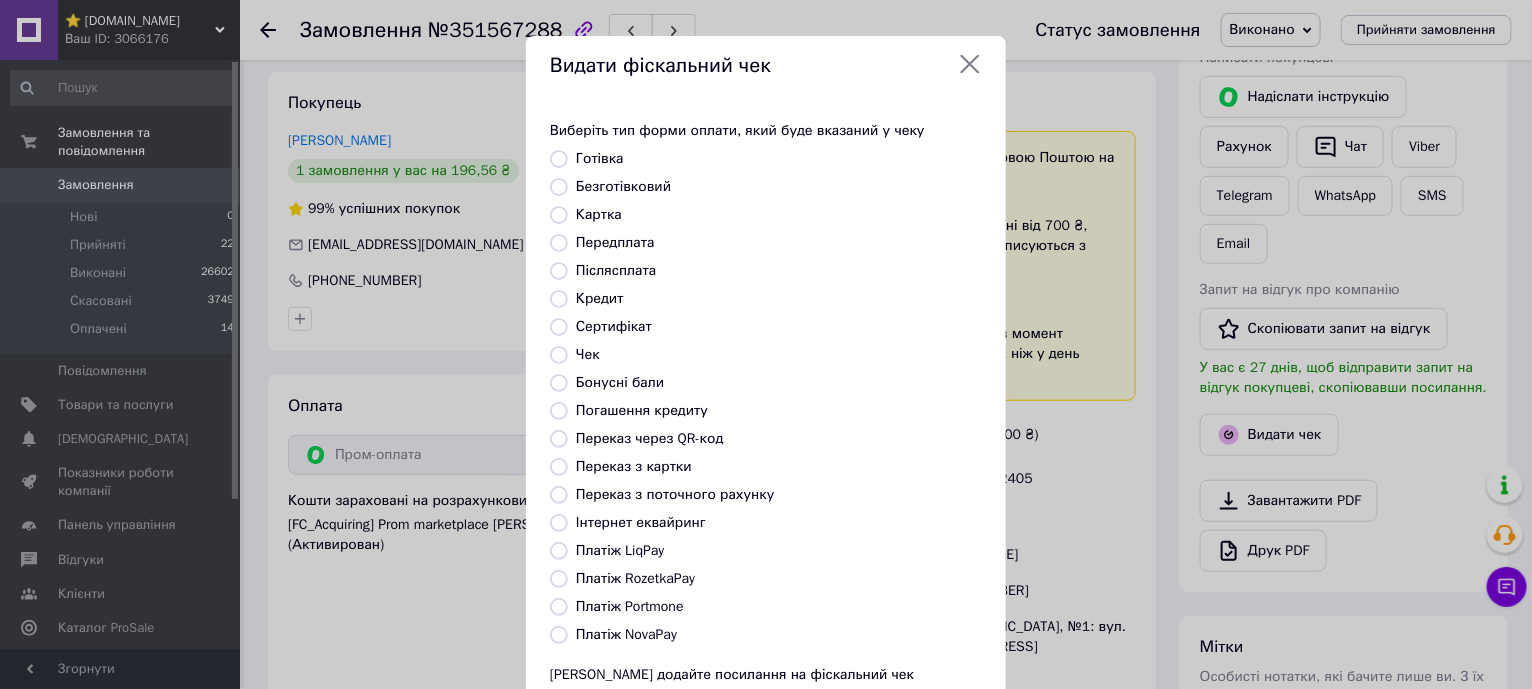 click on "Платіж RozetkaPay" at bounding box center [635, 578] 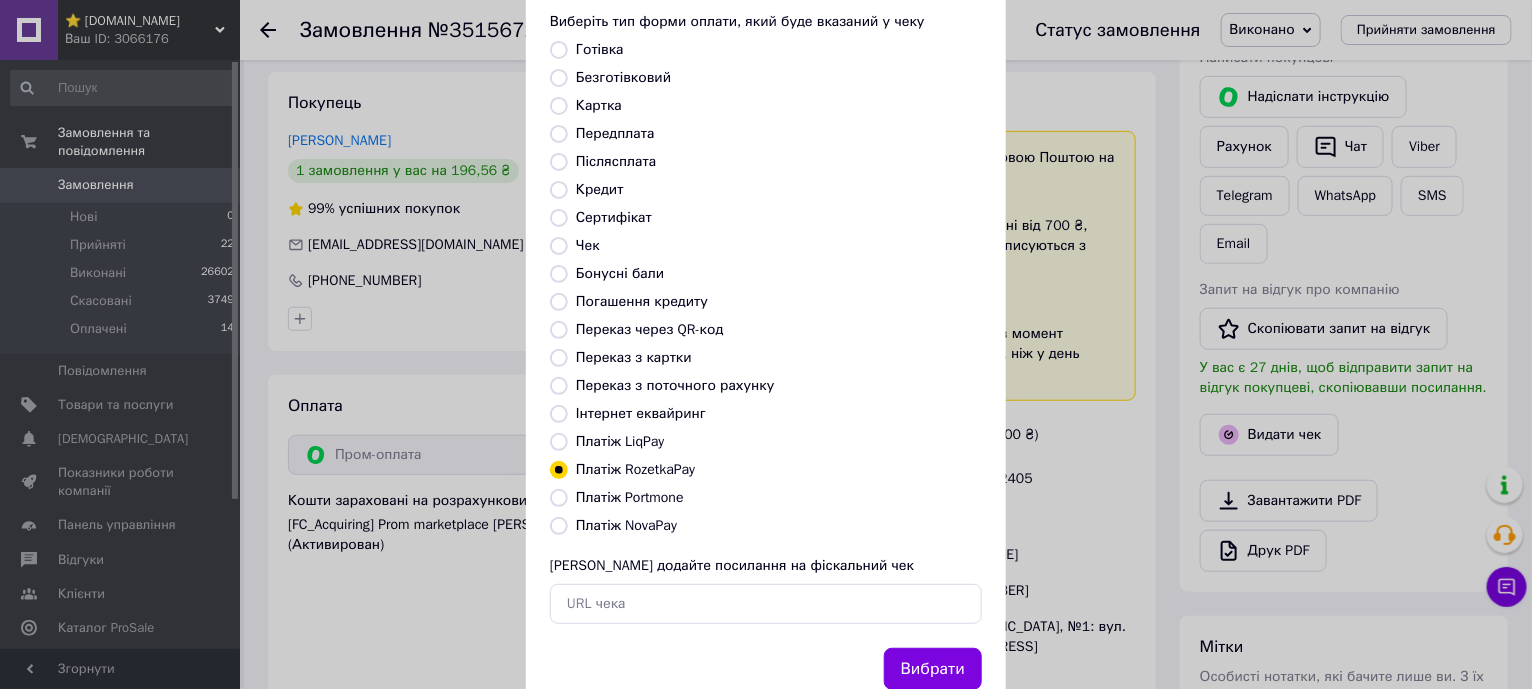 scroll, scrollTop: 169, scrollLeft: 0, axis: vertical 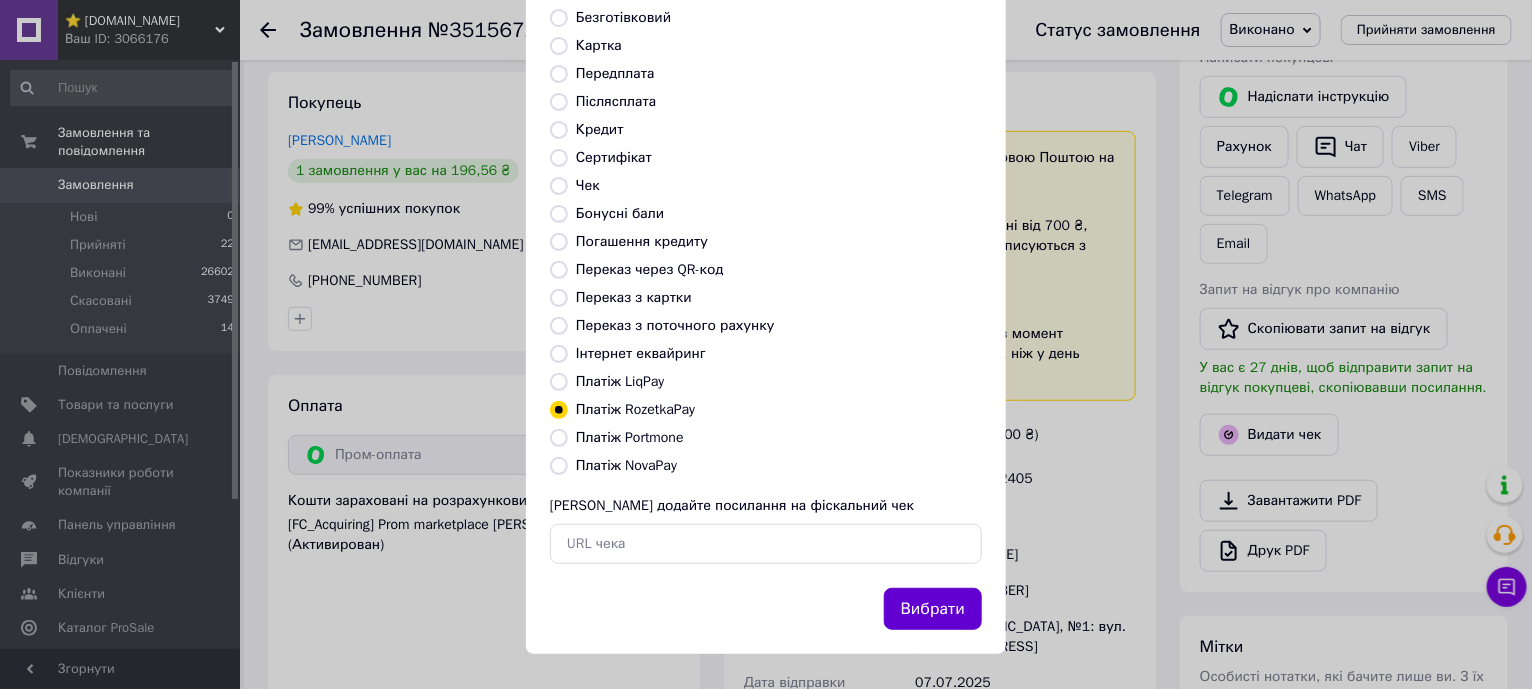 click on "Вибрати" at bounding box center [933, 609] 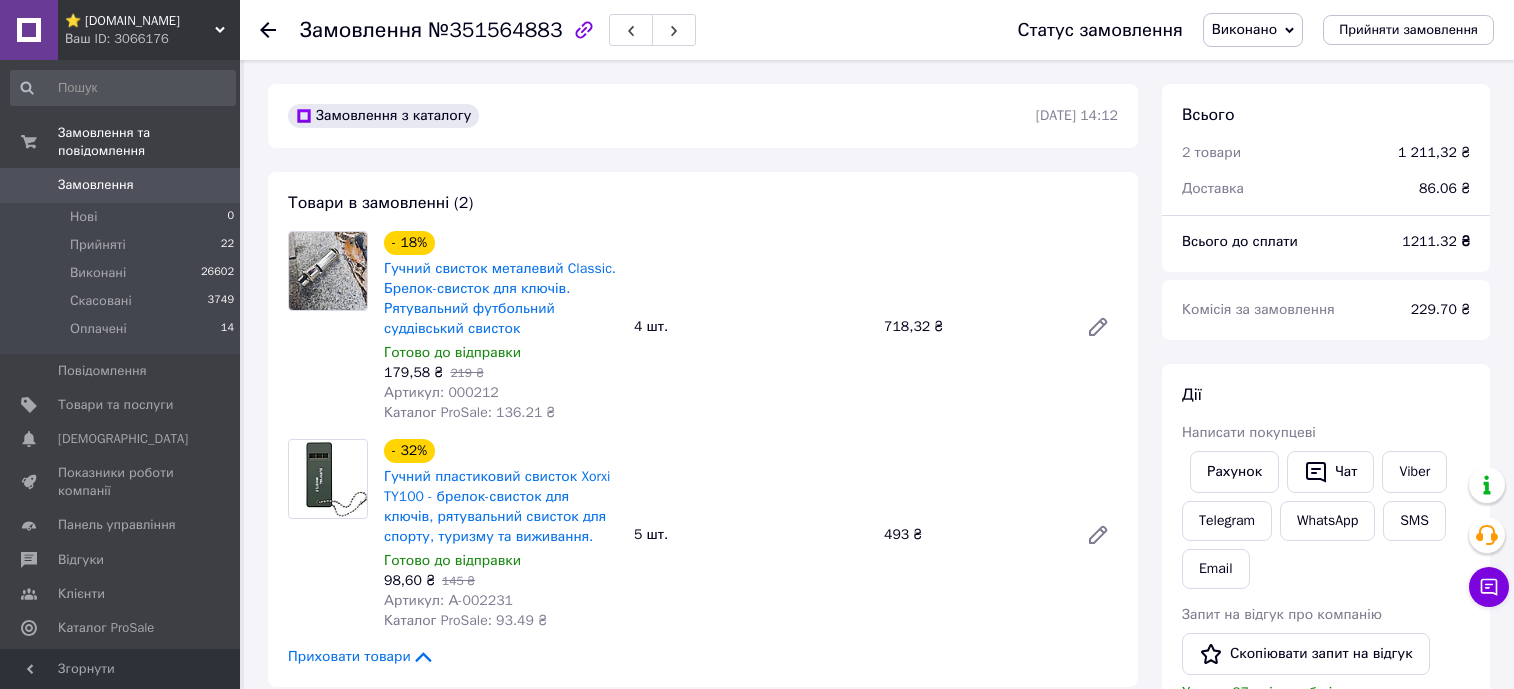 scroll, scrollTop: 0, scrollLeft: 0, axis: both 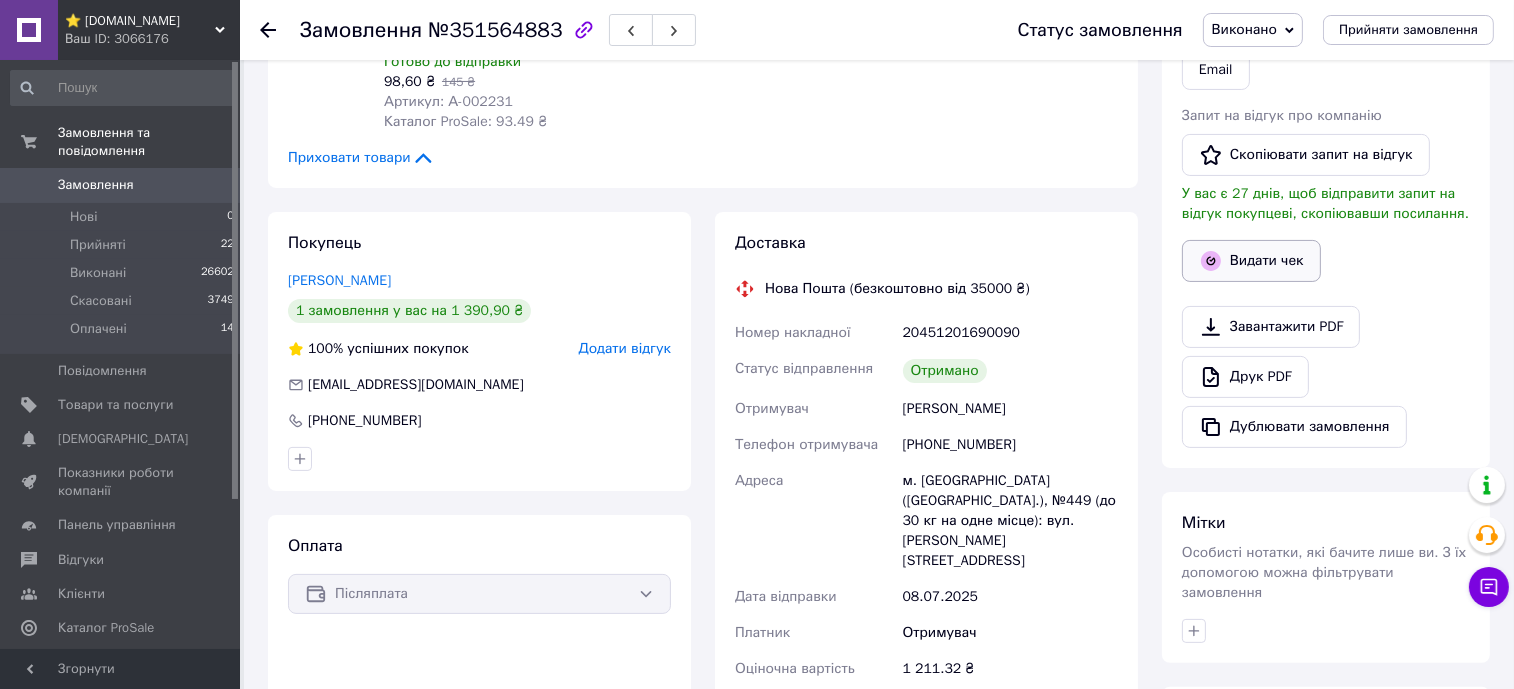 click on "Видати чек" at bounding box center [1251, 261] 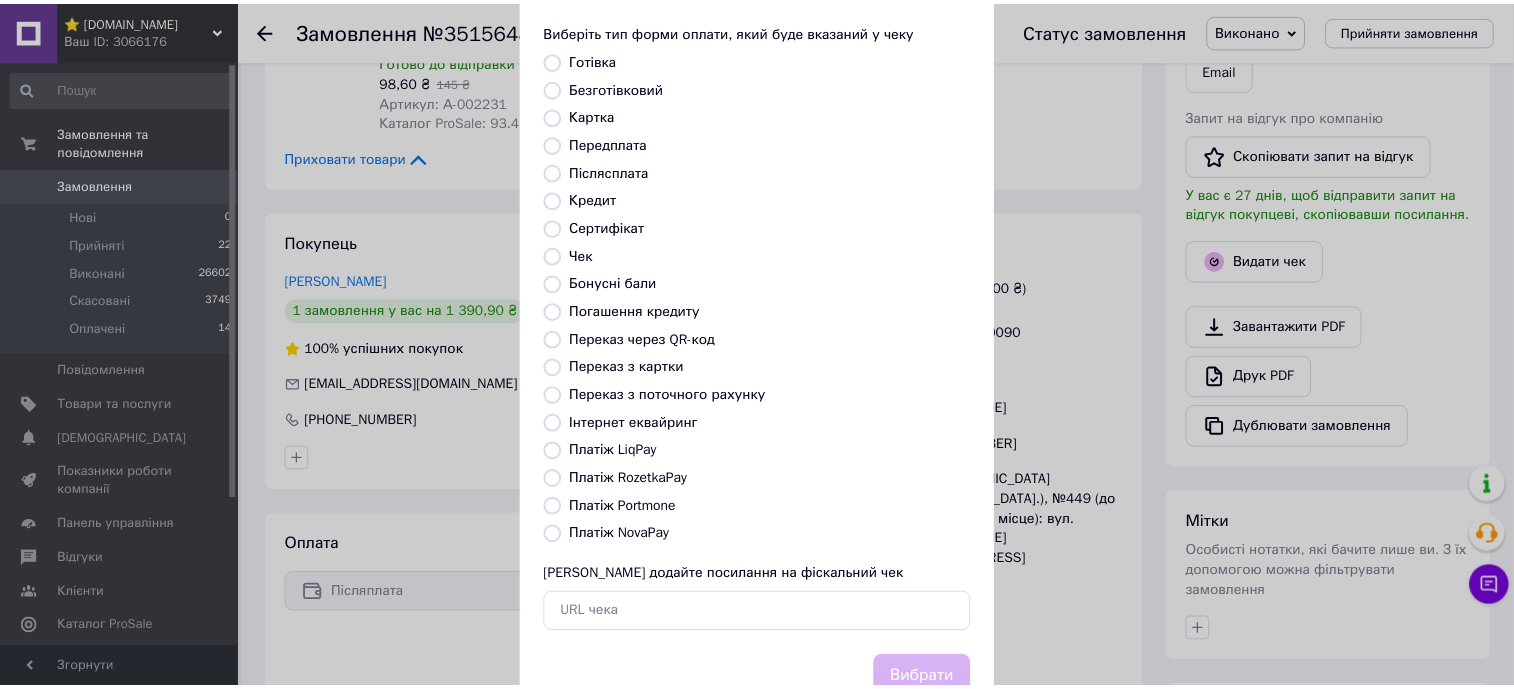 scroll, scrollTop: 169, scrollLeft: 0, axis: vertical 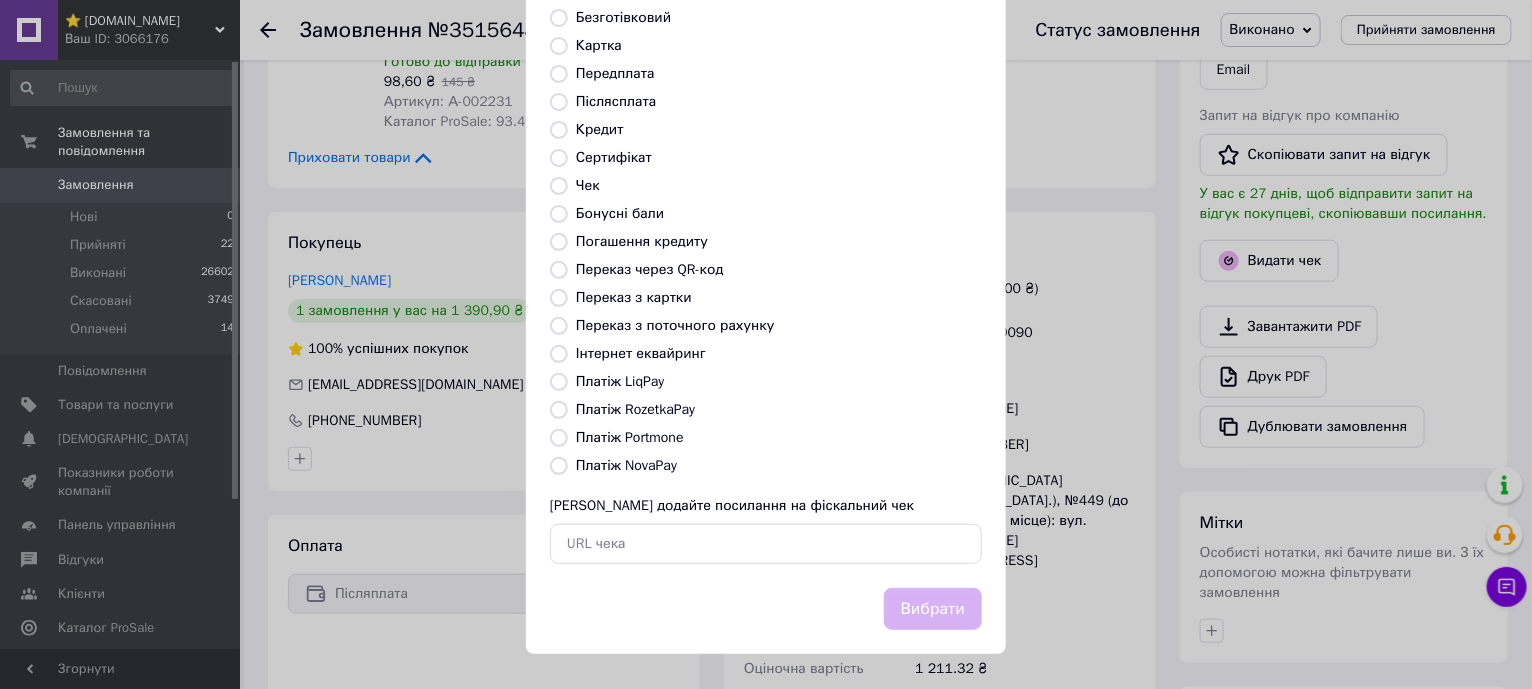 click on "Платіж NovaPay" at bounding box center [626, 465] 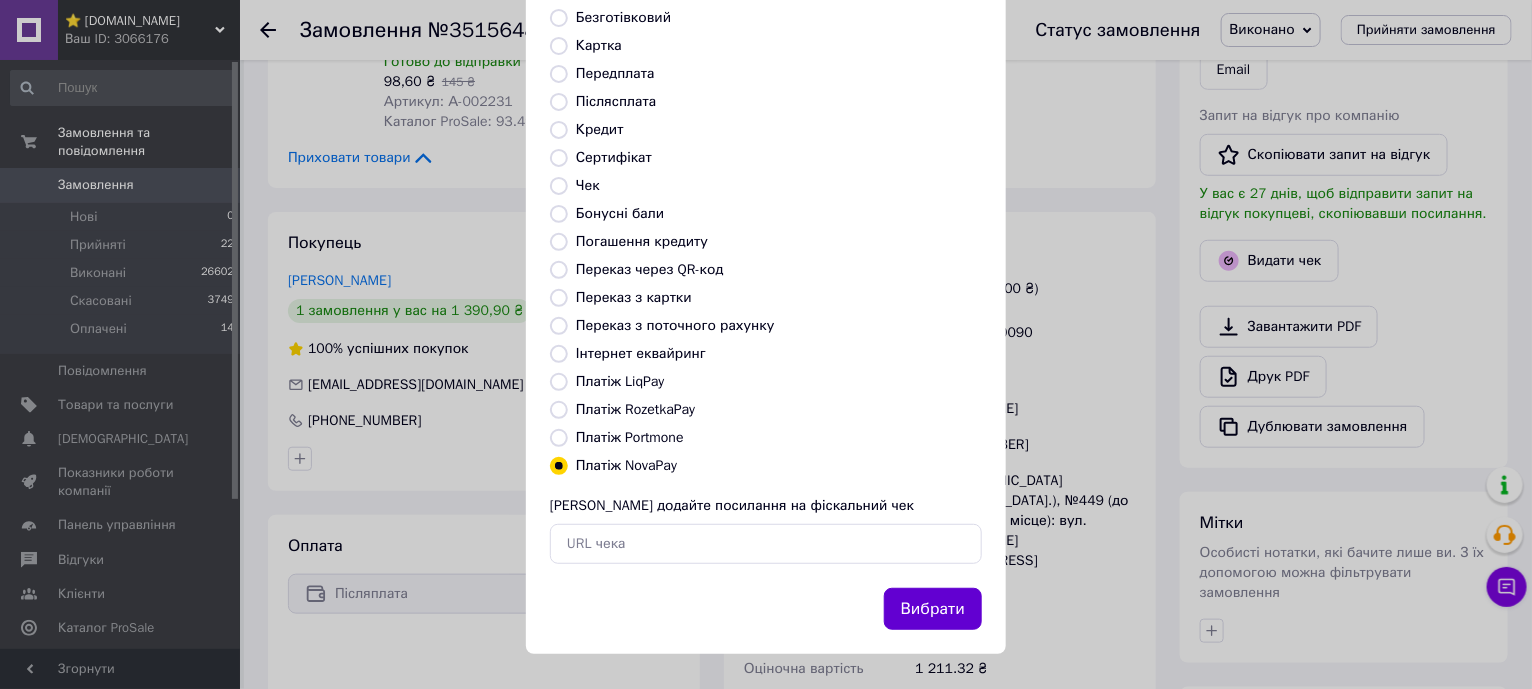 click on "Вибрати" at bounding box center (933, 609) 